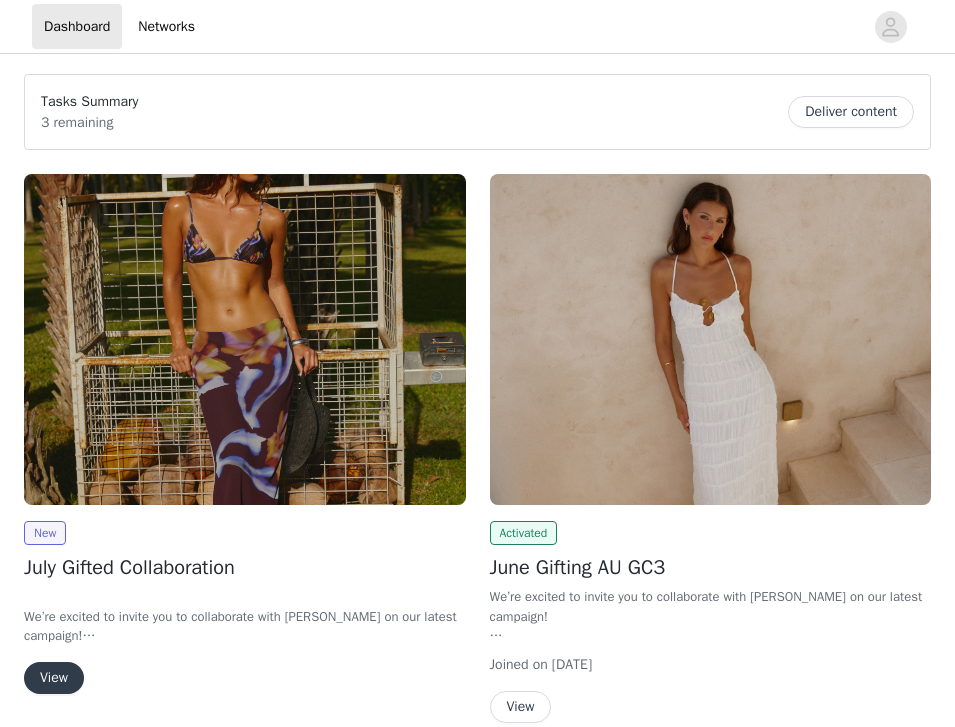 scroll, scrollTop: 0, scrollLeft: 0, axis: both 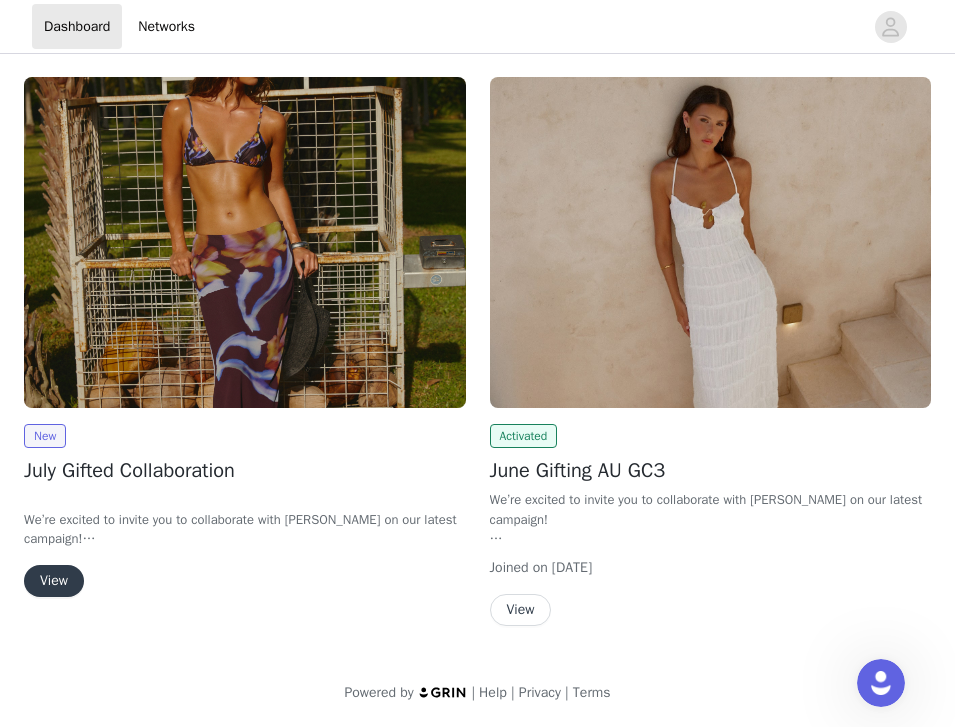 click on "View" at bounding box center (54, 581) 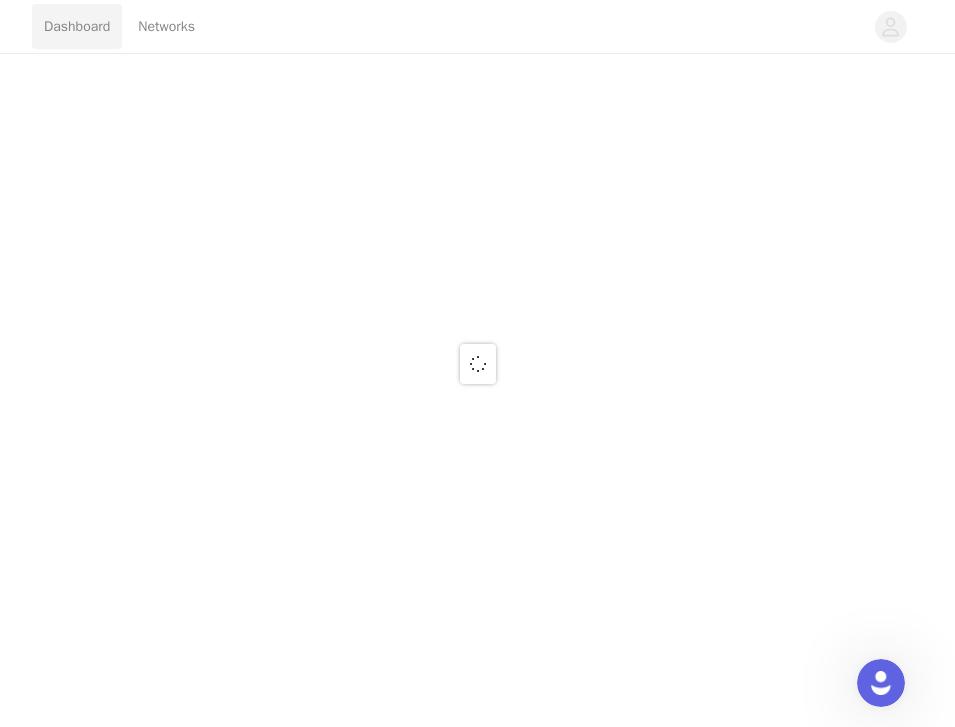 scroll, scrollTop: 0, scrollLeft: 0, axis: both 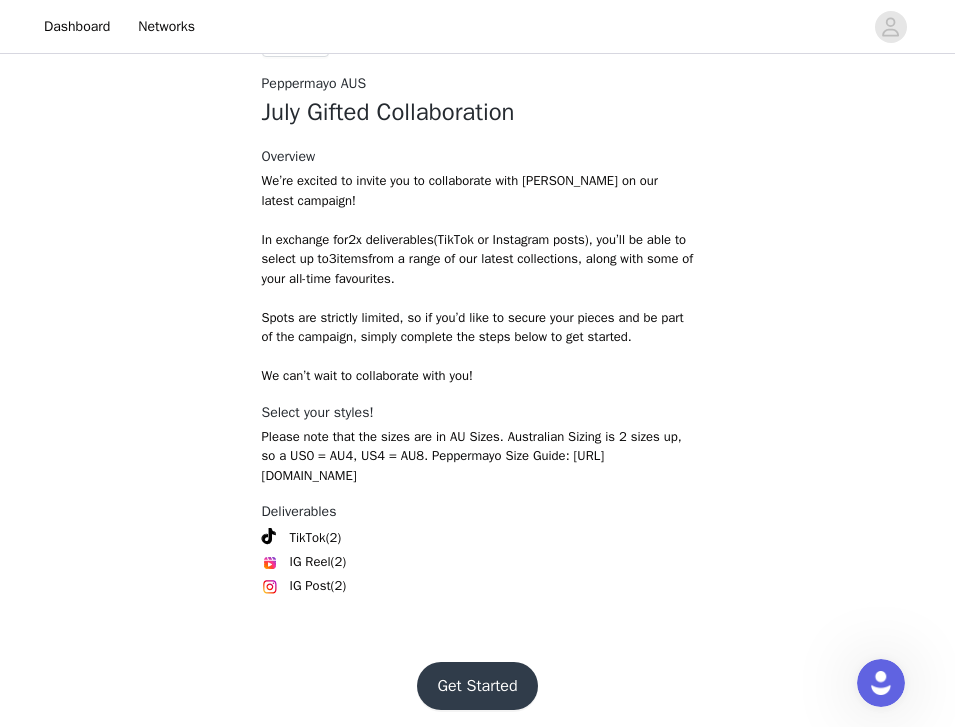 click on "Get Started" at bounding box center (477, 686) 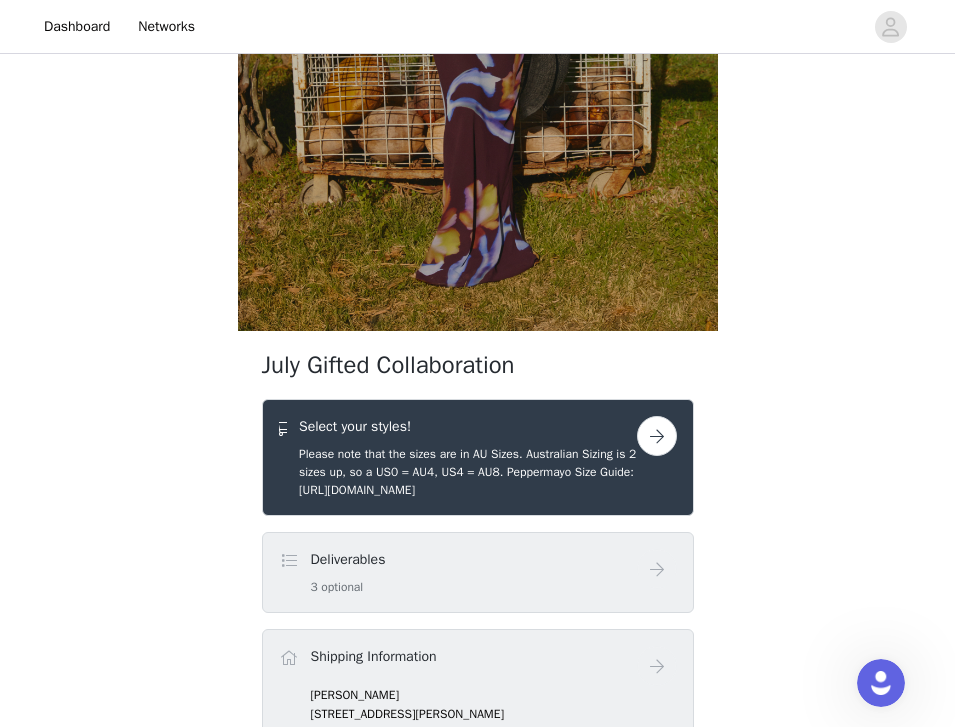 scroll, scrollTop: 449, scrollLeft: 0, axis: vertical 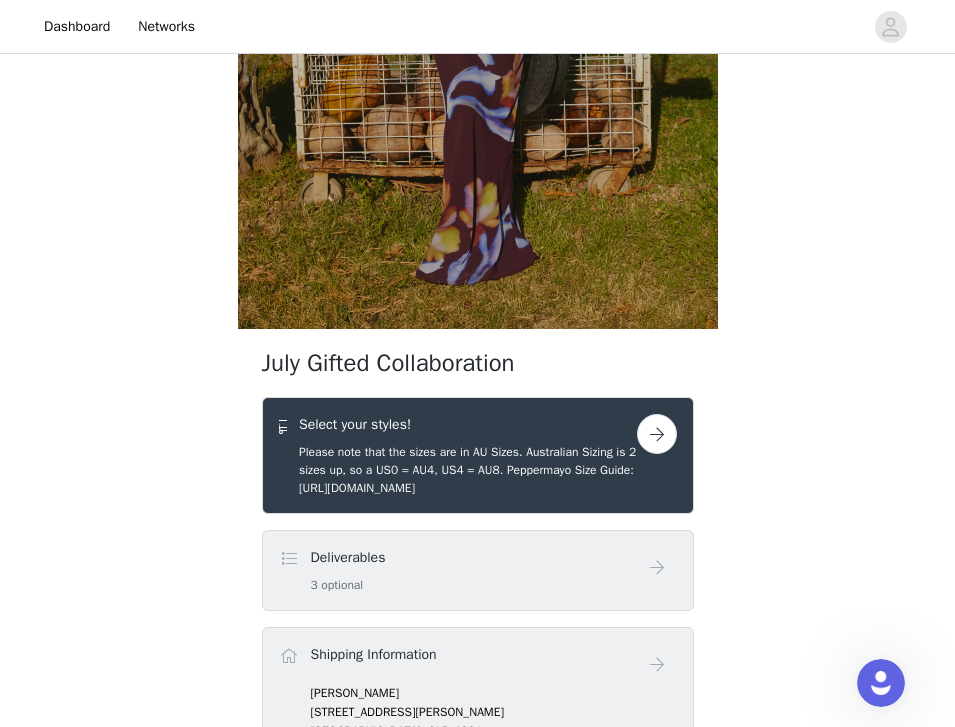 click at bounding box center [657, 434] 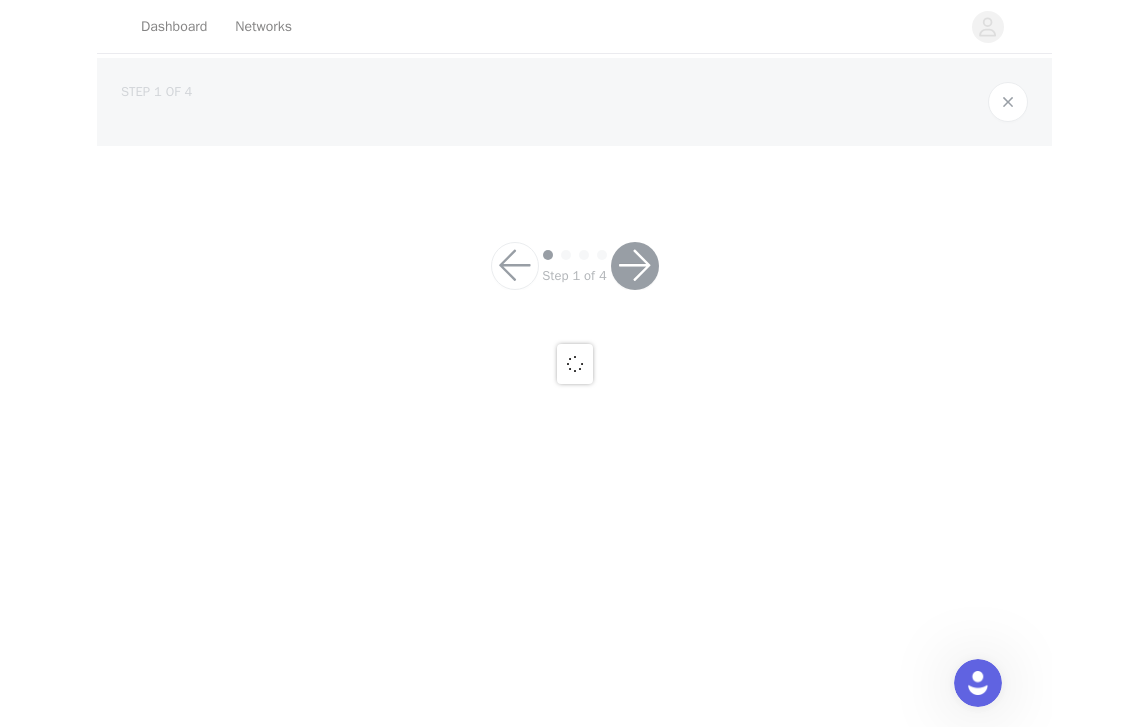 scroll, scrollTop: 0, scrollLeft: 0, axis: both 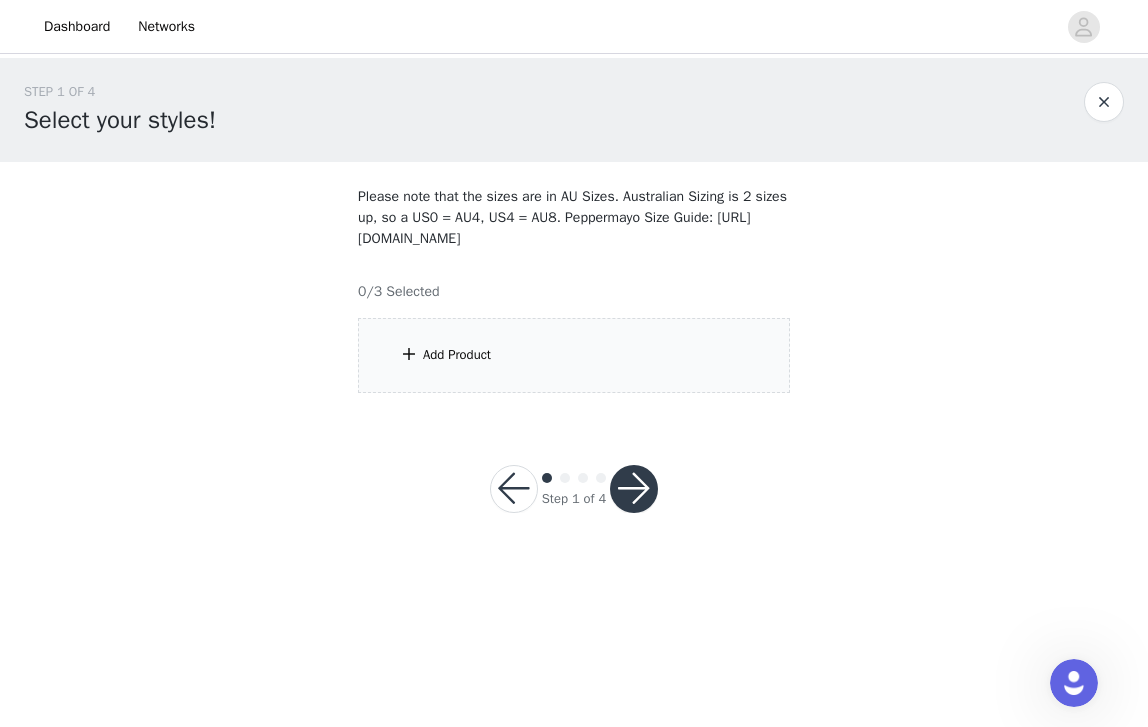 click on "Add Product" at bounding box center (457, 355) 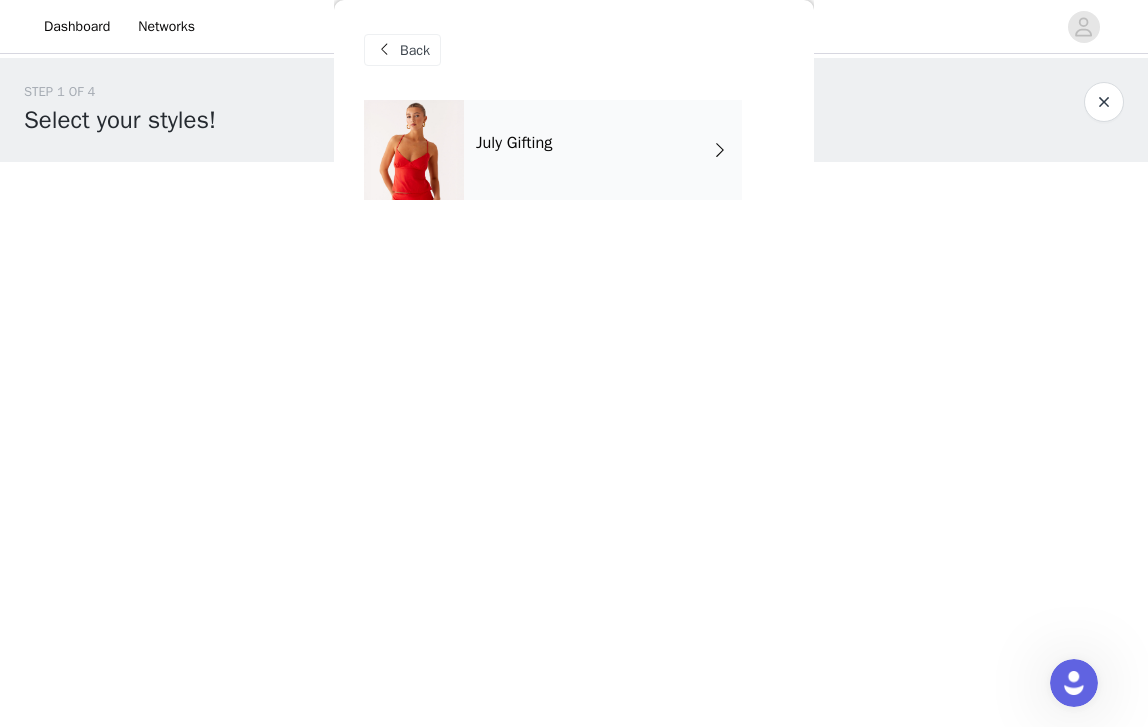 click on "July Gifting" at bounding box center (603, 150) 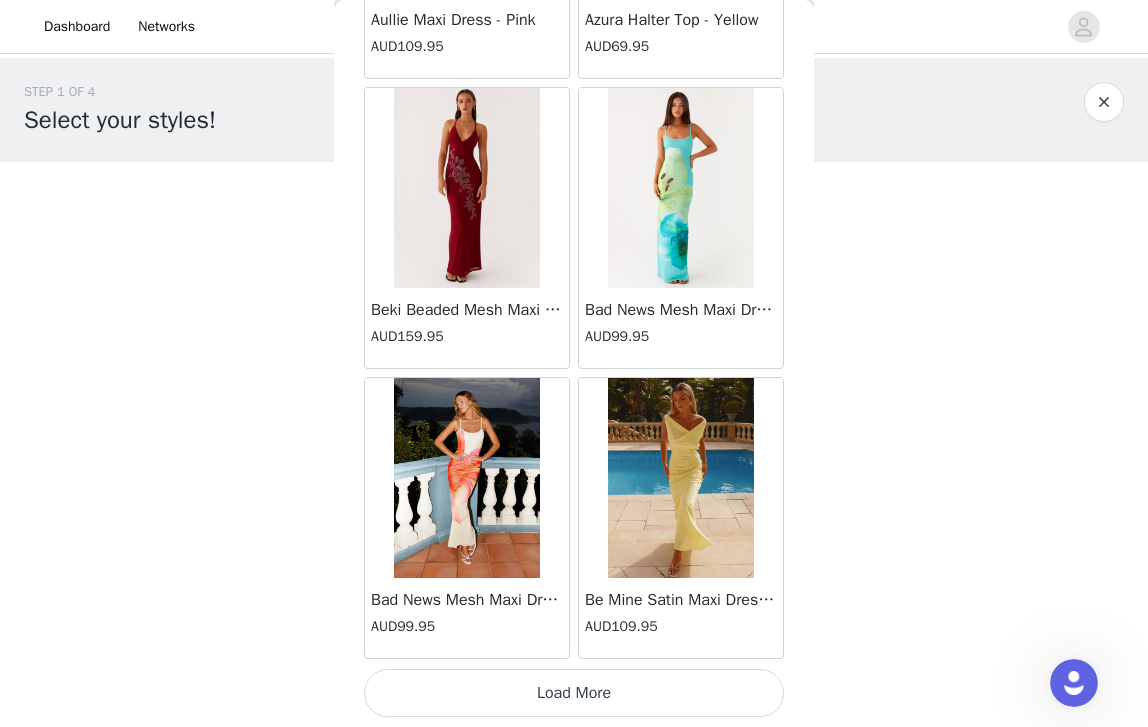 scroll, scrollTop: 2333, scrollLeft: 0, axis: vertical 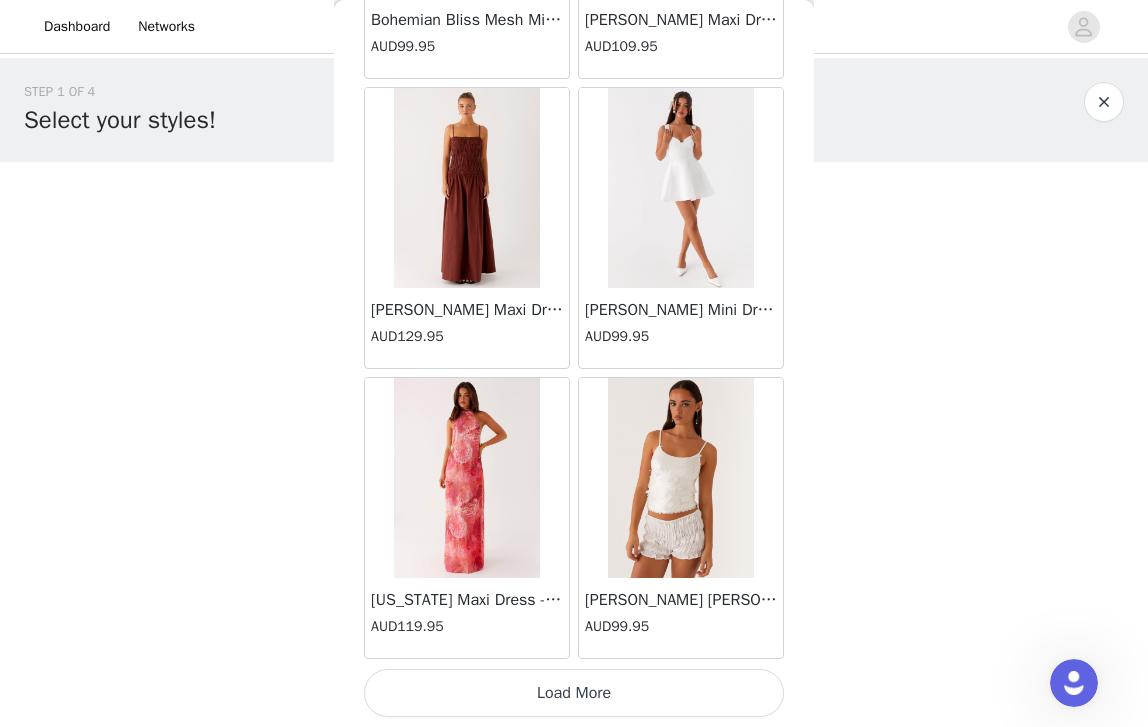 click on "Load More" at bounding box center (574, 693) 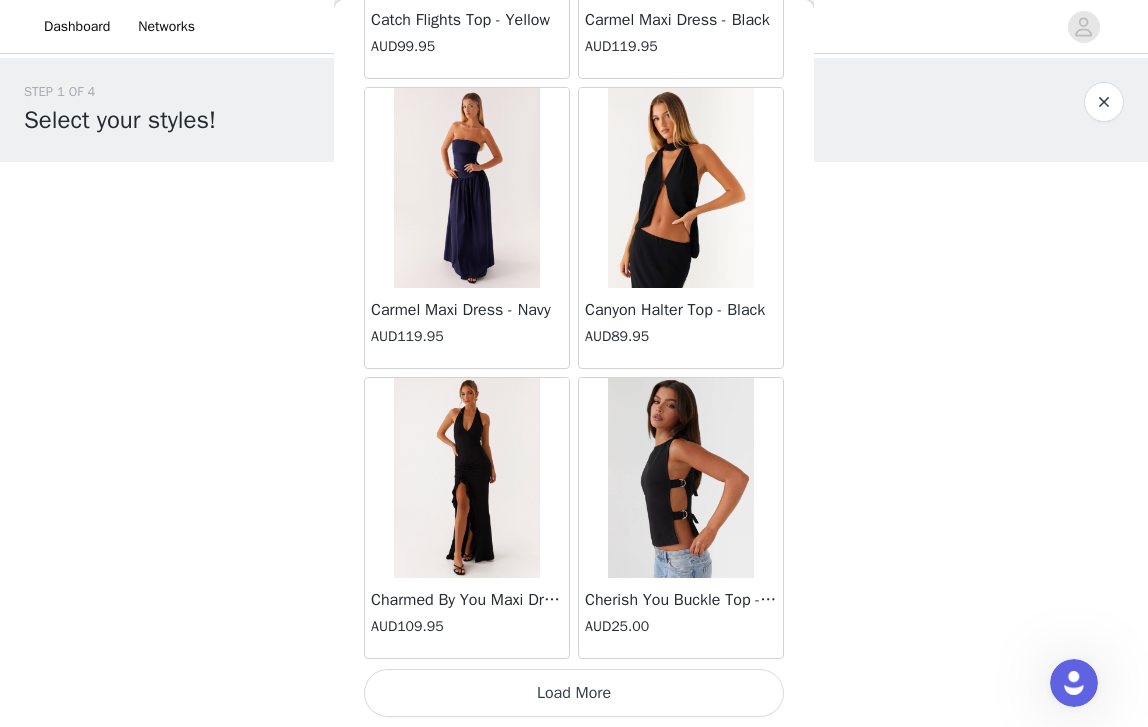 click on "Load More" at bounding box center (574, 693) 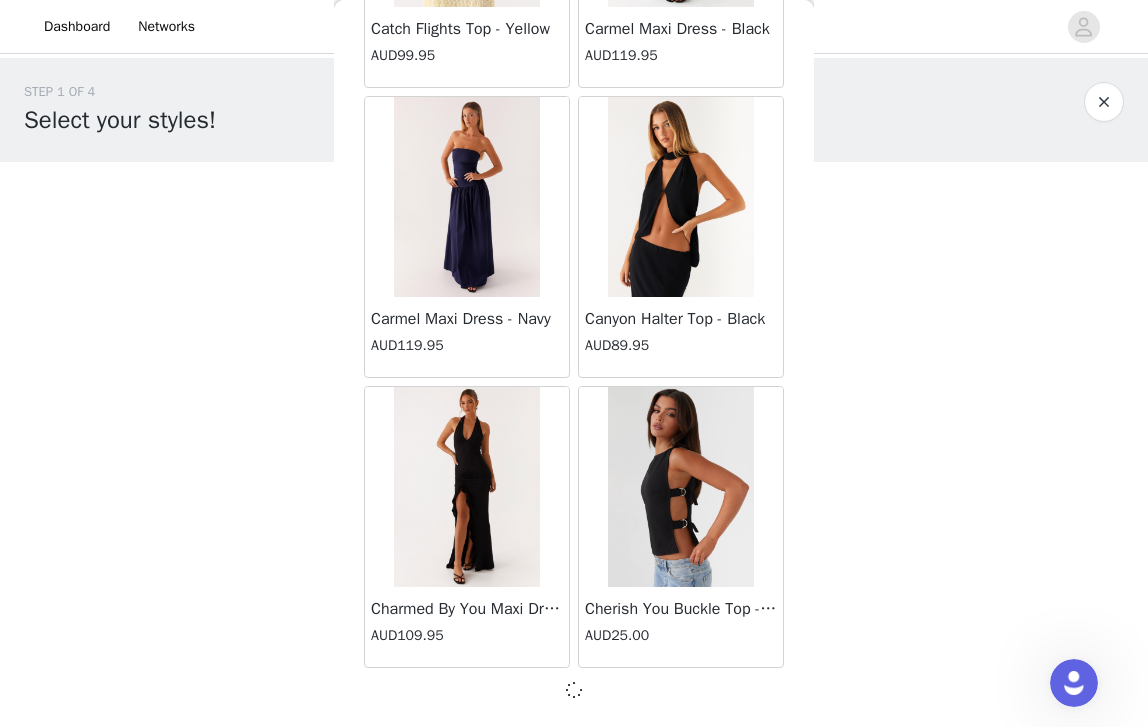 scroll, scrollTop: 8124, scrollLeft: 0, axis: vertical 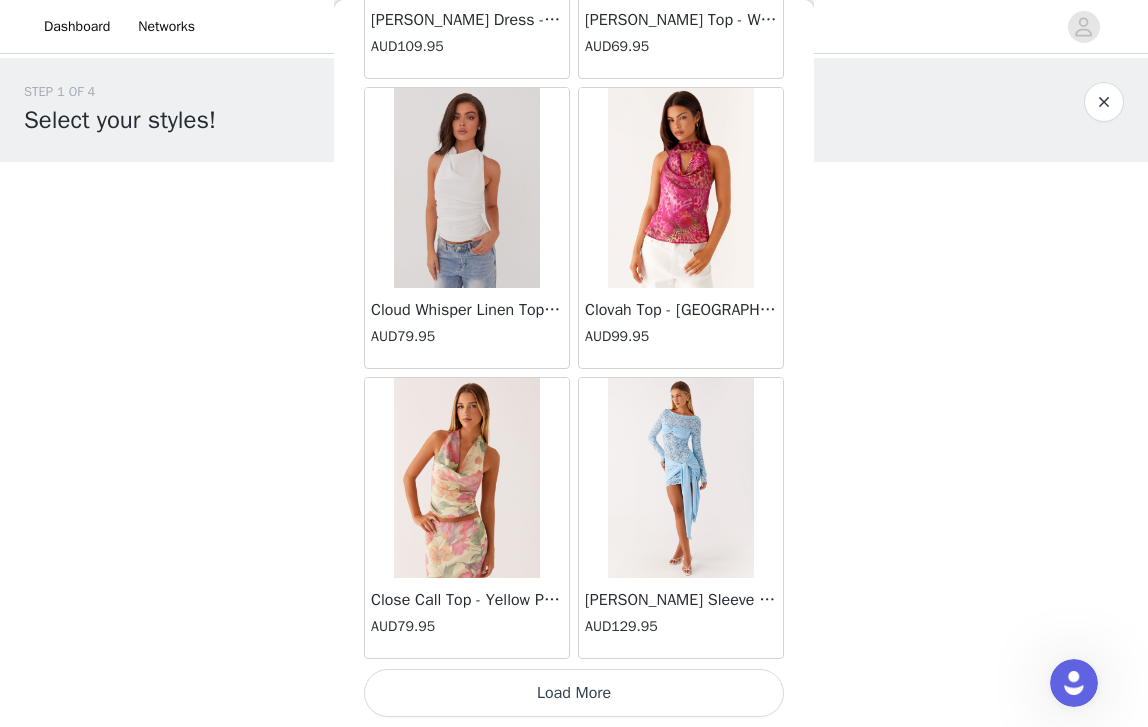 click on "Load More" at bounding box center (574, 693) 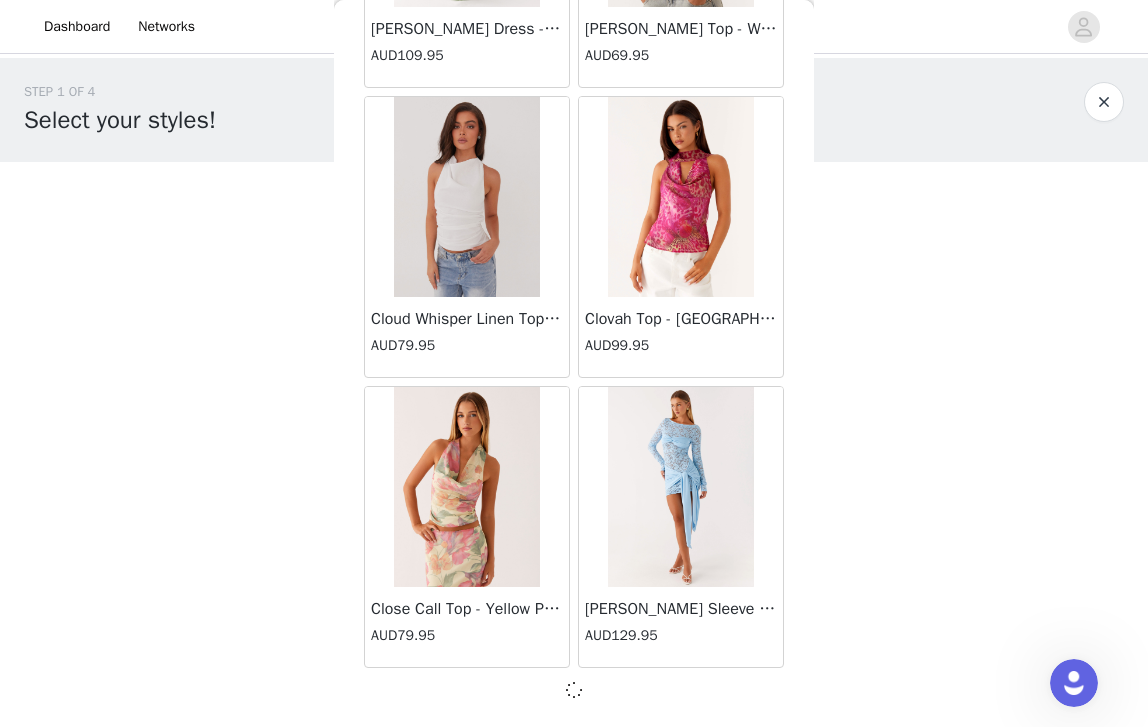 scroll, scrollTop: 11024, scrollLeft: 0, axis: vertical 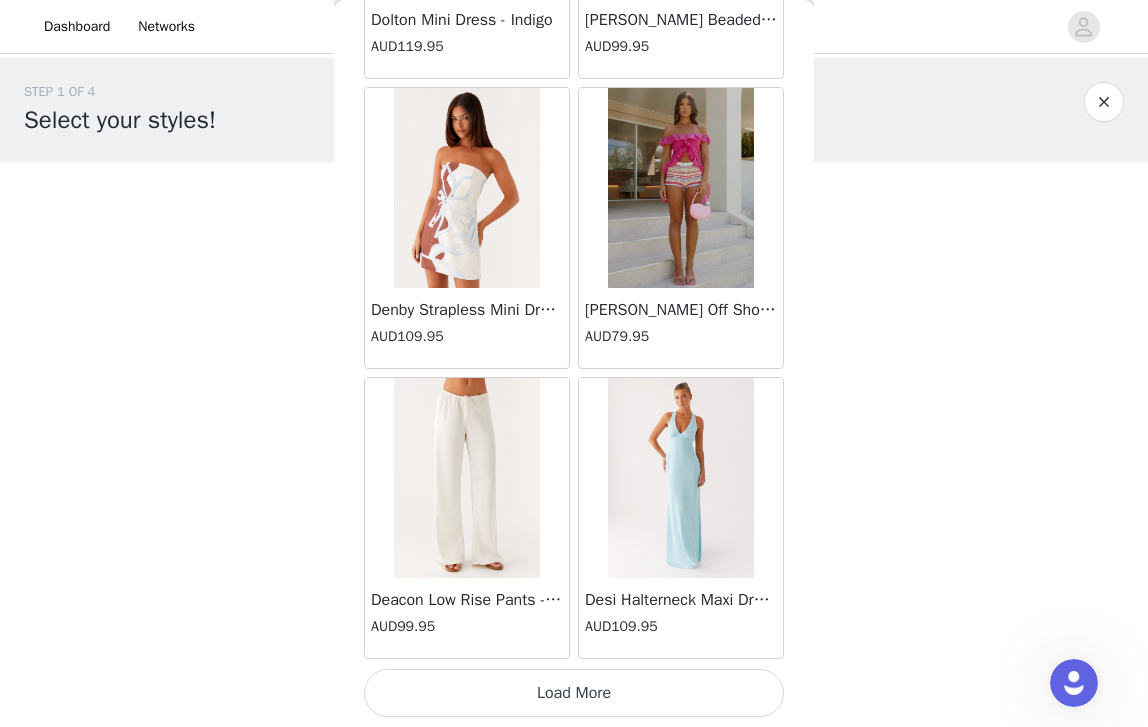 click on "Load More" at bounding box center (574, 693) 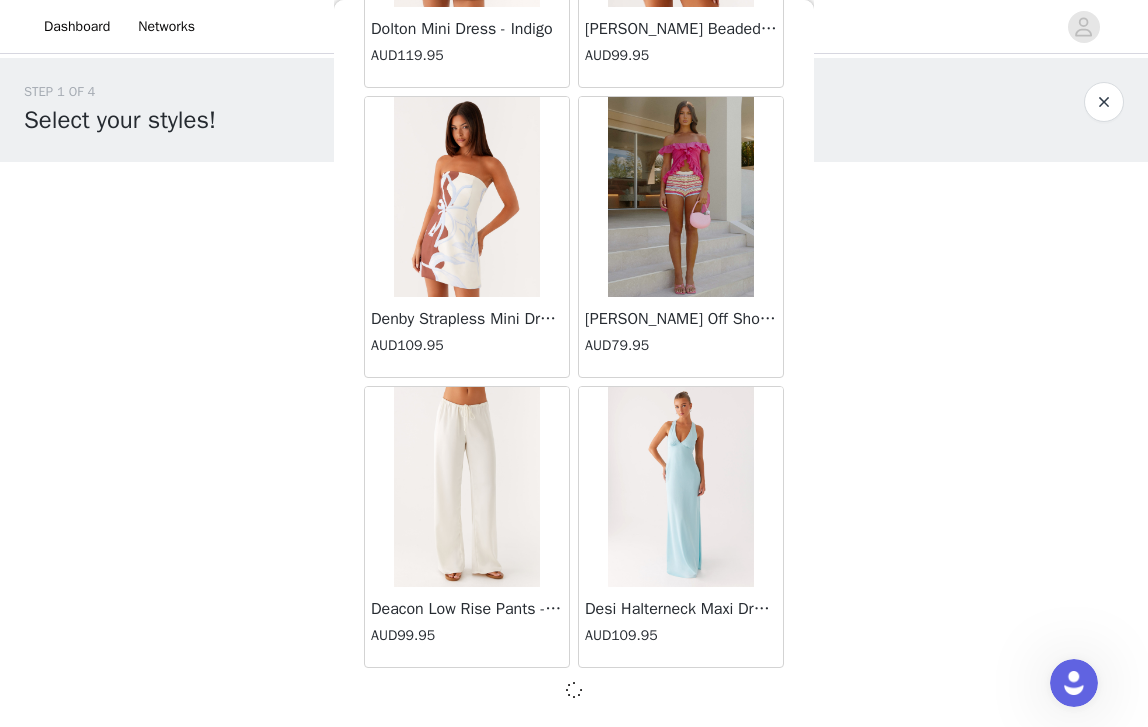 scroll, scrollTop: 13924, scrollLeft: 0, axis: vertical 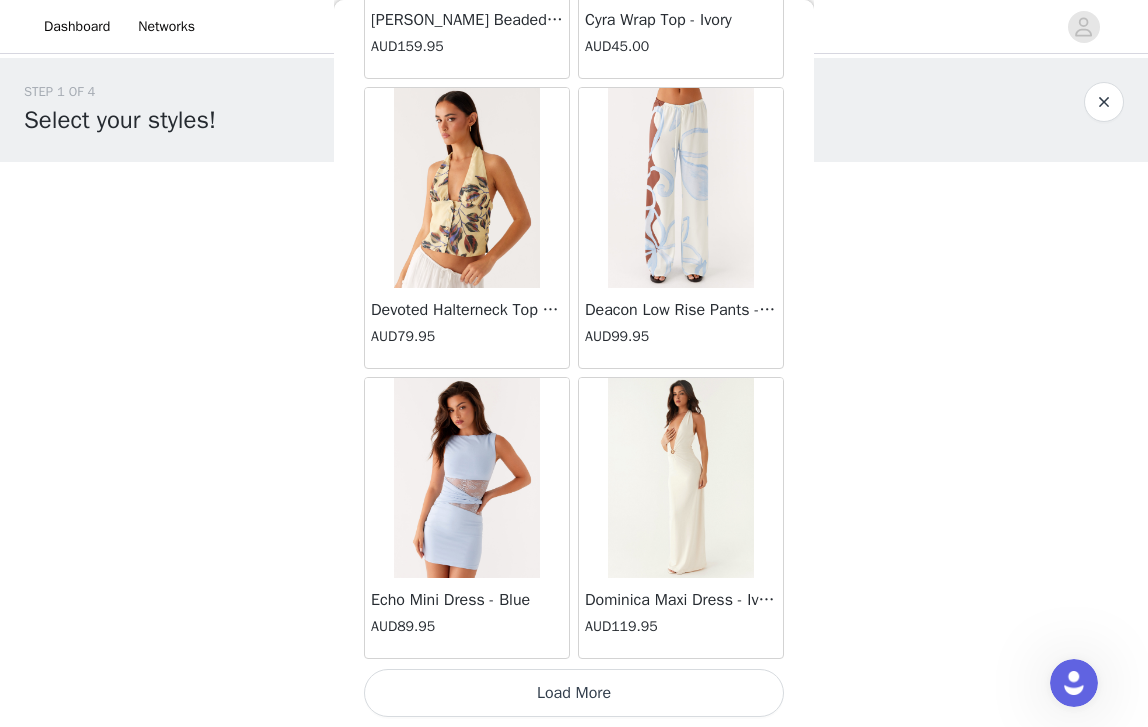 click on "Load More" at bounding box center (574, 693) 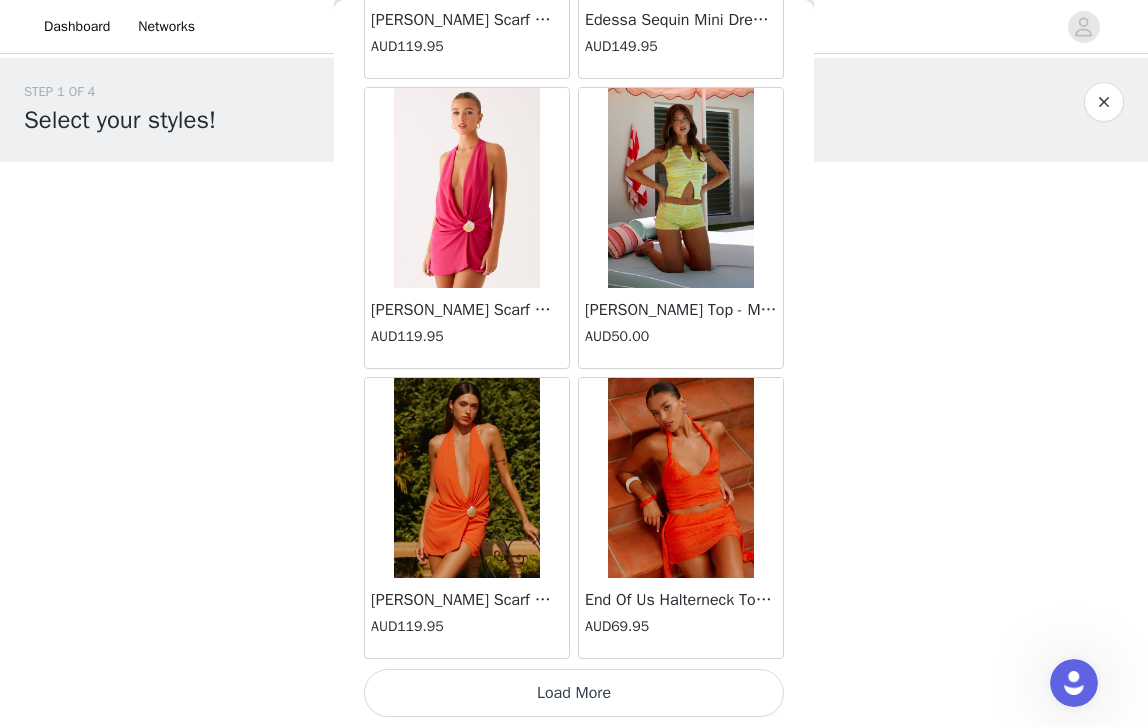 click on "Load More" at bounding box center [574, 693] 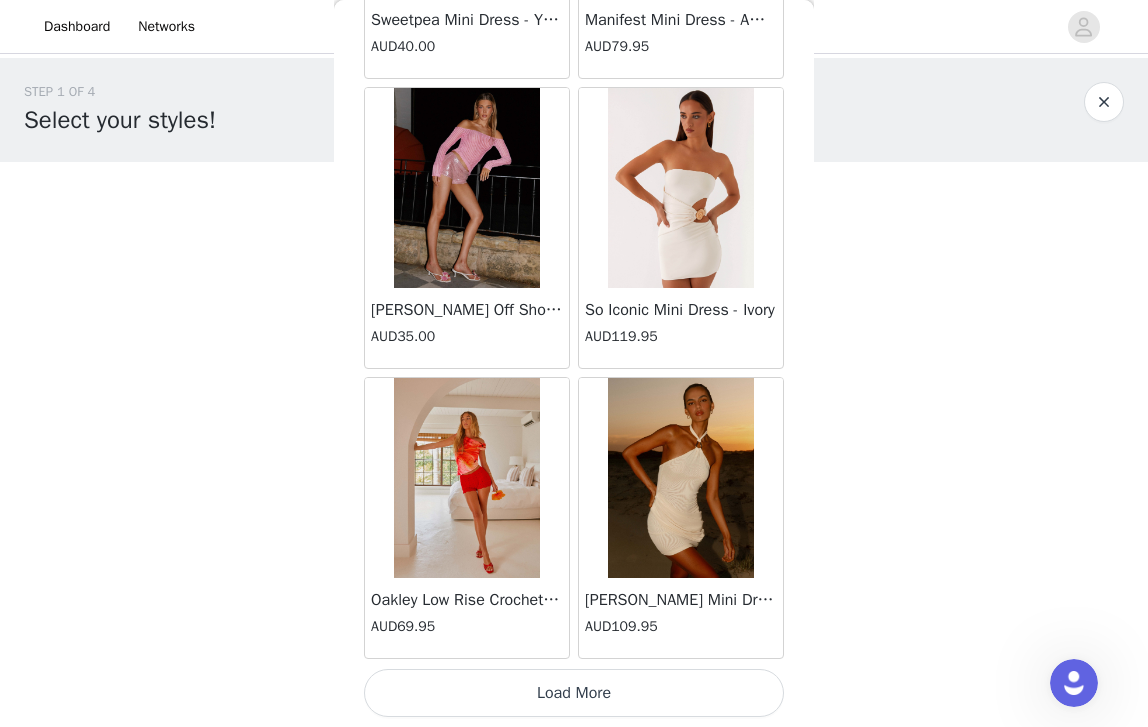 scroll, scrollTop: 22633, scrollLeft: 0, axis: vertical 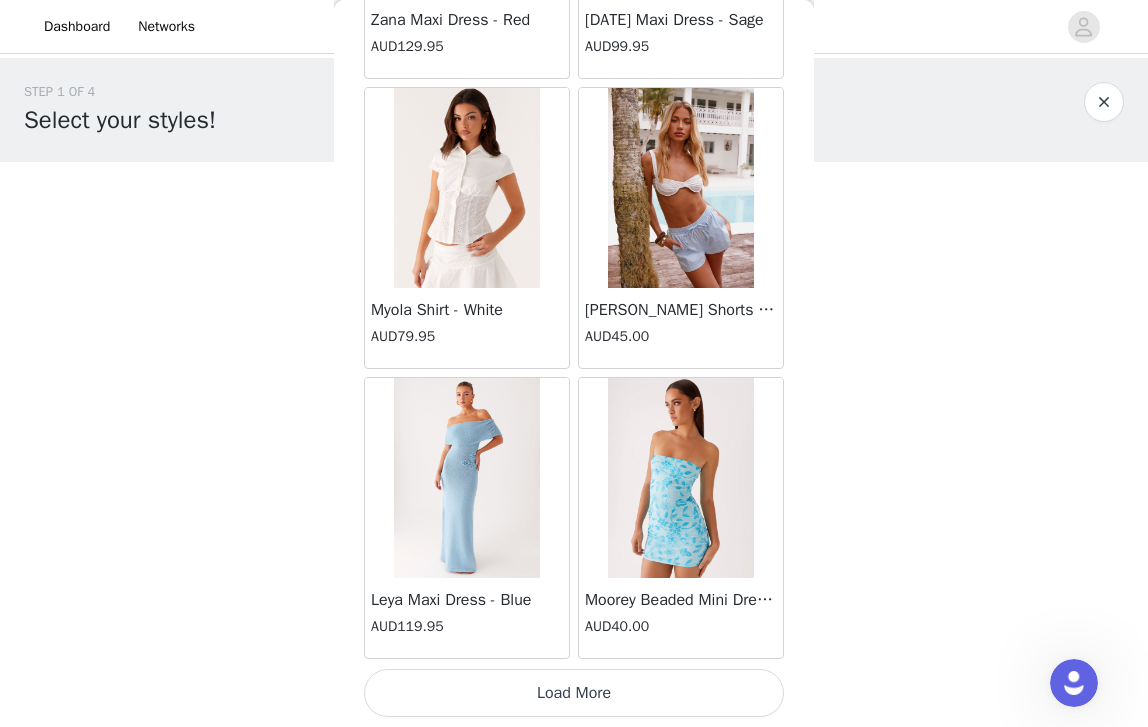 click on "Load More" at bounding box center [574, 693] 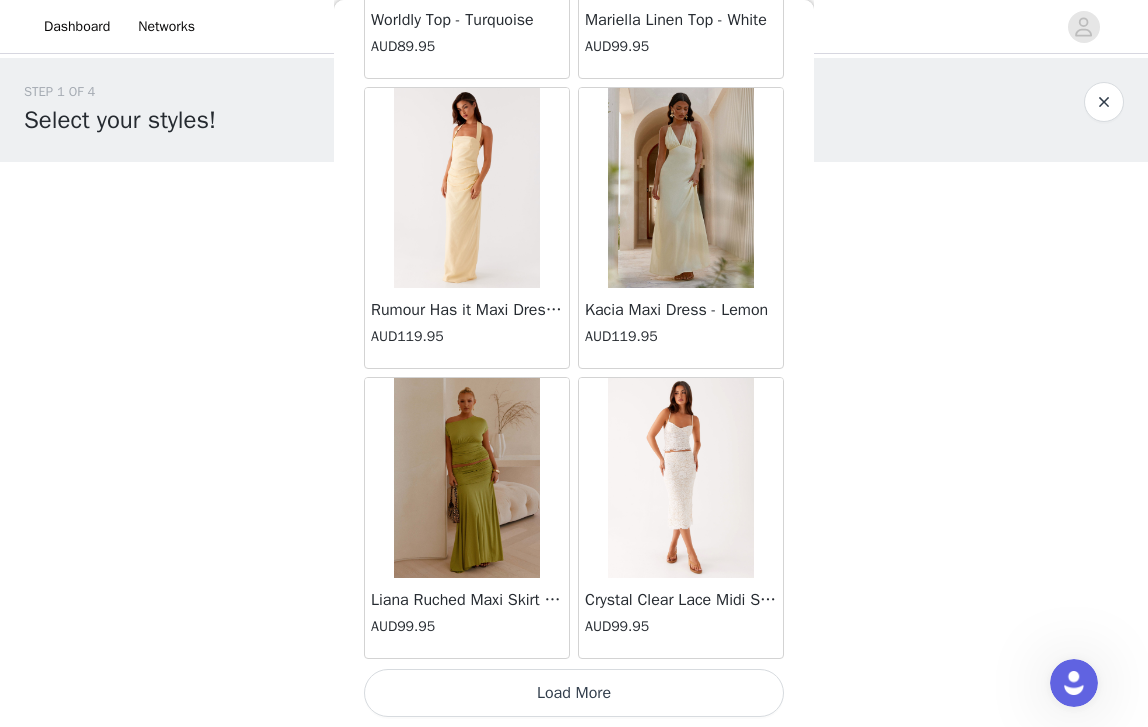 scroll, scrollTop: 28433, scrollLeft: 0, axis: vertical 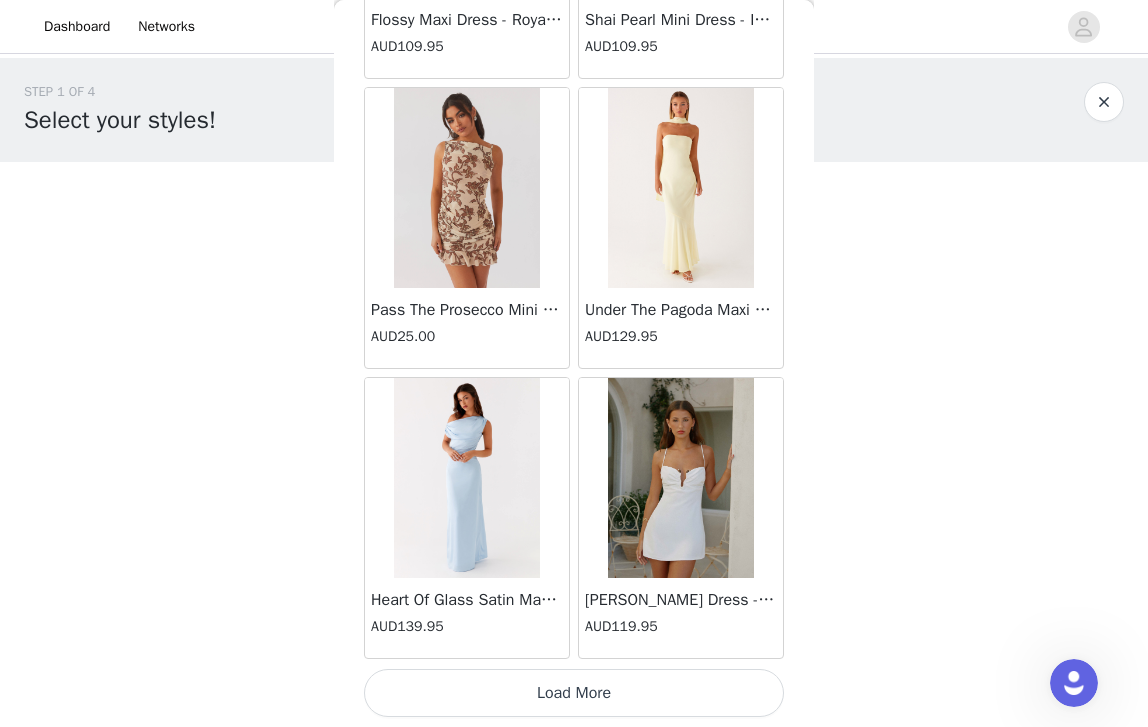 click on "Load More" at bounding box center [574, 693] 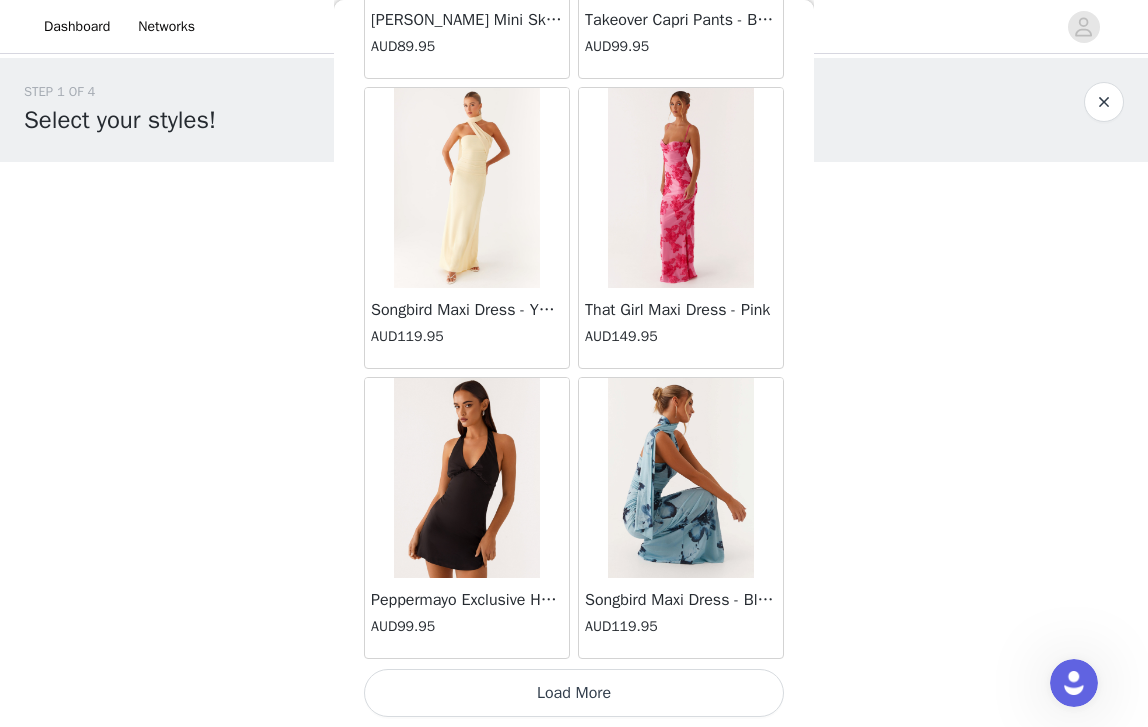 scroll, scrollTop: 34233, scrollLeft: 0, axis: vertical 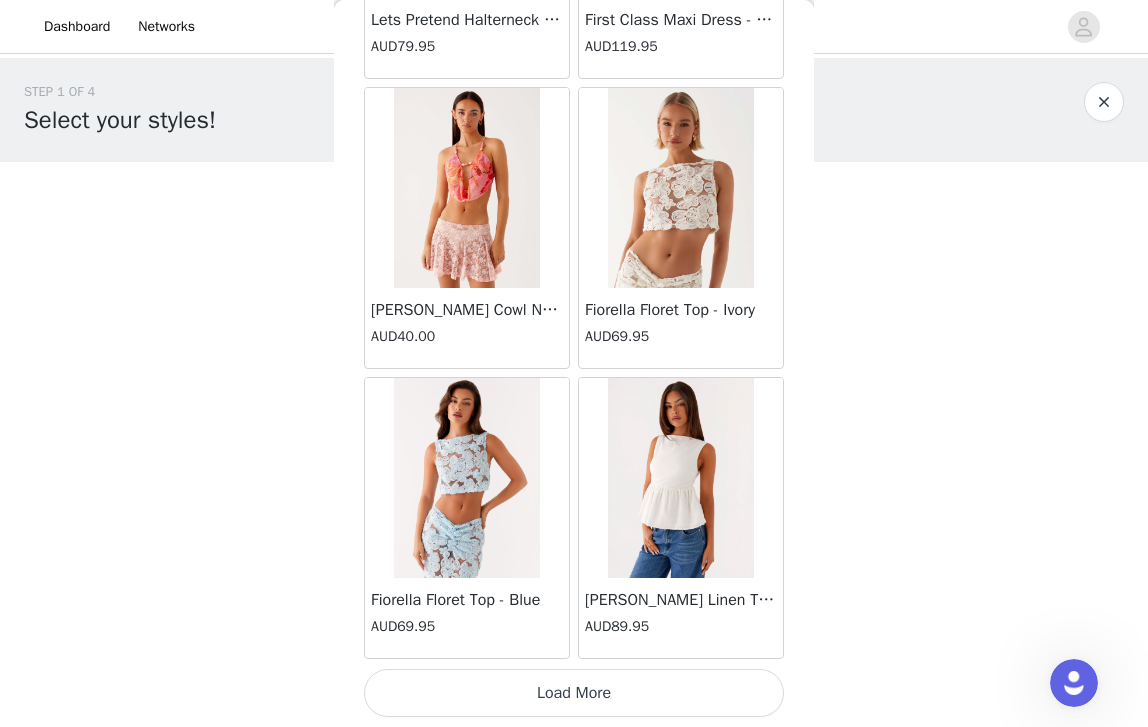 click on "Load More" at bounding box center (574, 693) 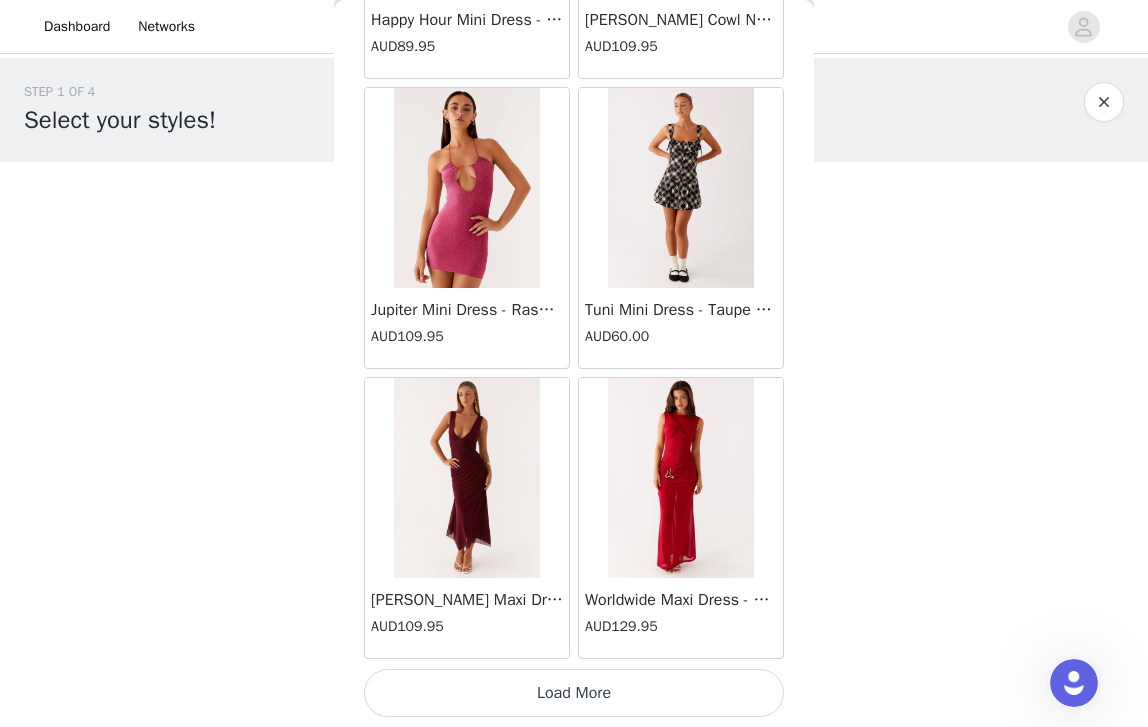 scroll, scrollTop: 40033, scrollLeft: 0, axis: vertical 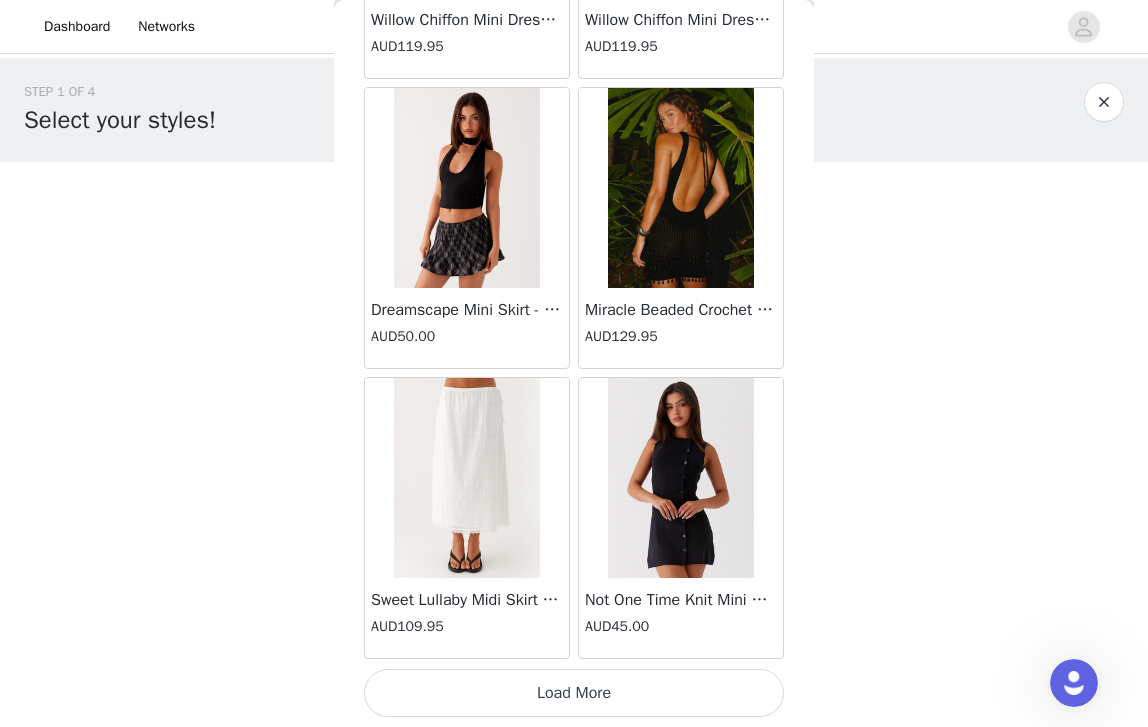 click on "Load More" at bounding box center [574, 693] 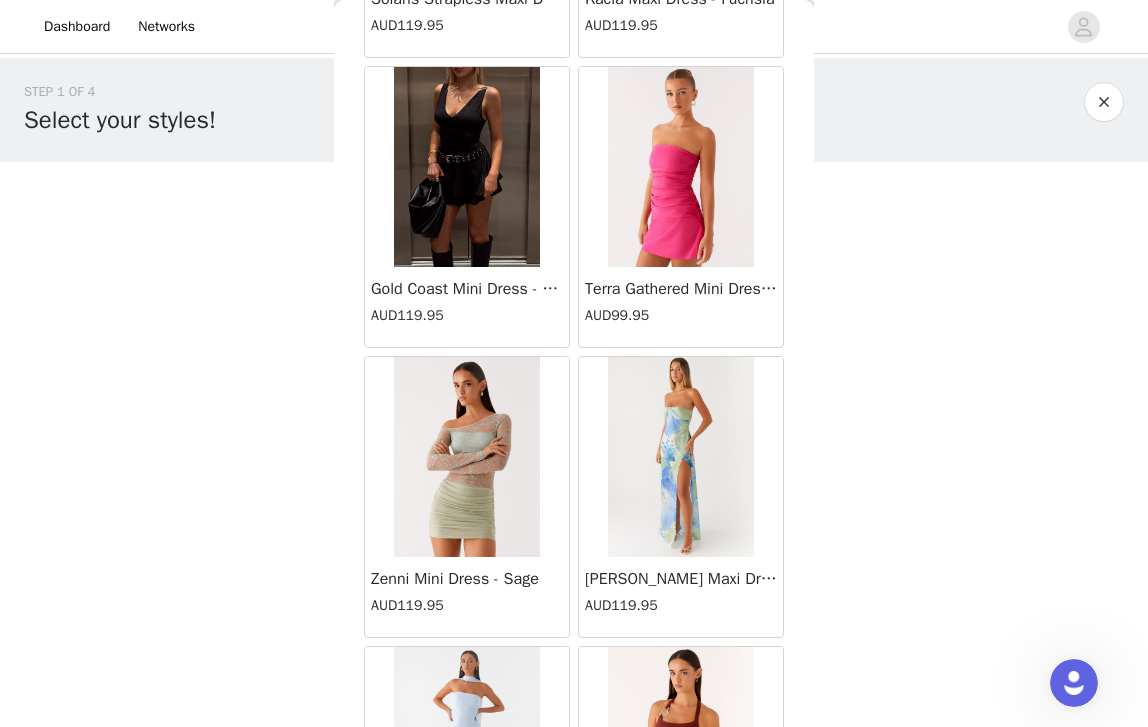 scroll, scrollTop: 45579, scrollLeft: 0, axis: vertical 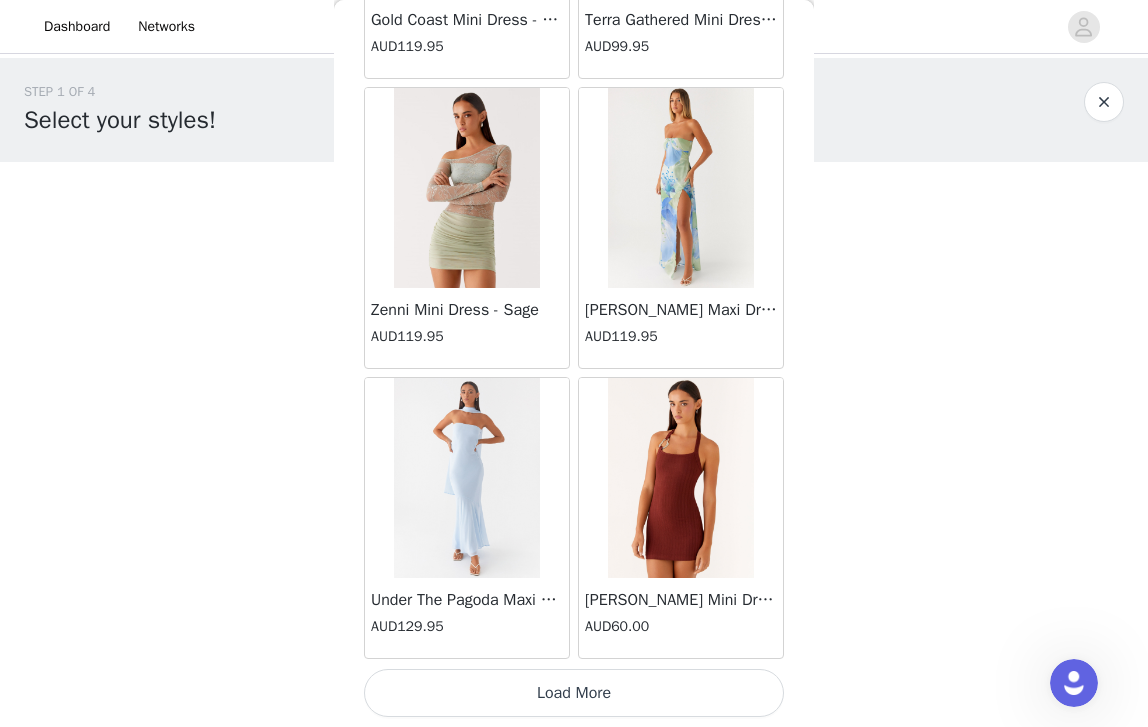 click on "Load More" at bounding box center [574, 693] 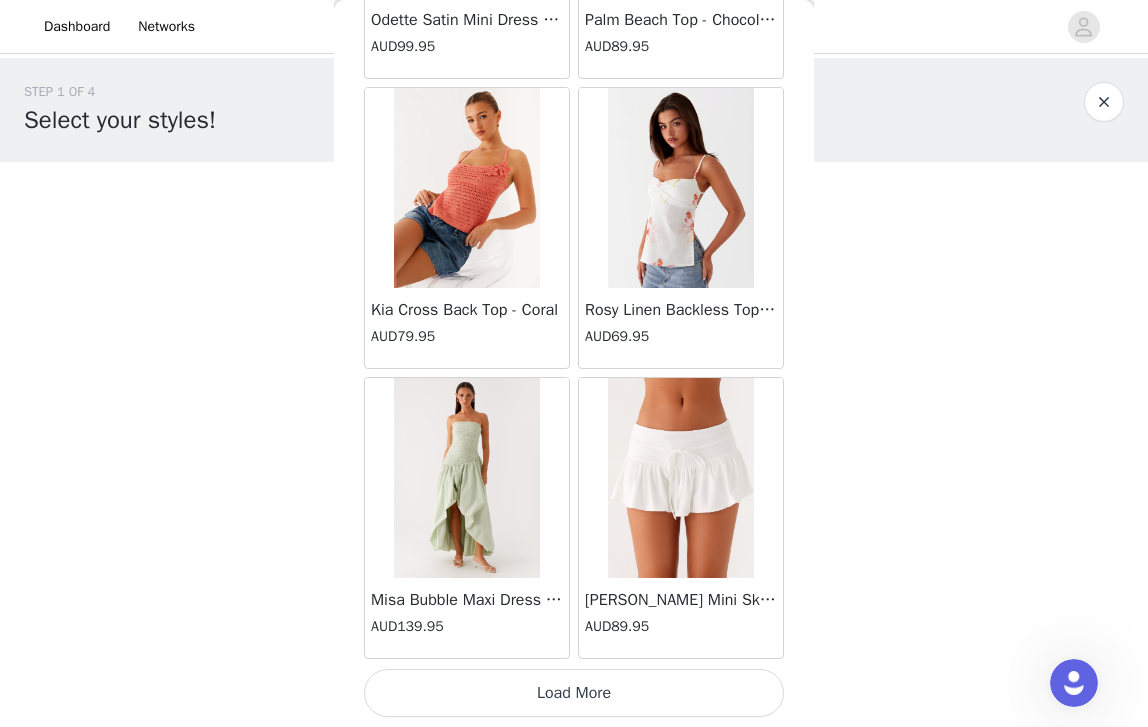 click on "Load More" at bounding box center [574, 693] 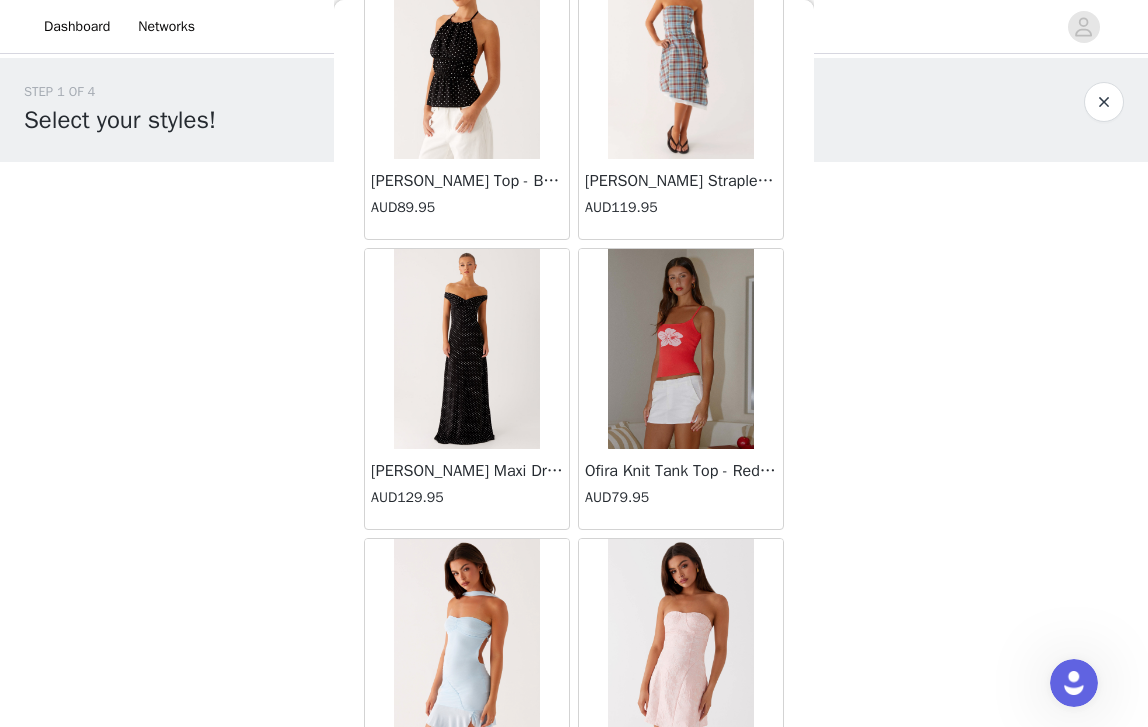 scroll, scrollTop: 50038, scrollLeft: 0, axis: vertical 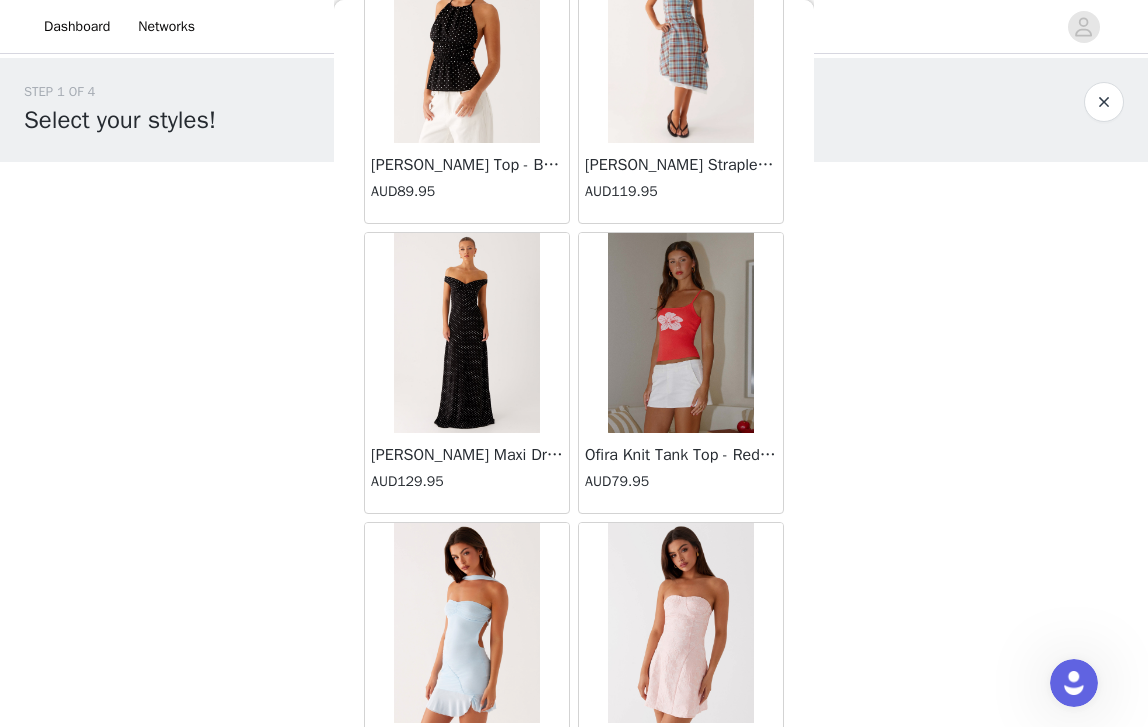 click on "[PERSON_NAME] Maxi Dress - Black Polka Dot   AUD129.95" at bounding box center (467, 473) 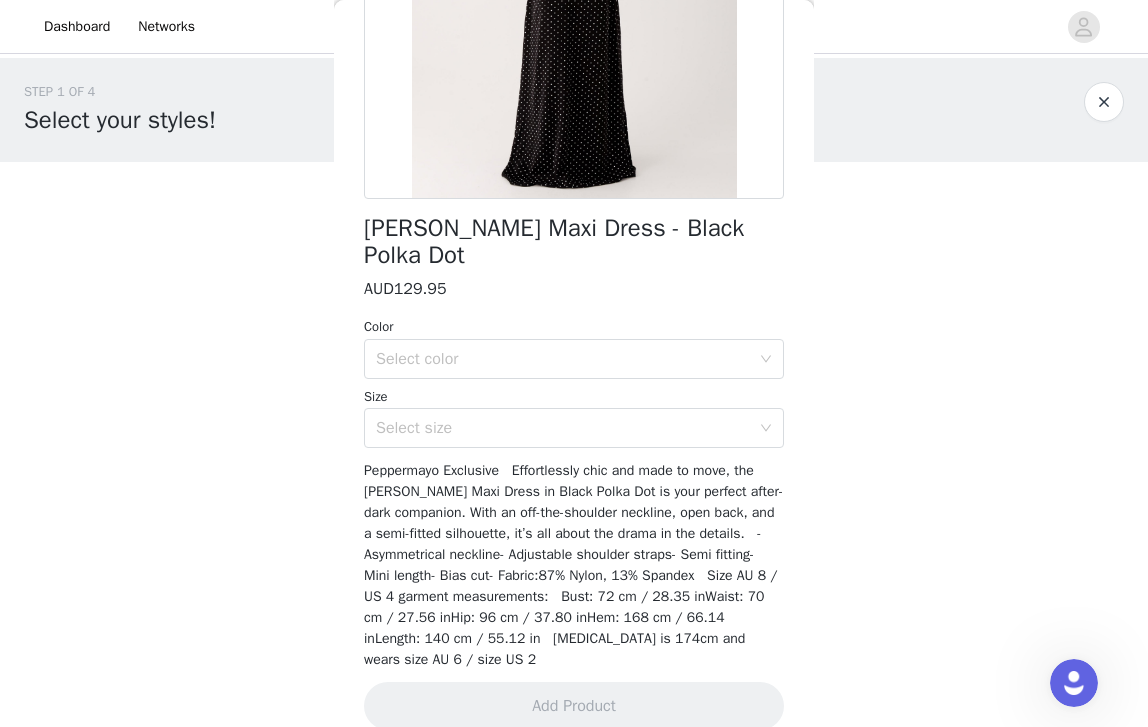 scroll, scrollTop: 350, scrollLeft: 0, axis: vertical 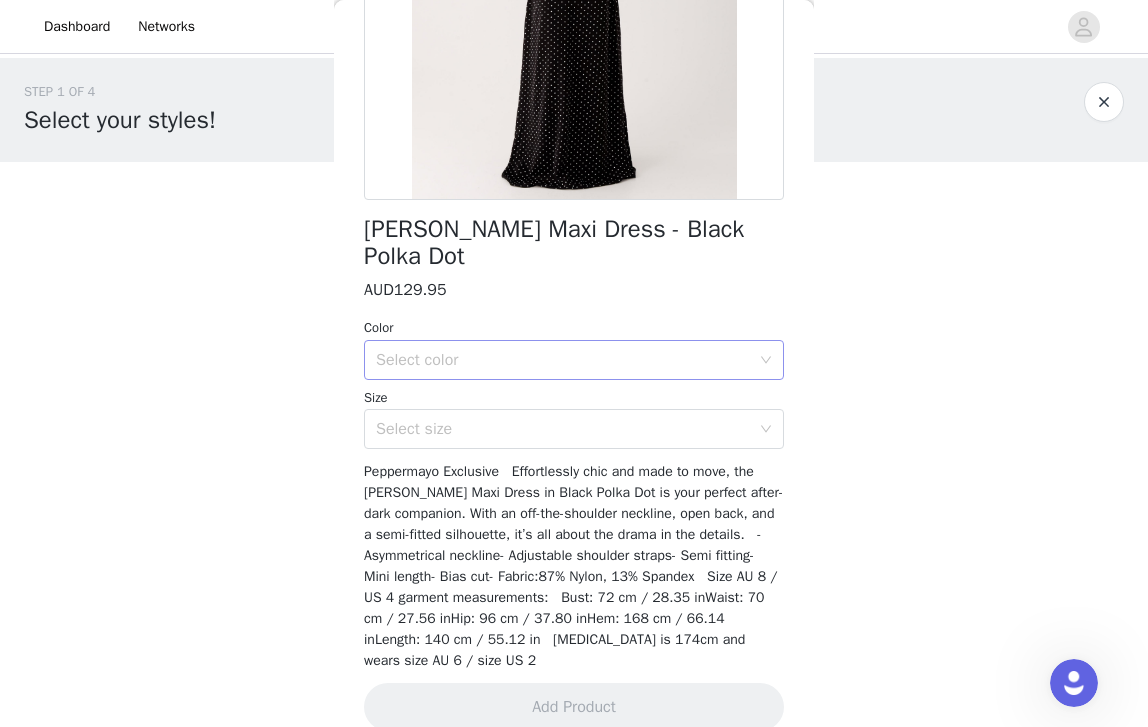 click on "Select color" at bounding box center [563, 360] 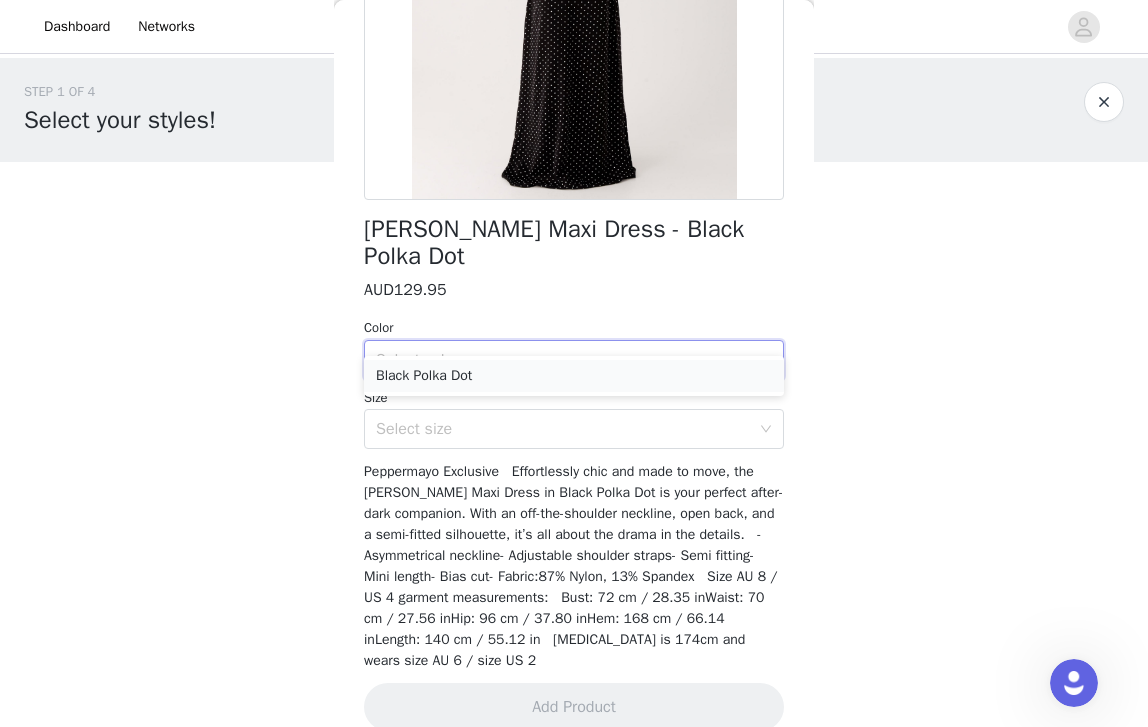 click on "Black Polka Dot" at bounding box center (574, 376) 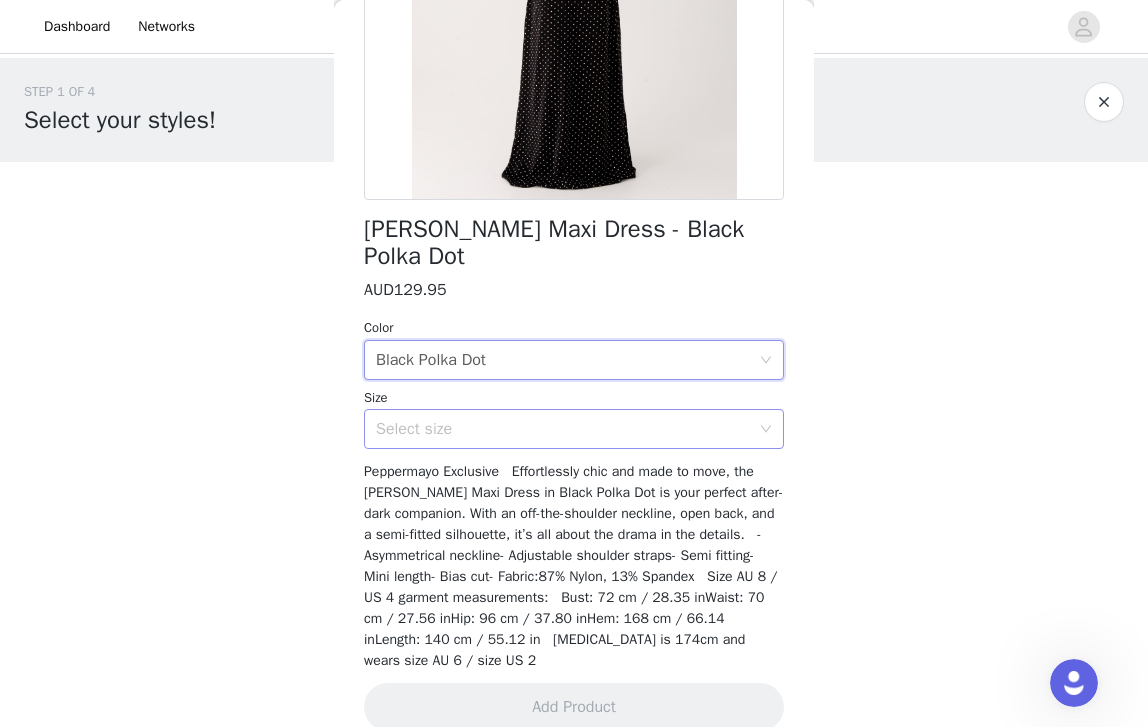 click on "Select size" at bounding box center [563, 429] 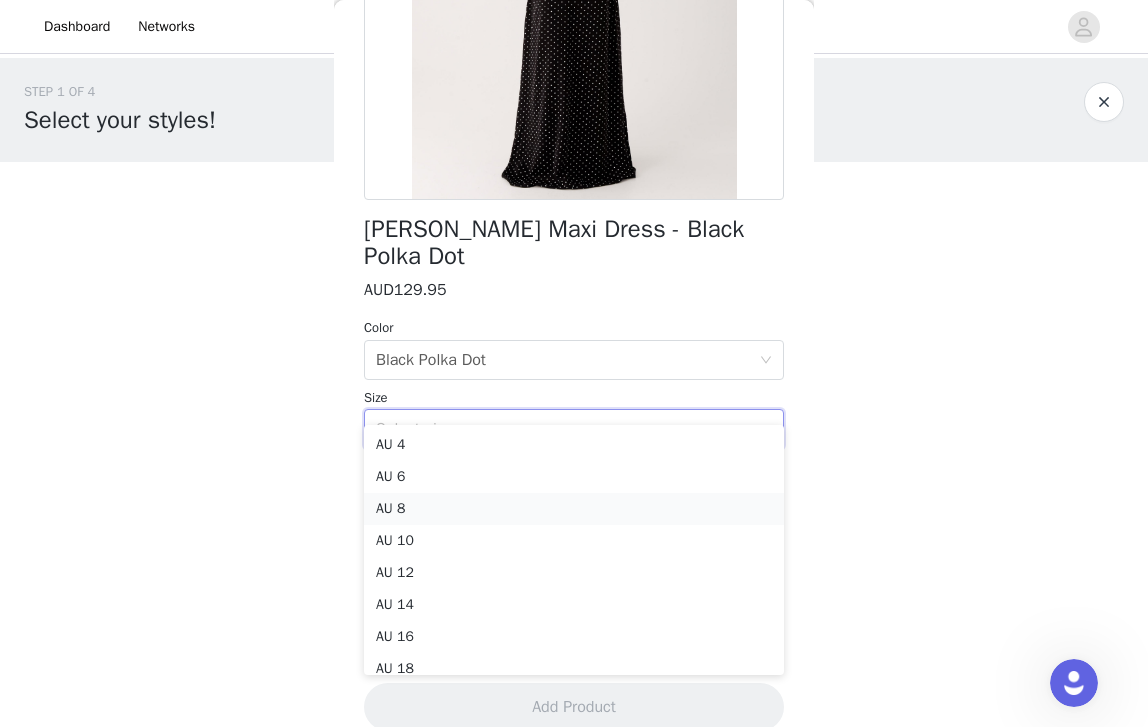 click on "AU 8" at bounding box center [574, 509] 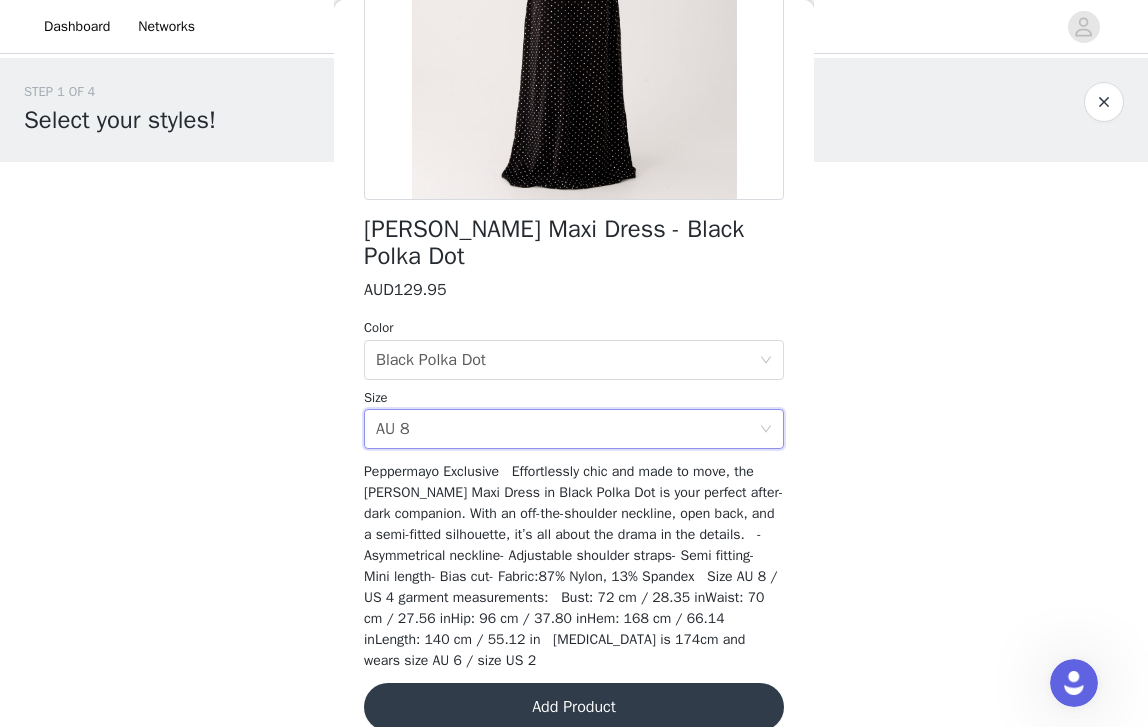 click on "Add Product" at bounding box center (574, 707) 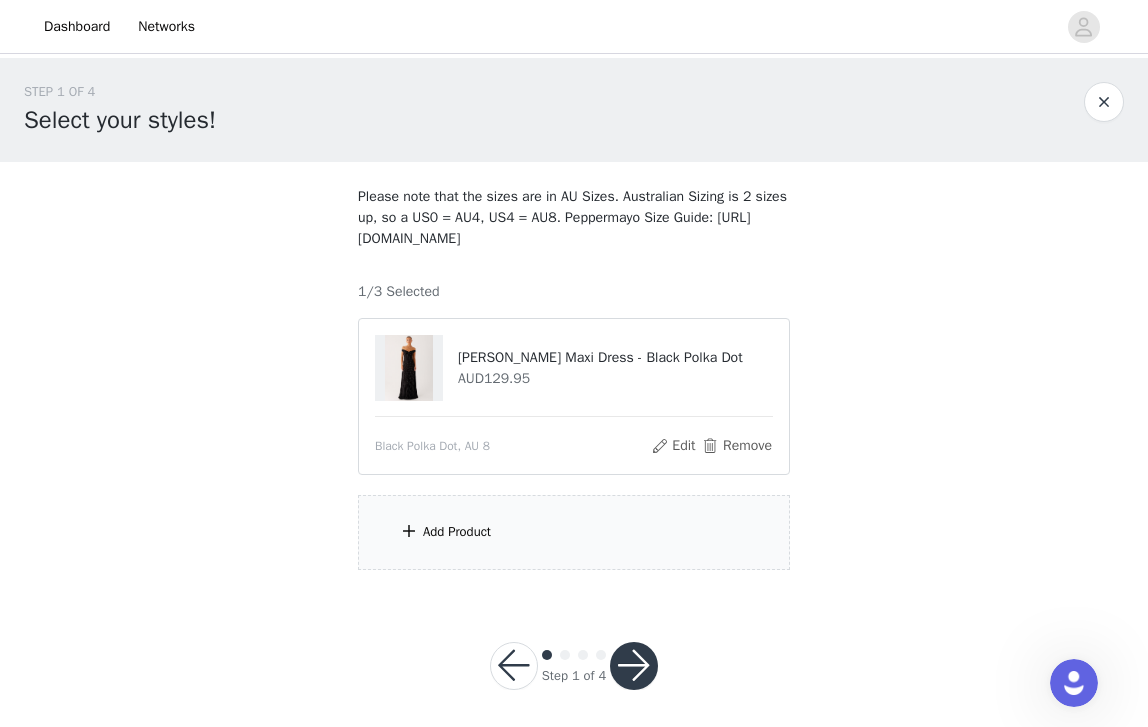 click on "Add Product" at bounding box center (574, 532) 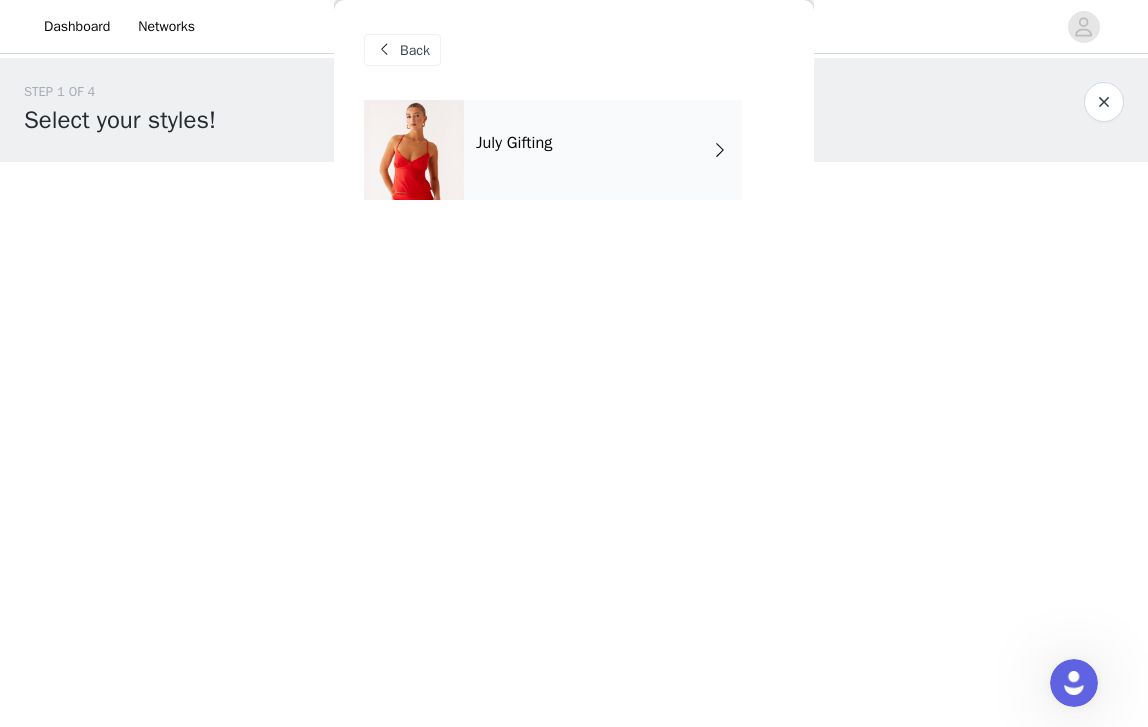 click on "July Gifting" at bounding box center (603, 150) 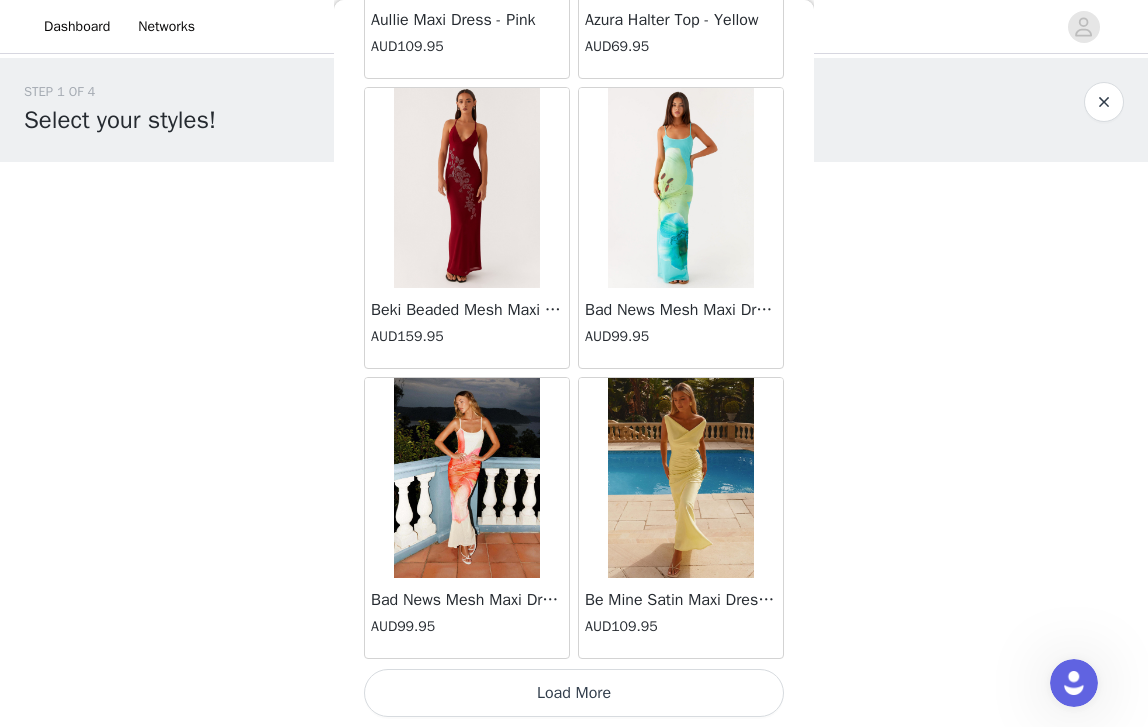 click on "Load More" at bounding box center [574, 693] 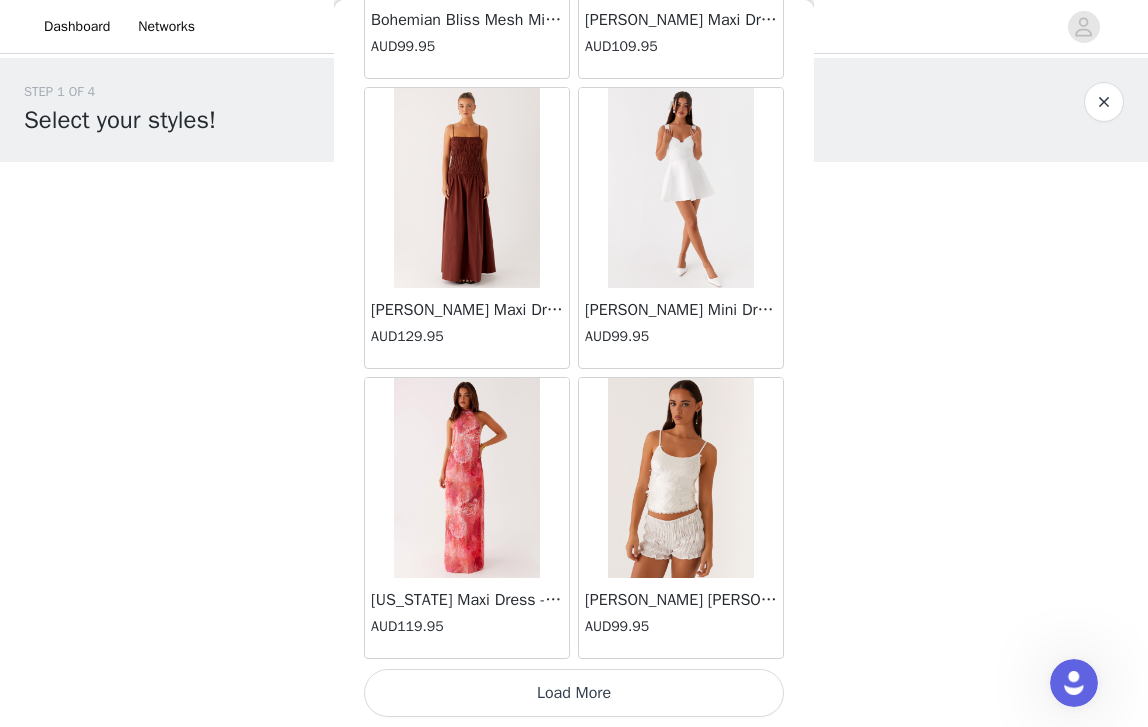 click on "Load More" at bounding box center (574, 693) 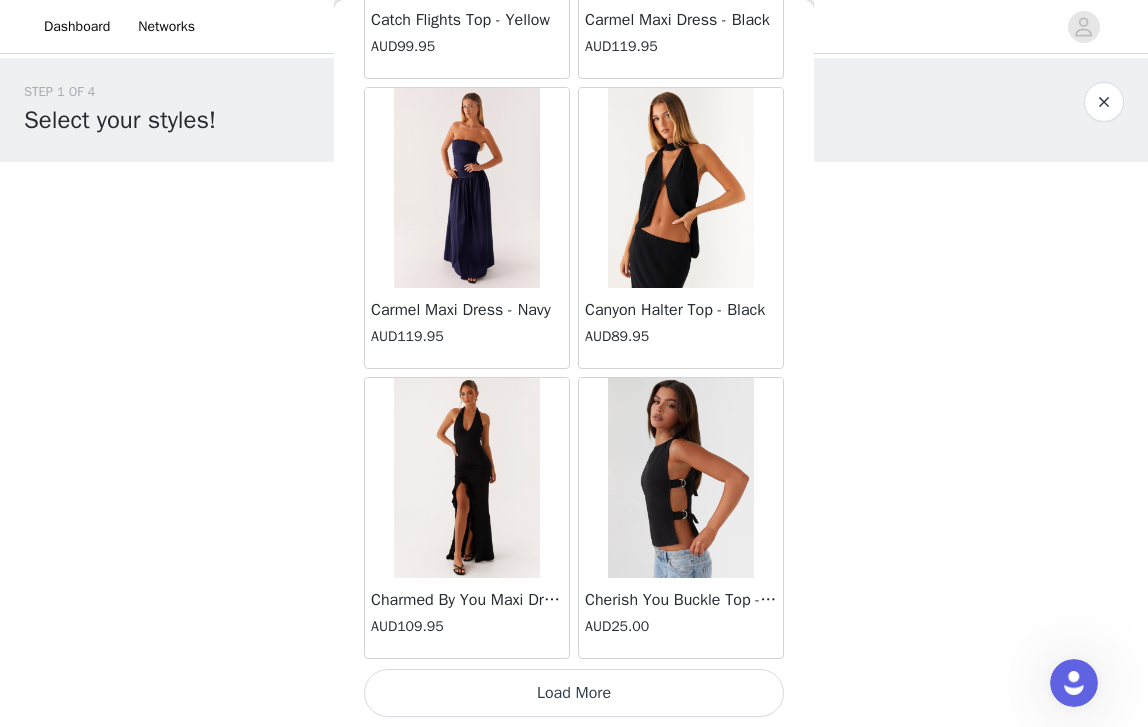 click on "Load More" at bounding box center (574, 693) 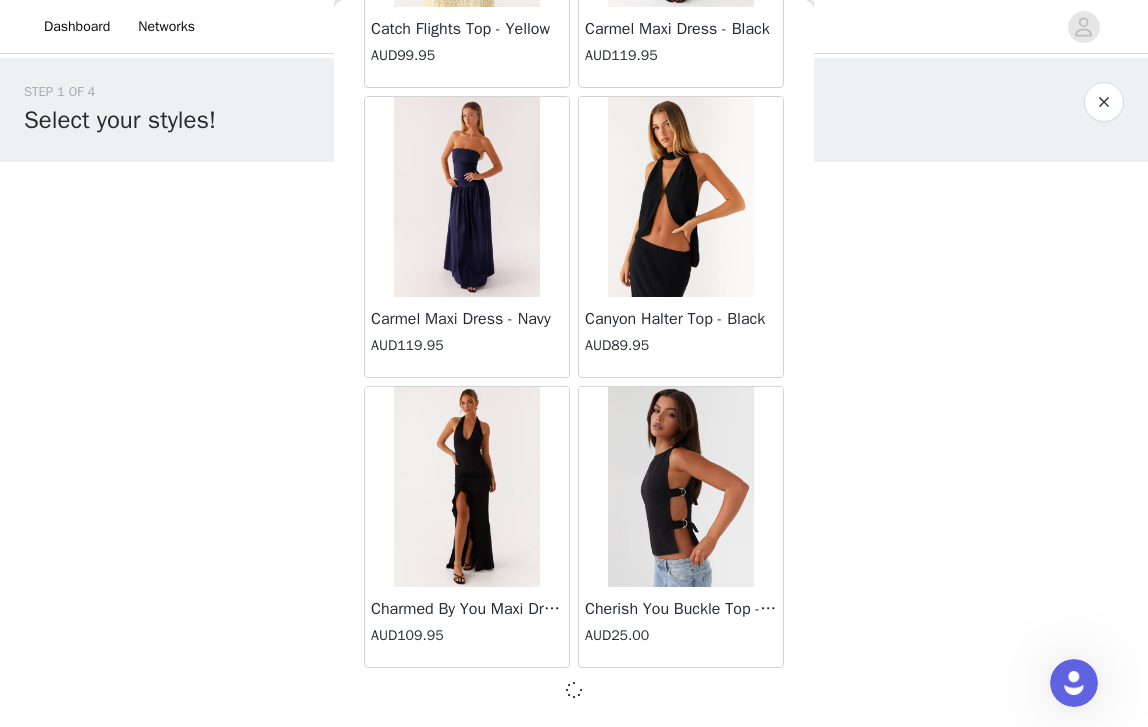 scroll, scrollTop: 8124, scrollLeft: 0, axis: vertical 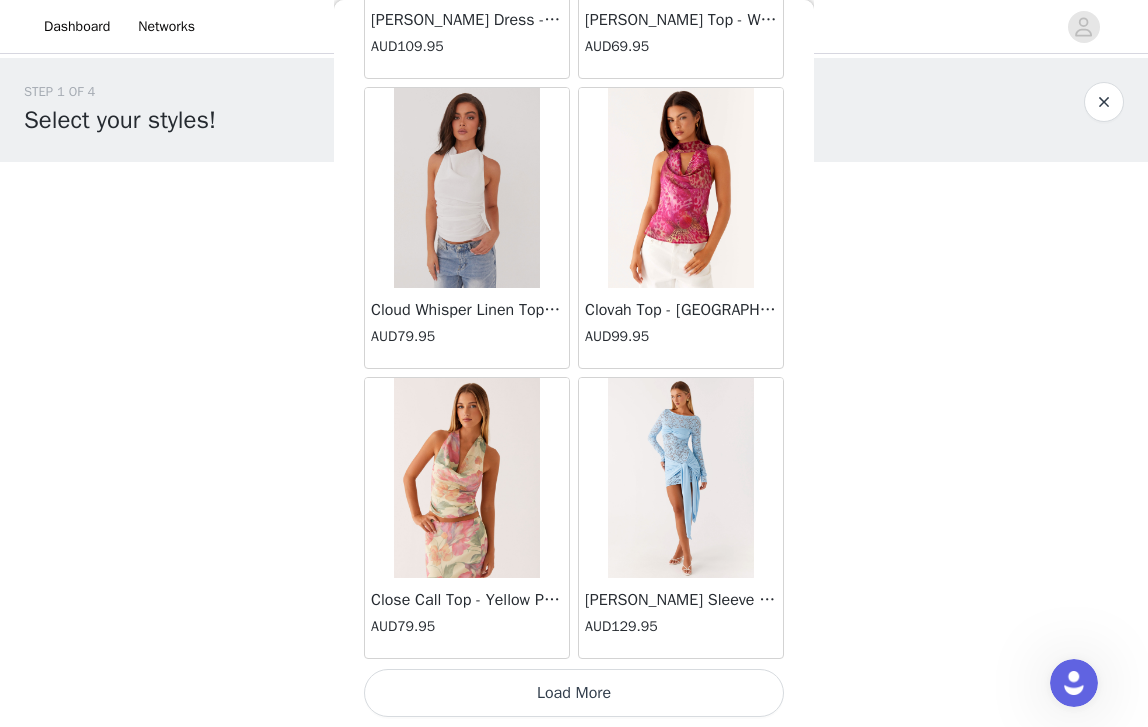 click on "Load More" at bounding box center (574, 693) 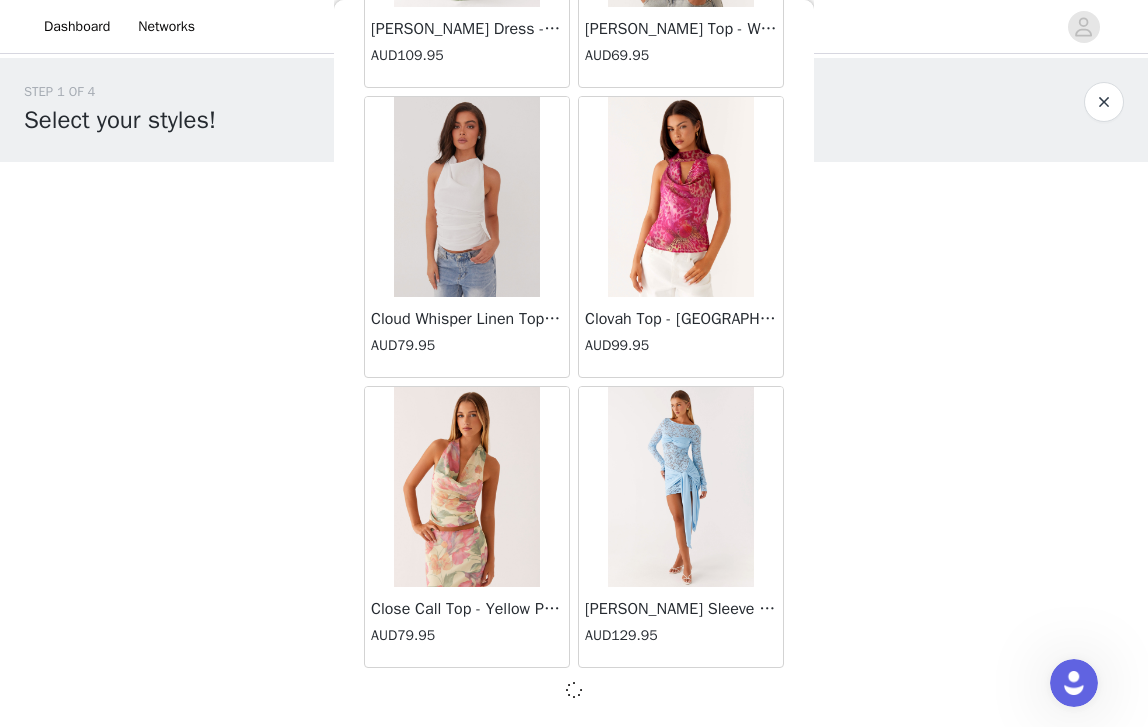 scroll, scrollTop: 11024, scrollLeft: 0, axis: vertical 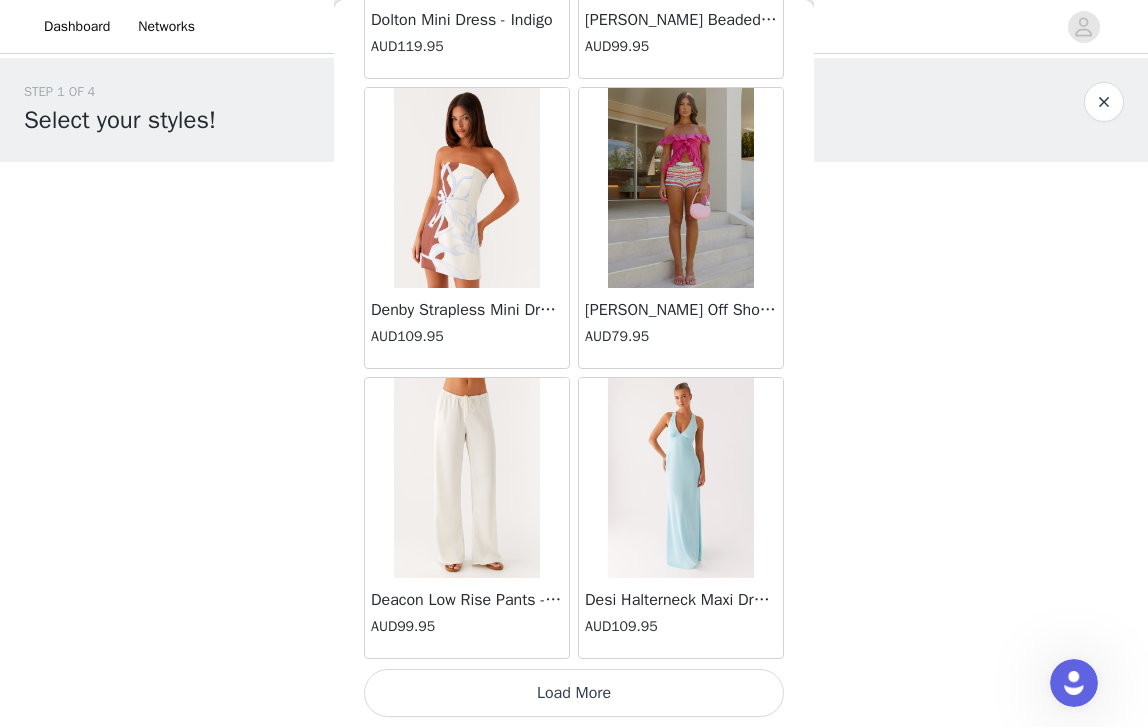 click on "Load More" at bounding box center (574, 693) 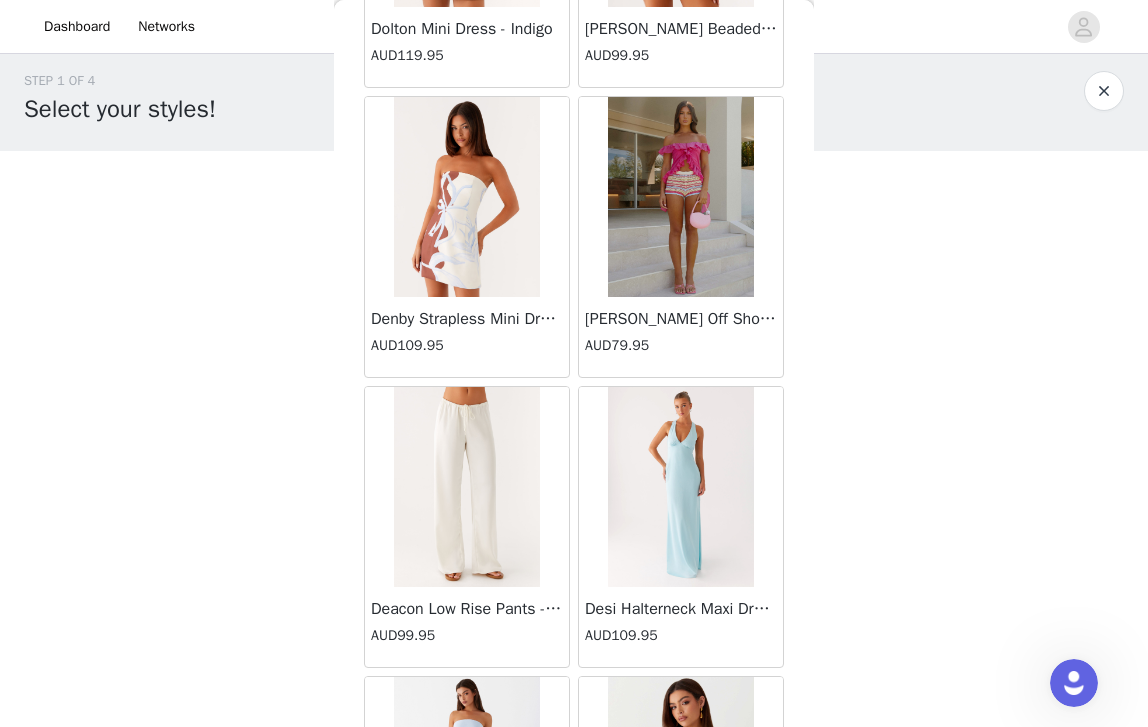 scroll, scrollTop: 10, scrollLeft: 0, axis: vertical 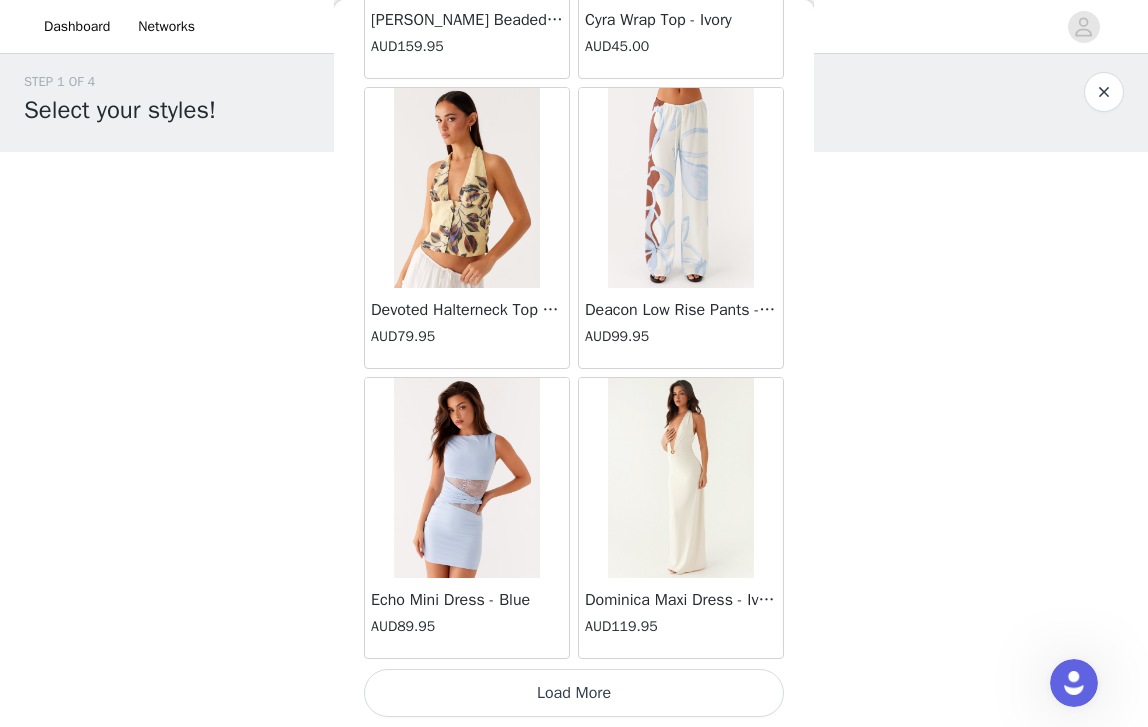 click on "Load More" at bounding box center (574, 693) 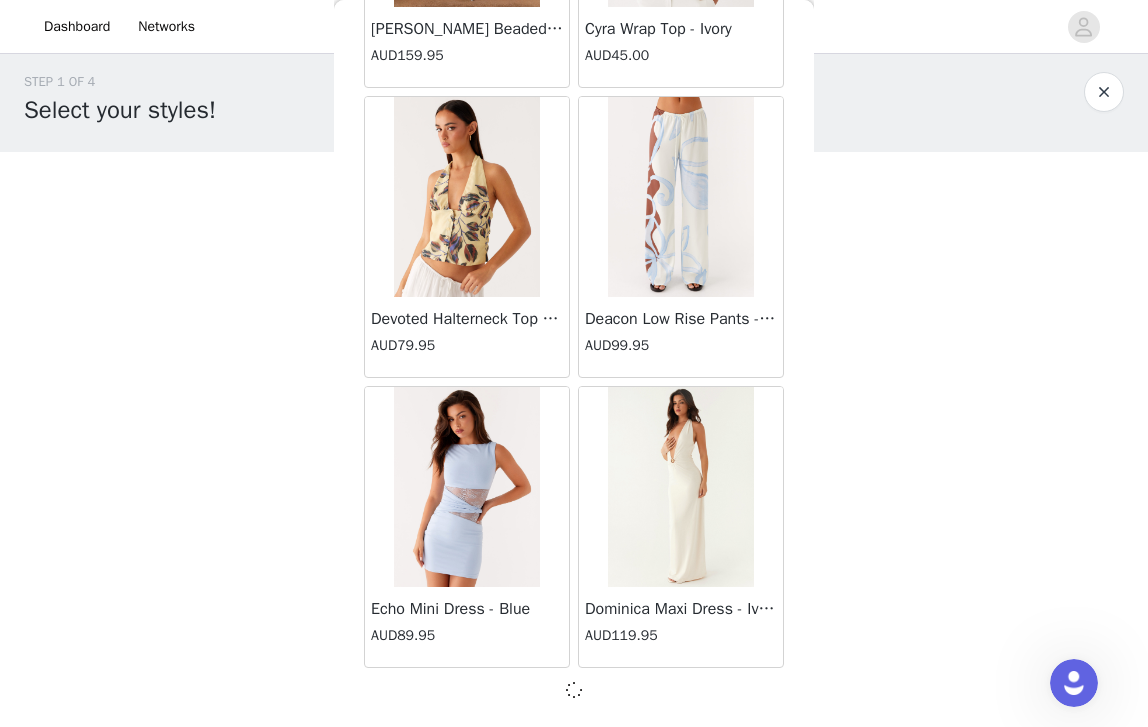 scroll, scrollTop: 16824, scrollLeft: 0, axis: vertical 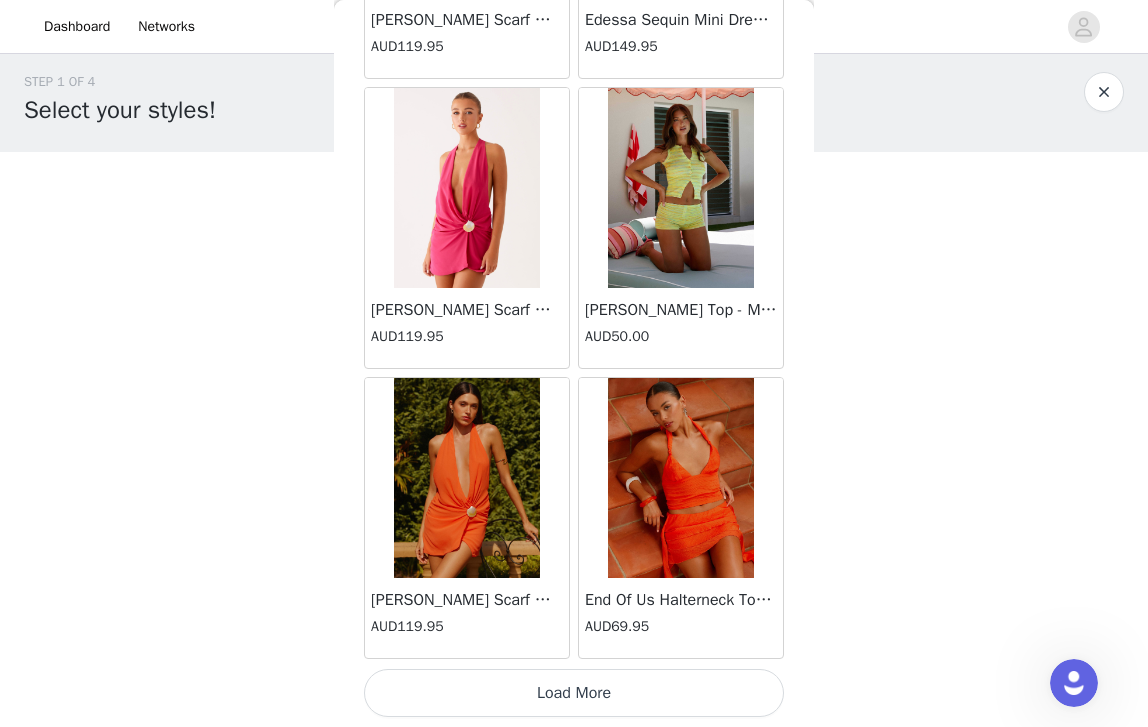 click on "Load More" at bounding box center (574, 693) 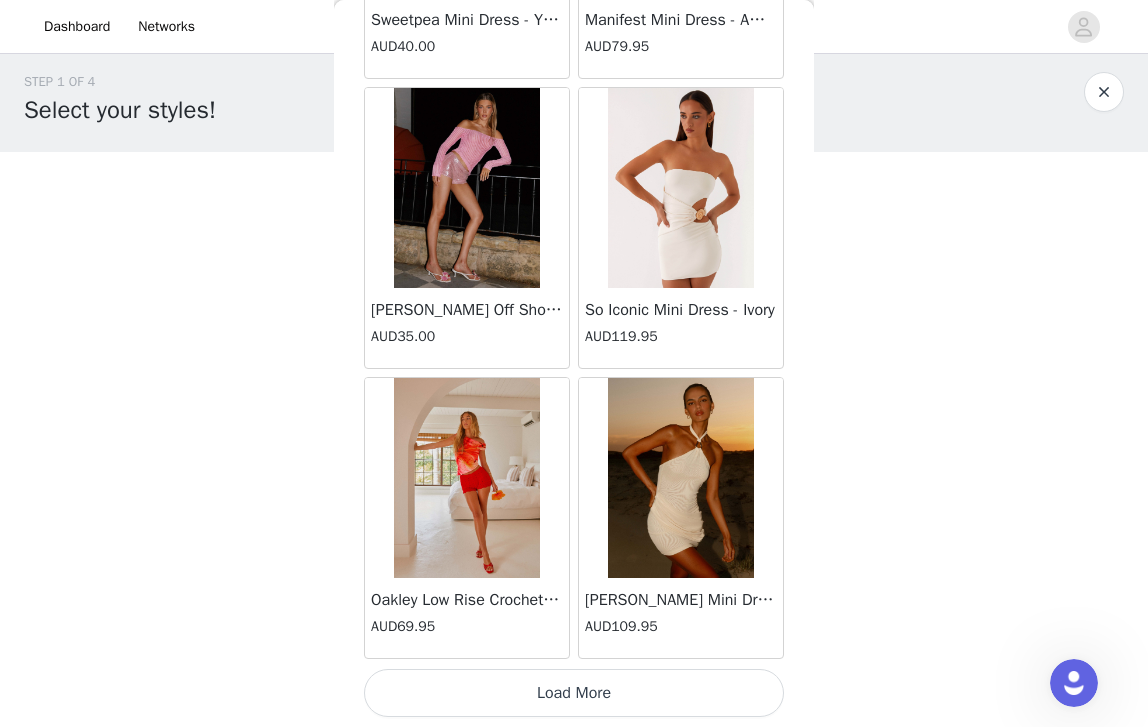 scroll, scrollTop: 22633, scrollLeft: 0, axis: vertical 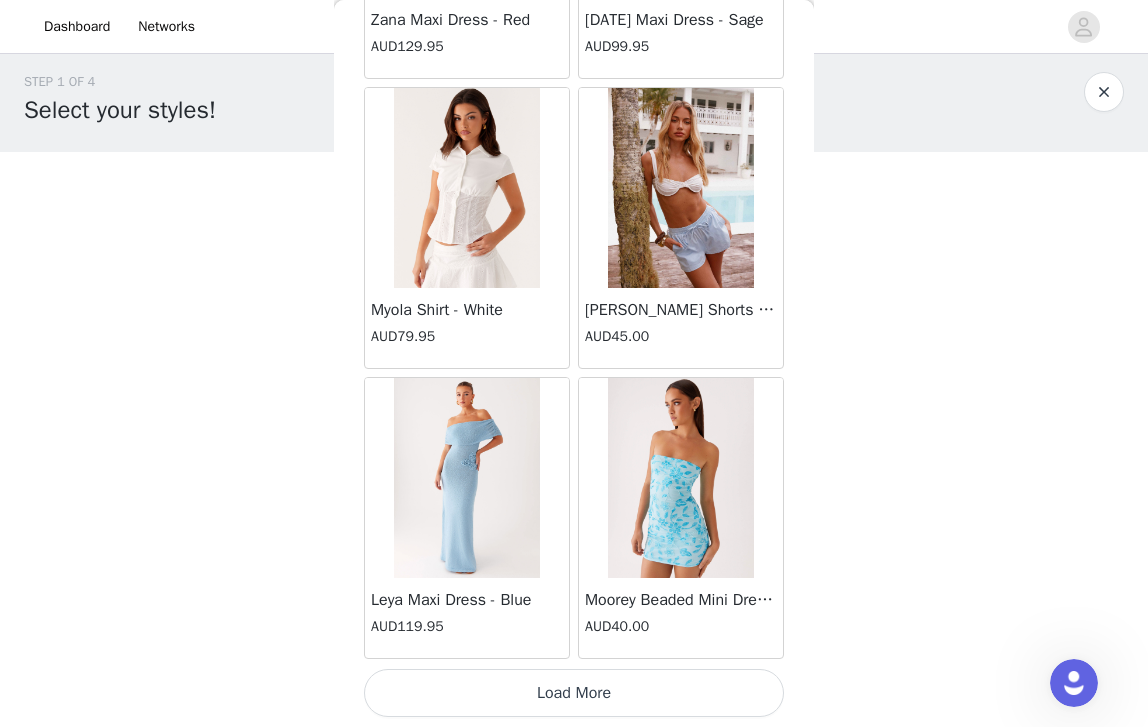 click on "Load More" at bounding box center [574, 693] 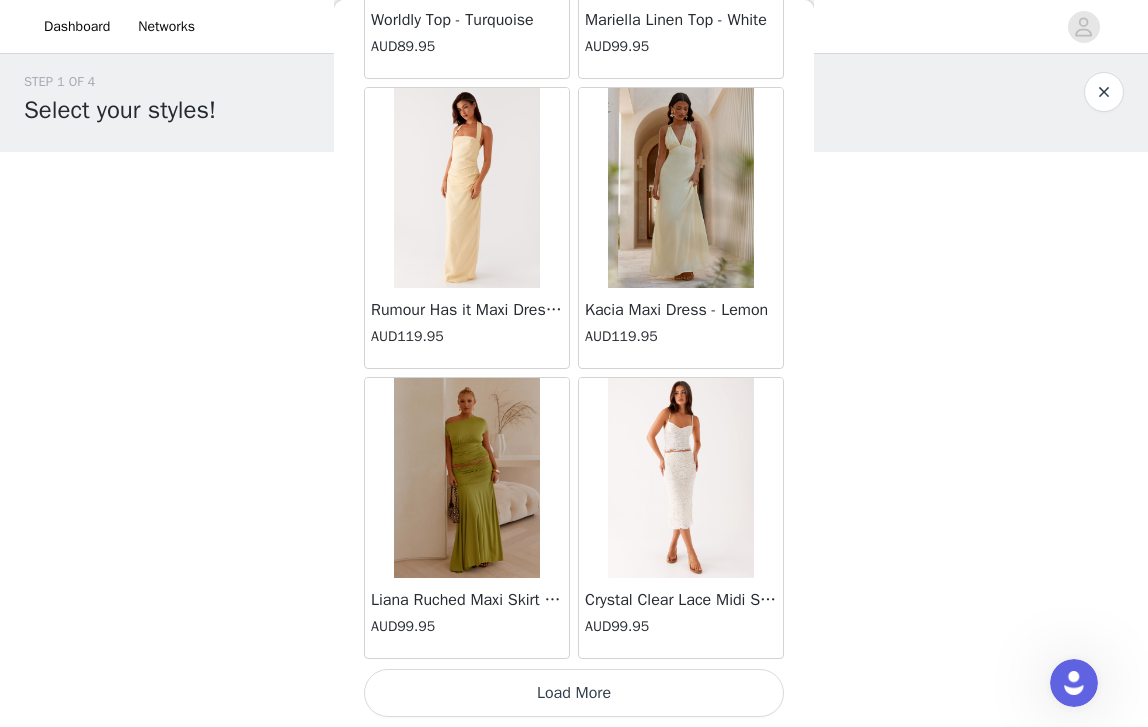 click on "Load More" at bounding box center (574, 693) 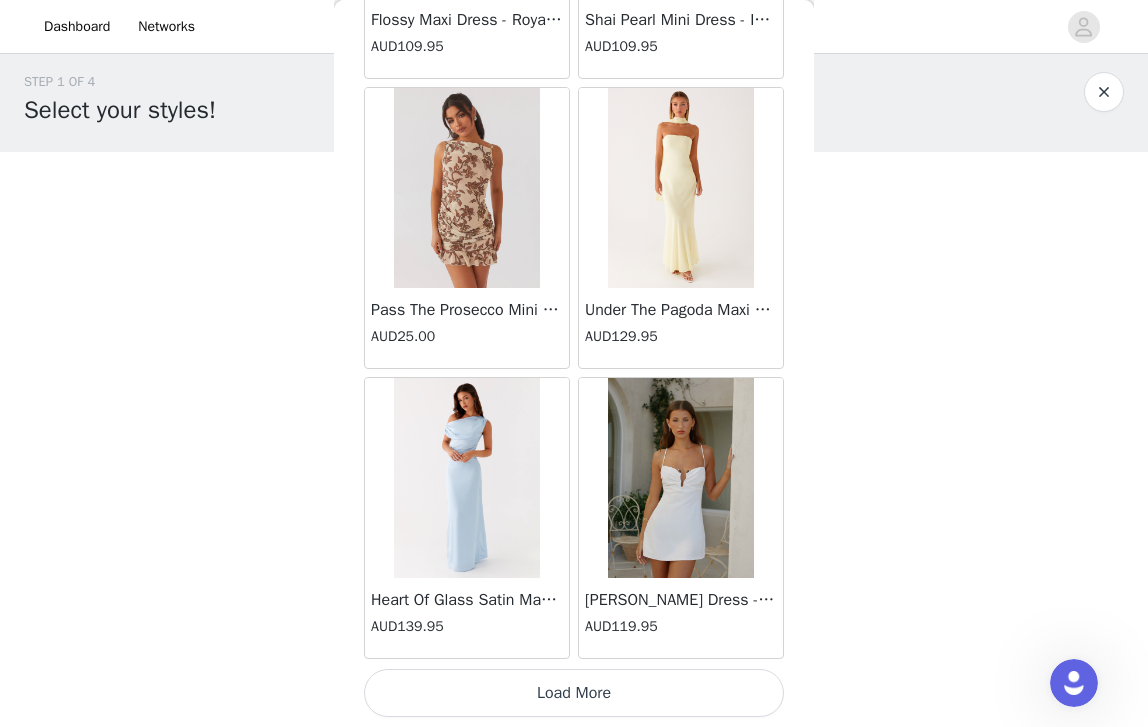 click on "Load More" at bounding box center [574, 693] 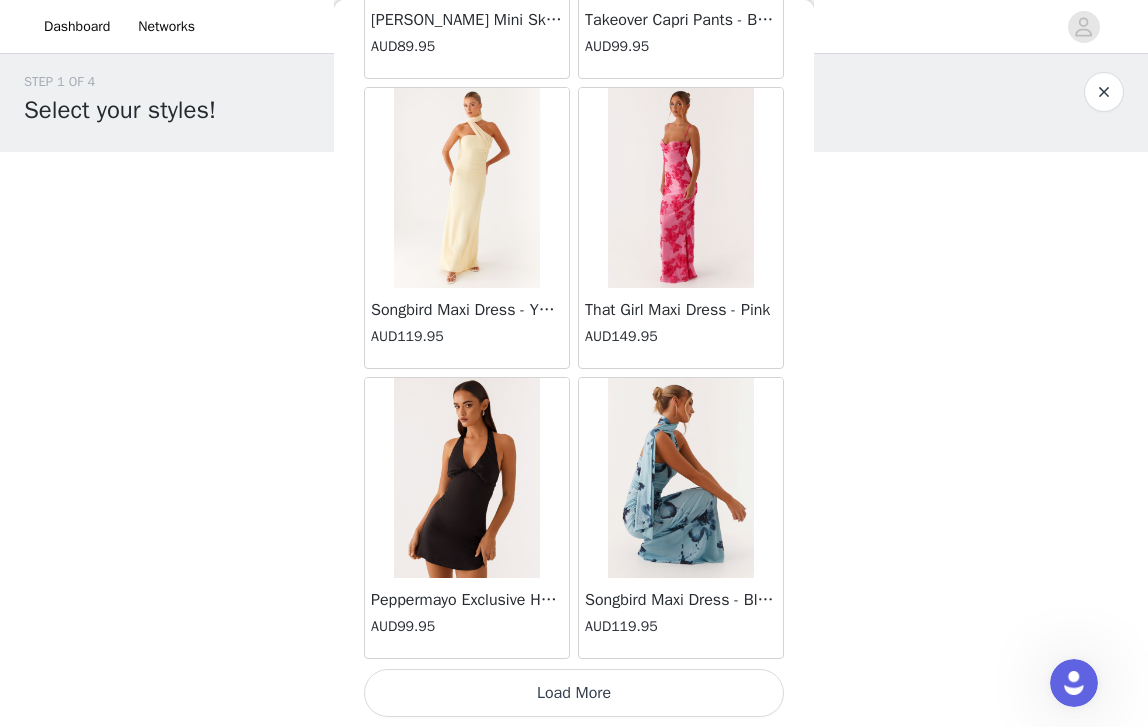 click on "Load More" at bounding box center (574, 693) 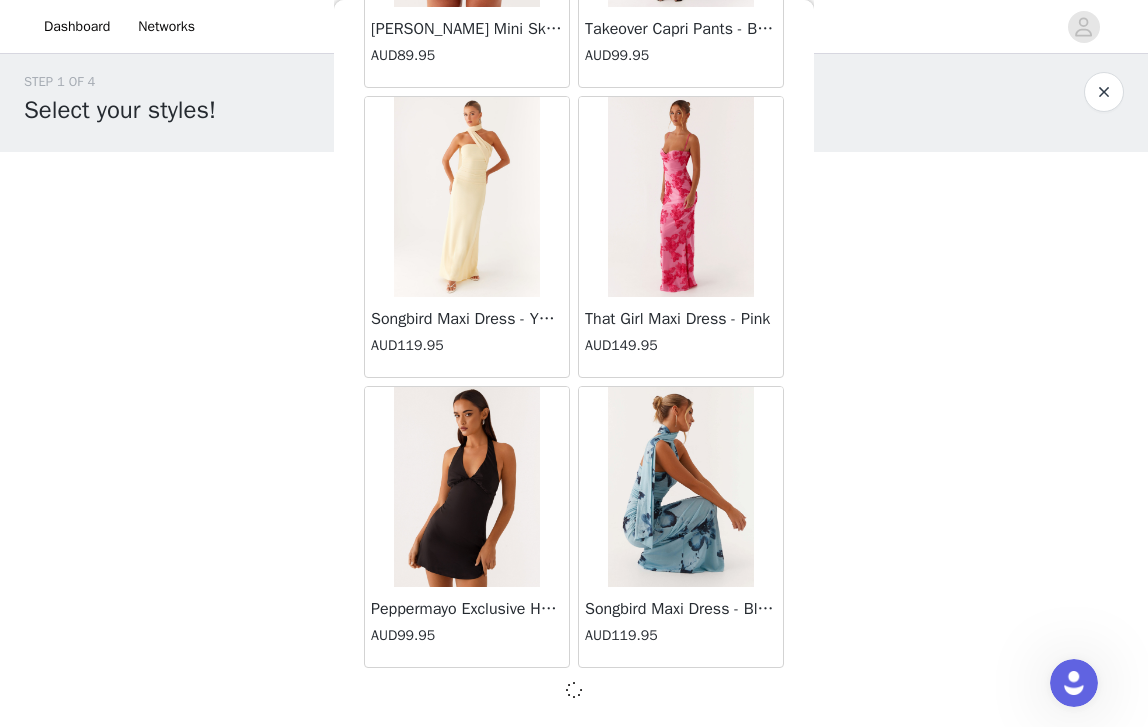 scroll, scrollTop: 34224, scrollLeft: 0, axis: vertical 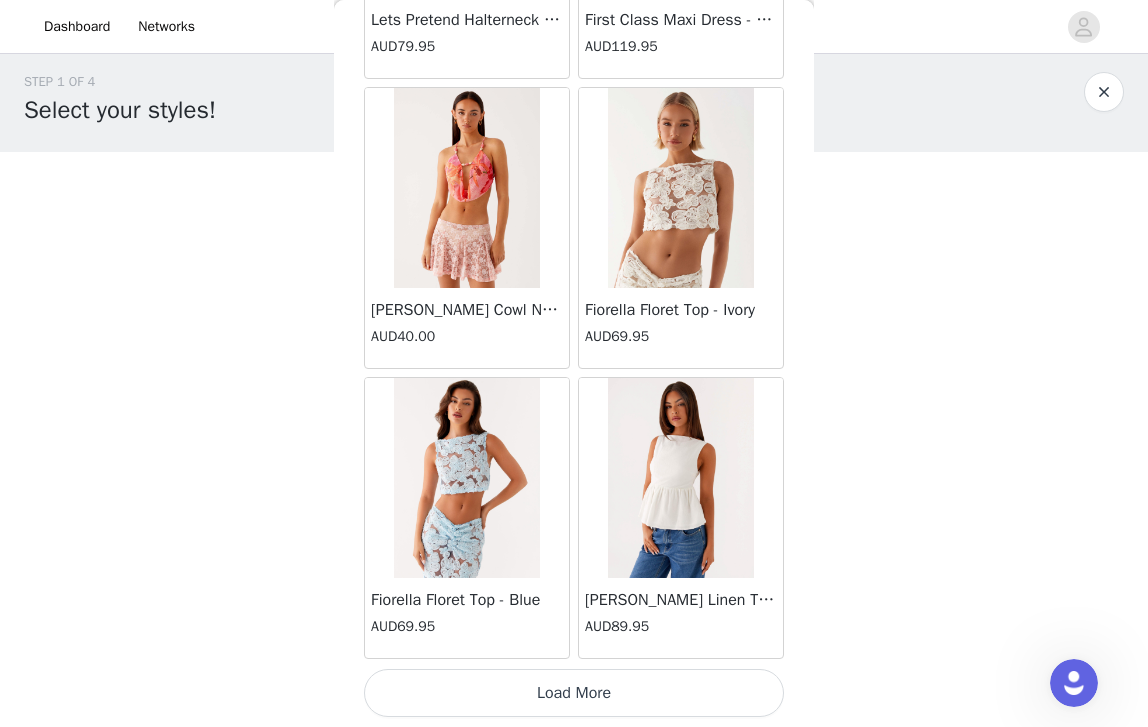 click on "Load More" at bounding box center (574, 693) 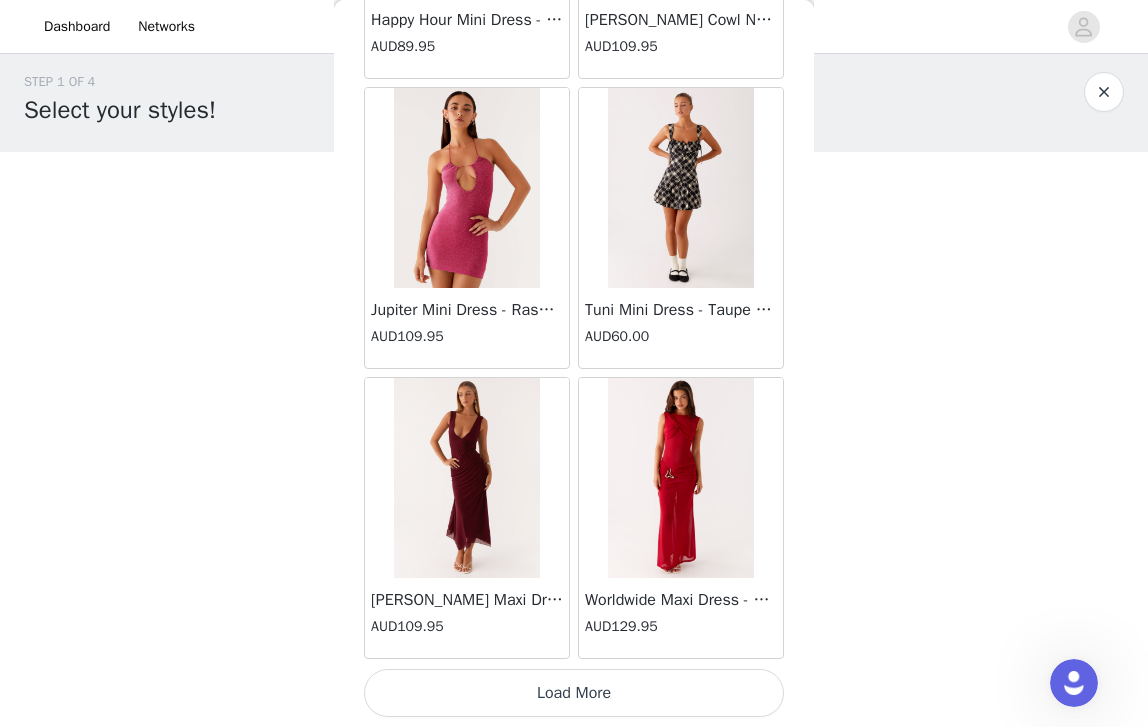 click on "Load More" at bounding box center (574, 693) 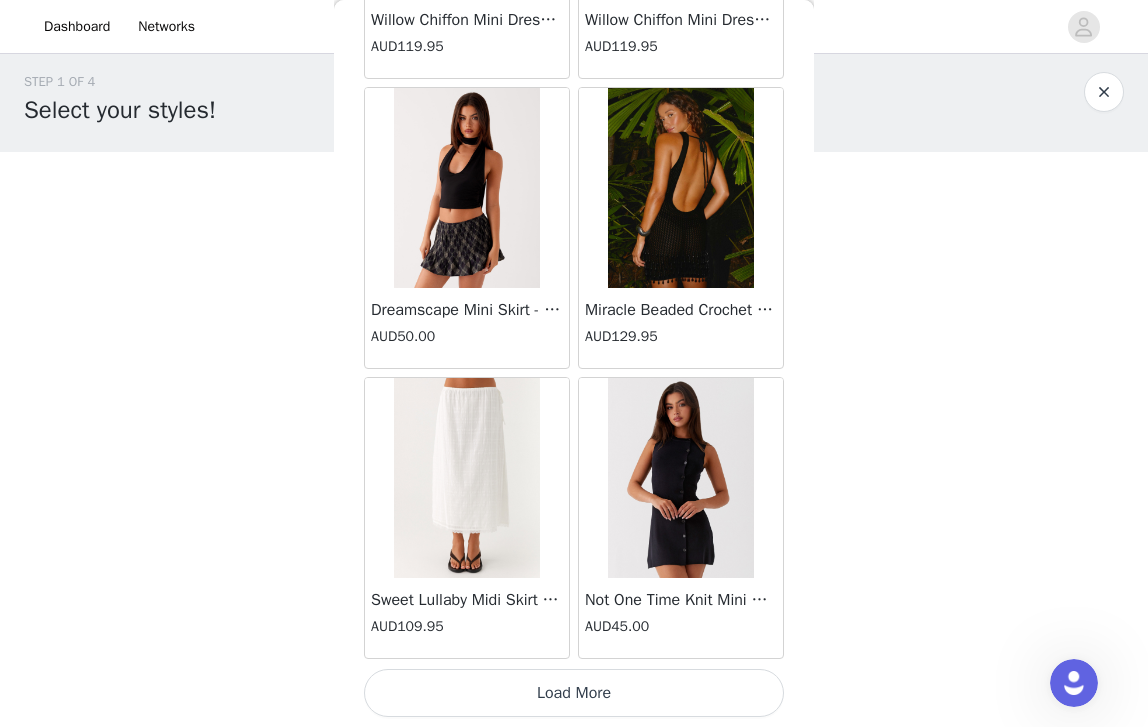 scroll, scrollTop: 42933, scrollLeft: 0, axis: vertical 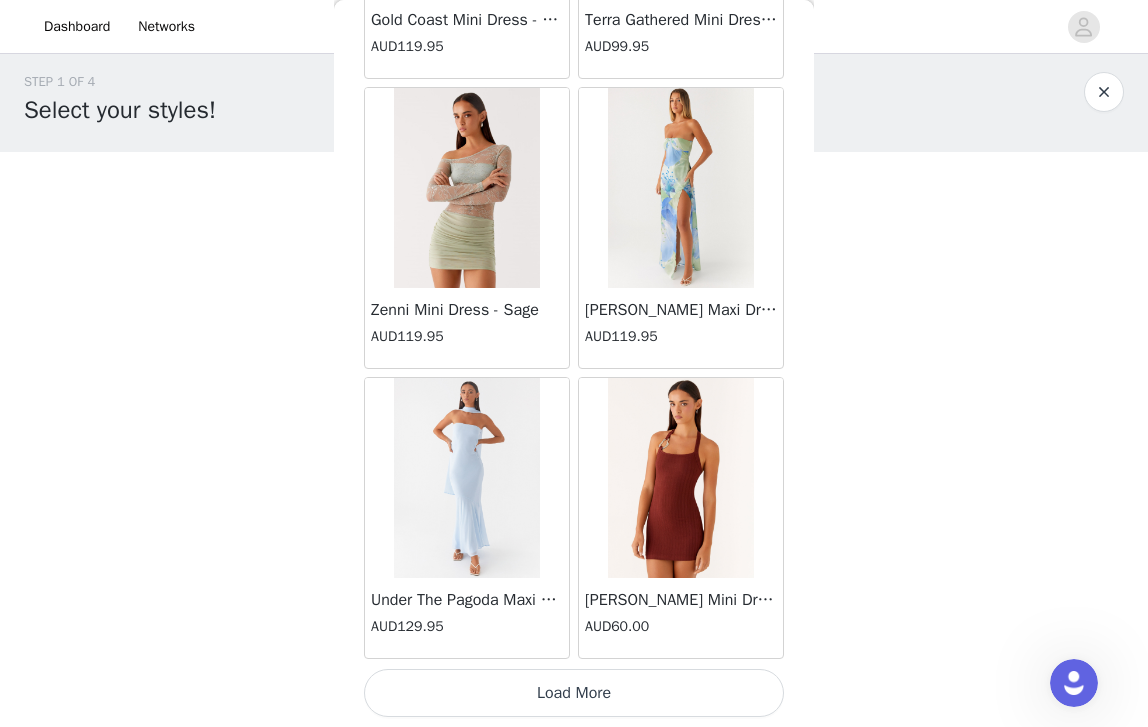 click on "Load More" at bounding box center [574, 693] 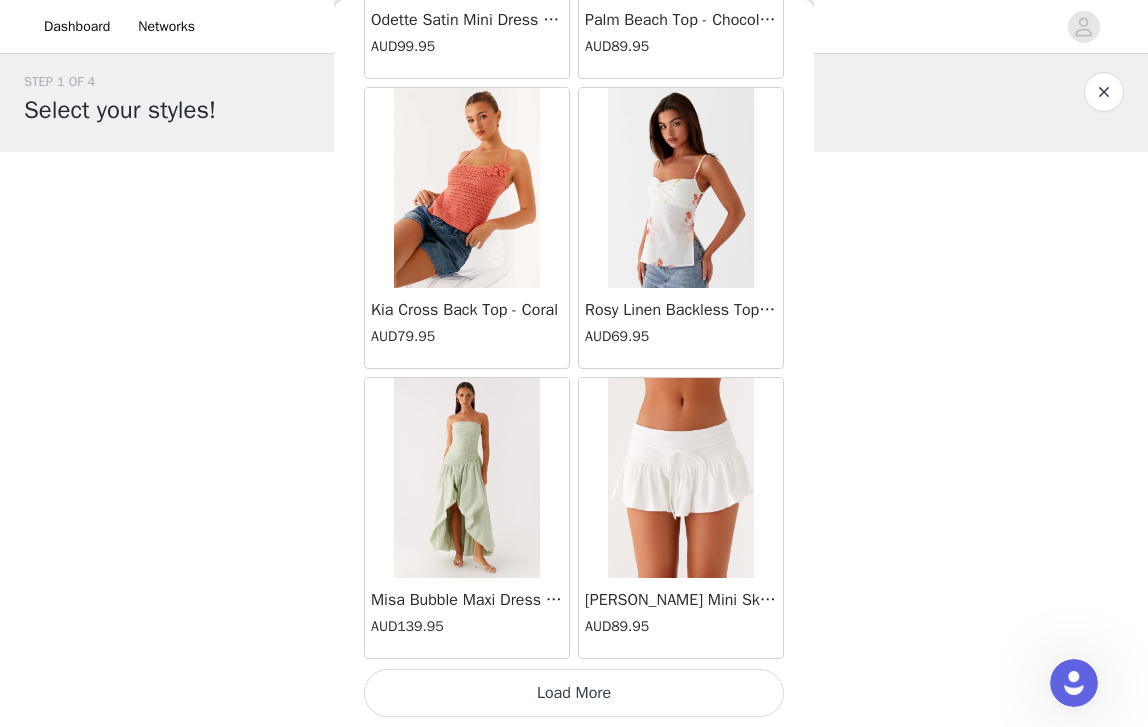 click on "Load More" at bounding box center [574, 693] 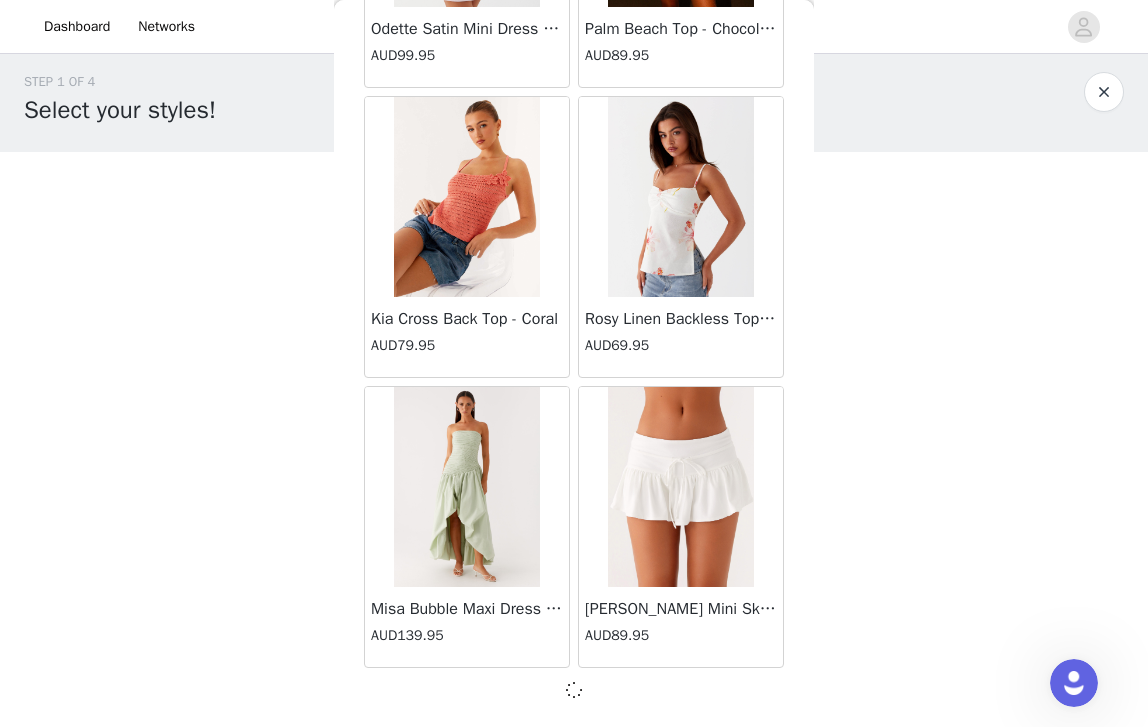 scroll, scrollTop: 48724, scrollLeft: 0, axis: vertical 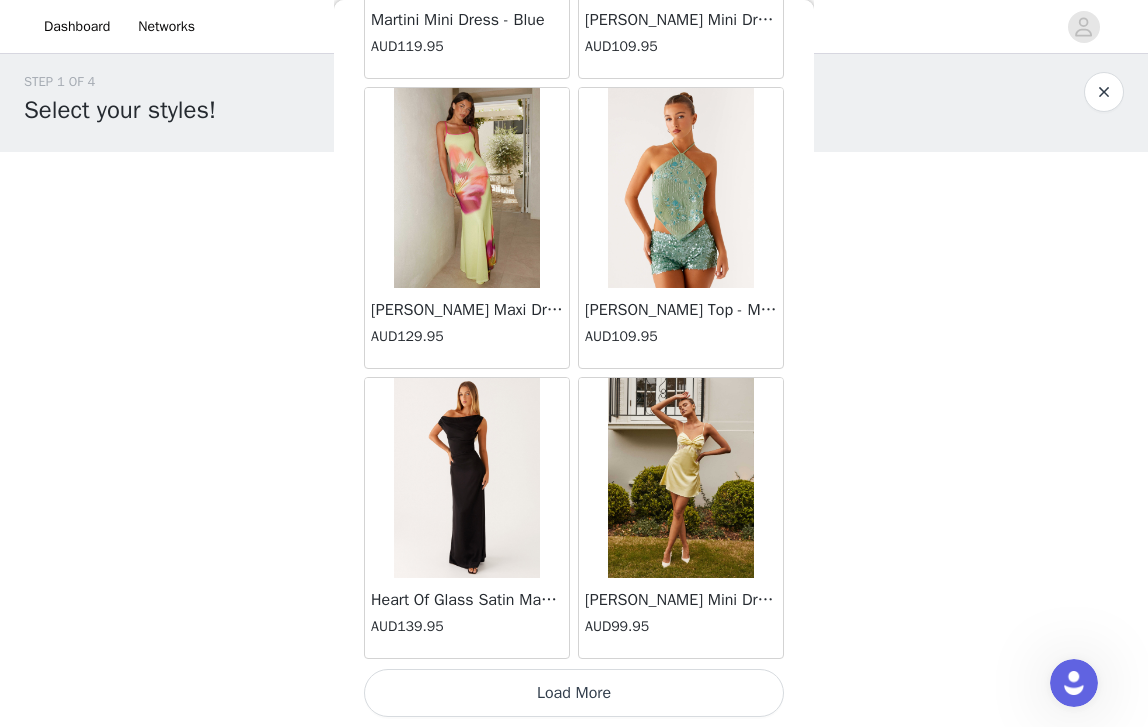 click on "Load More" at bounding box center [574, 693] 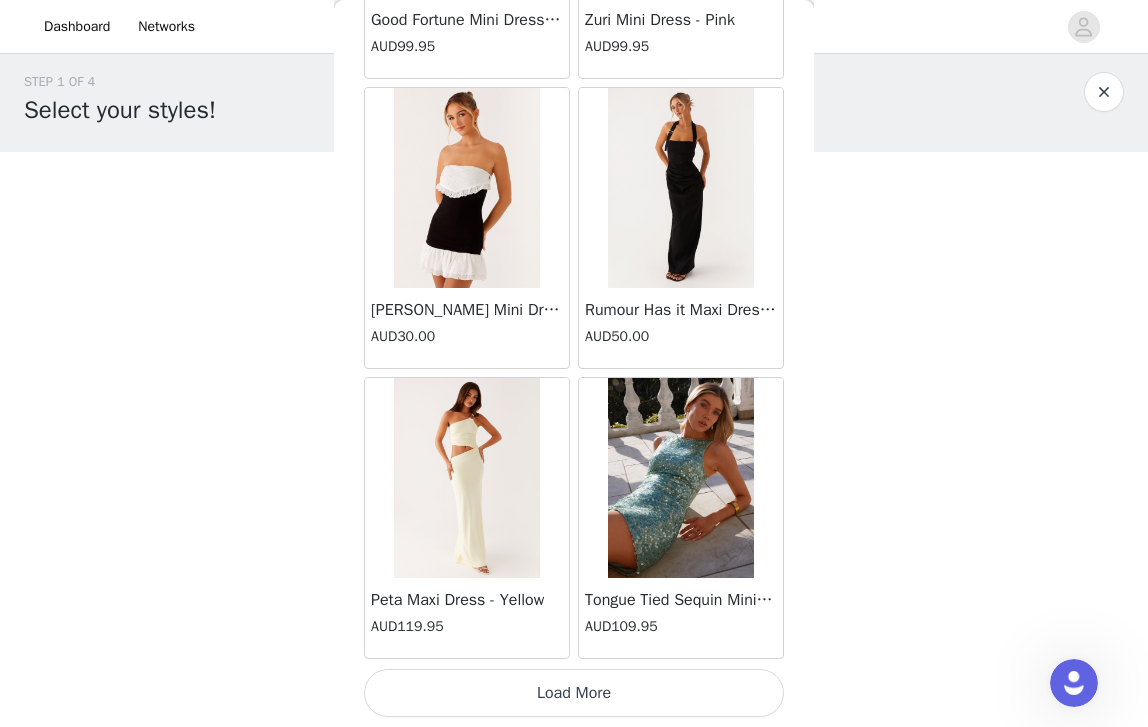 scroll, scrollTop: 54533, scrollLeft: 0, axis: vertical 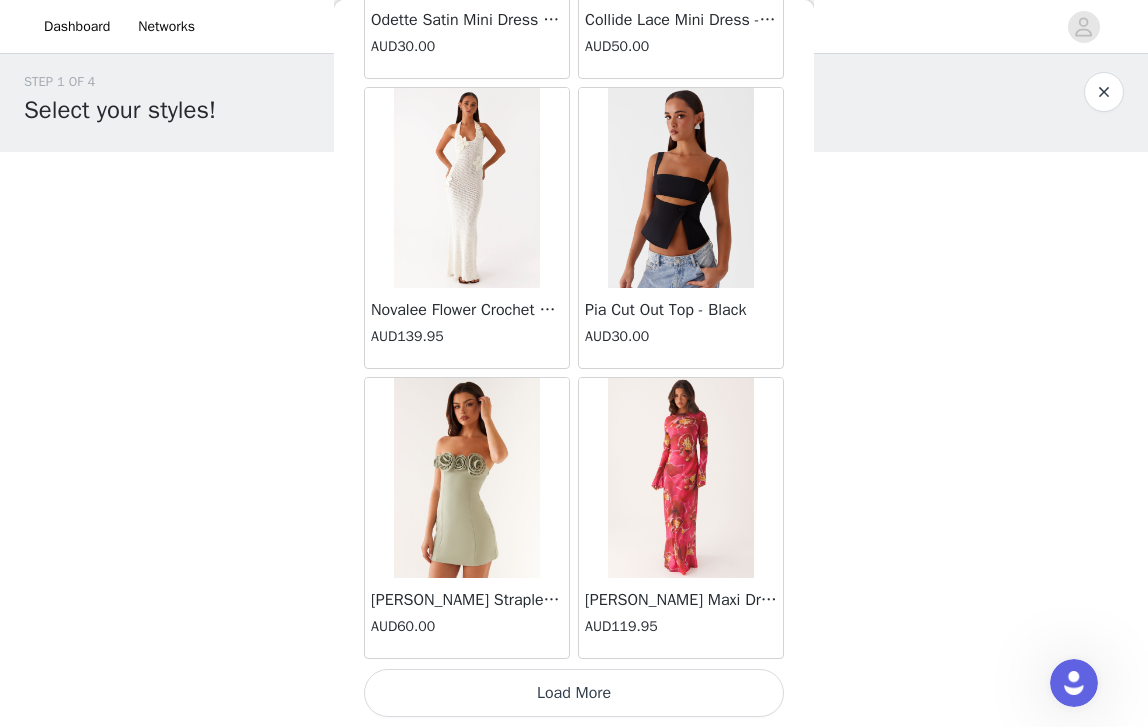click on "Load More" at bounding box center [574, 693] 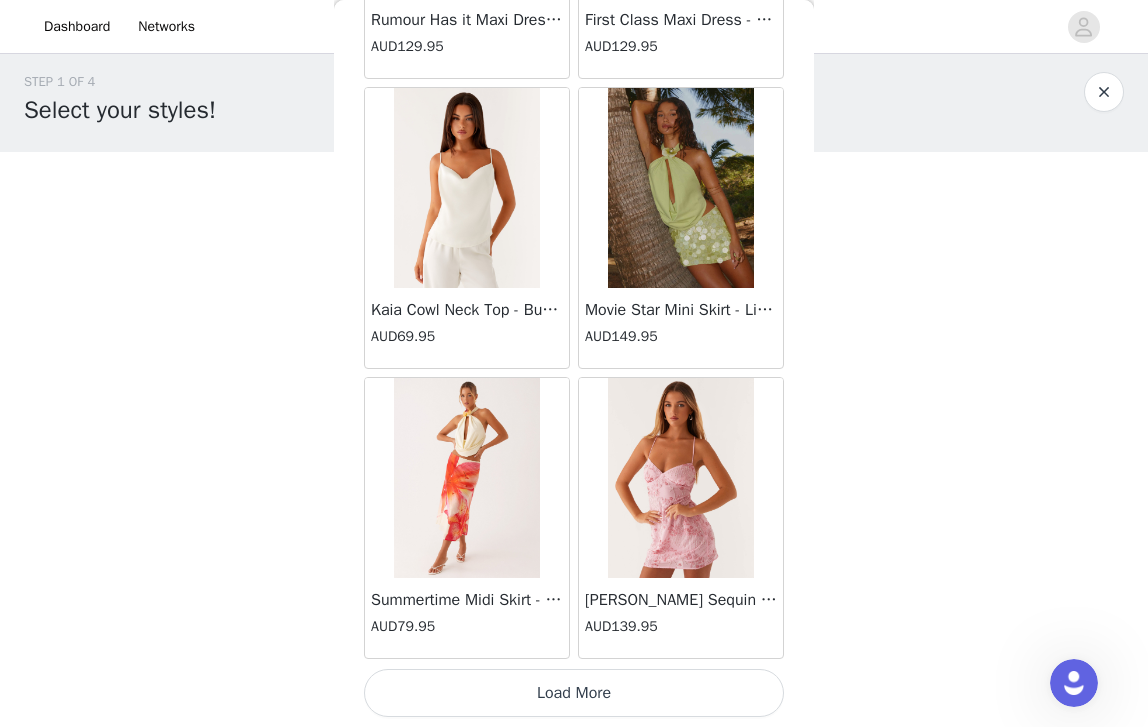 scroll, scrollTop: 60333, scrollLeft: 0, axis: vertical 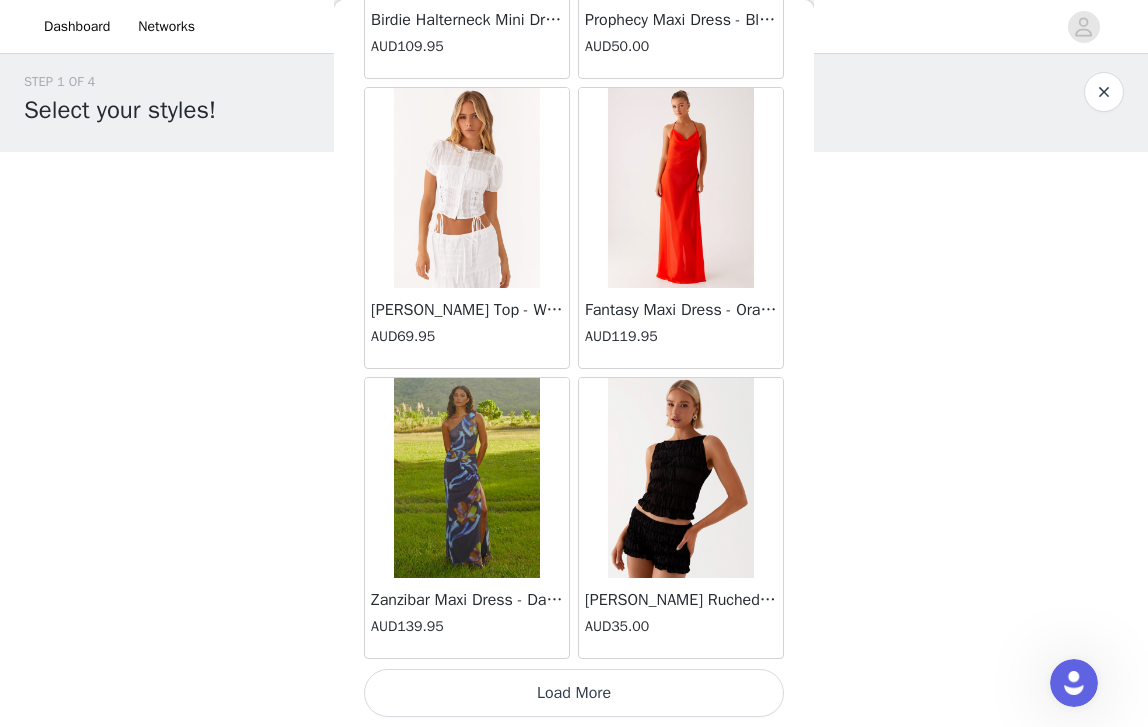 click on "Load More" at bounding box center [574, 693] 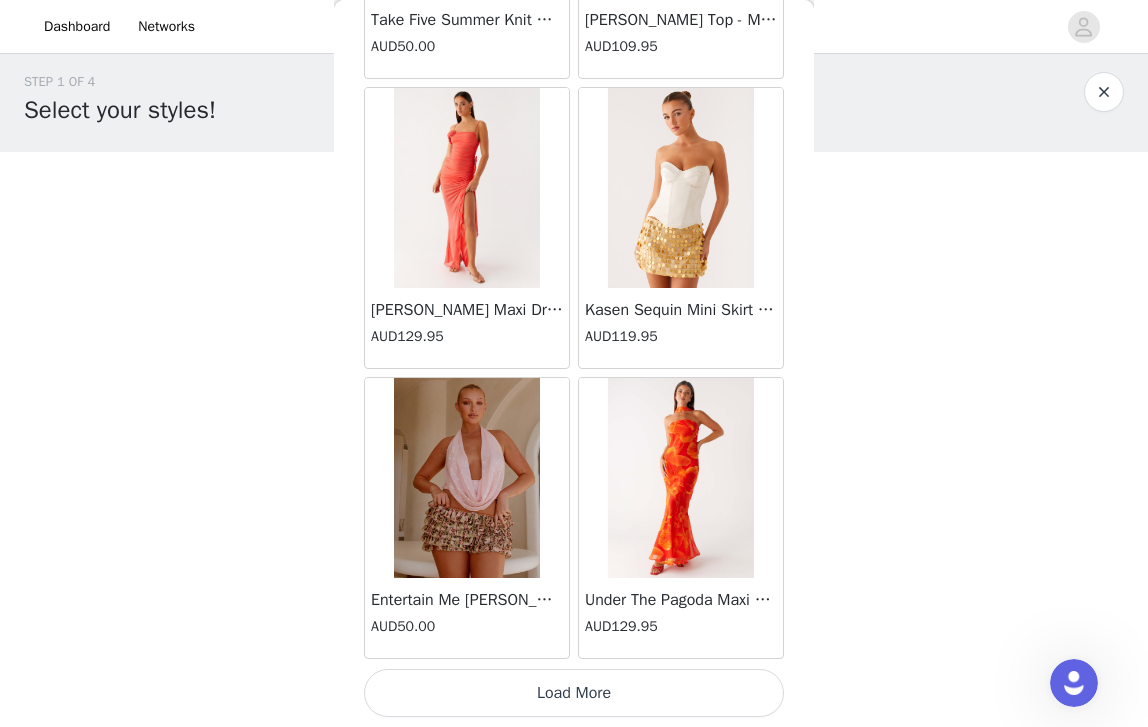 scroll, scrollTop: 66133, scrollLeft: 0, axis: vertical 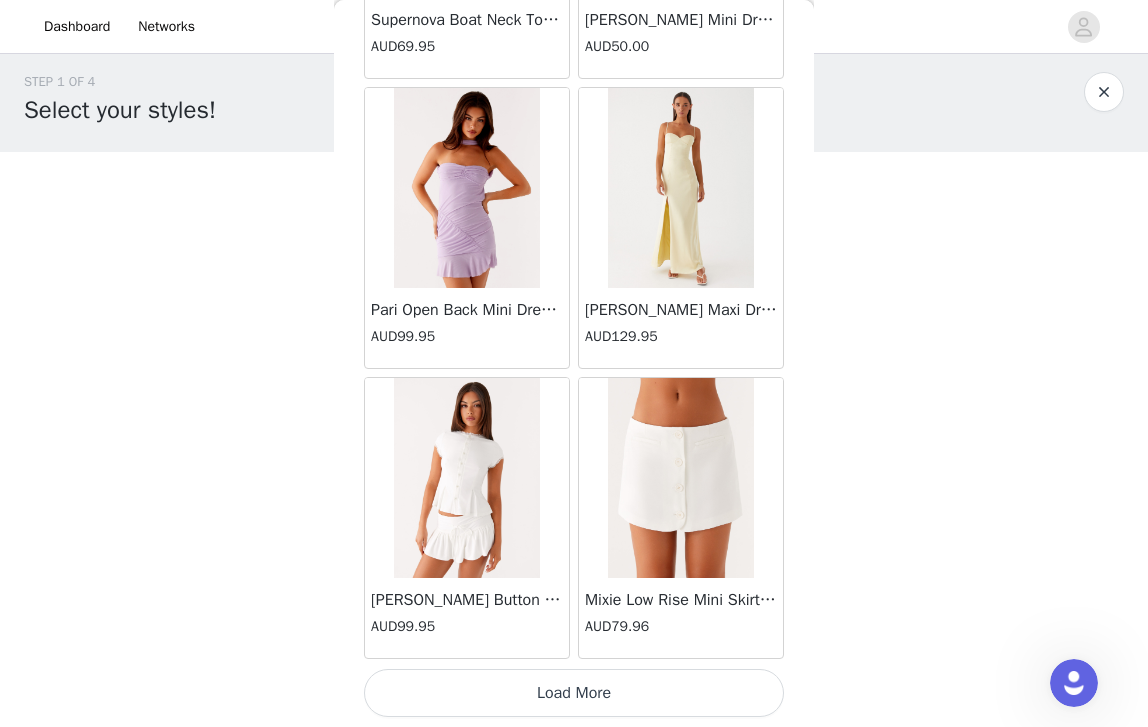 click on "Load More" at bounding box center (574, 693) 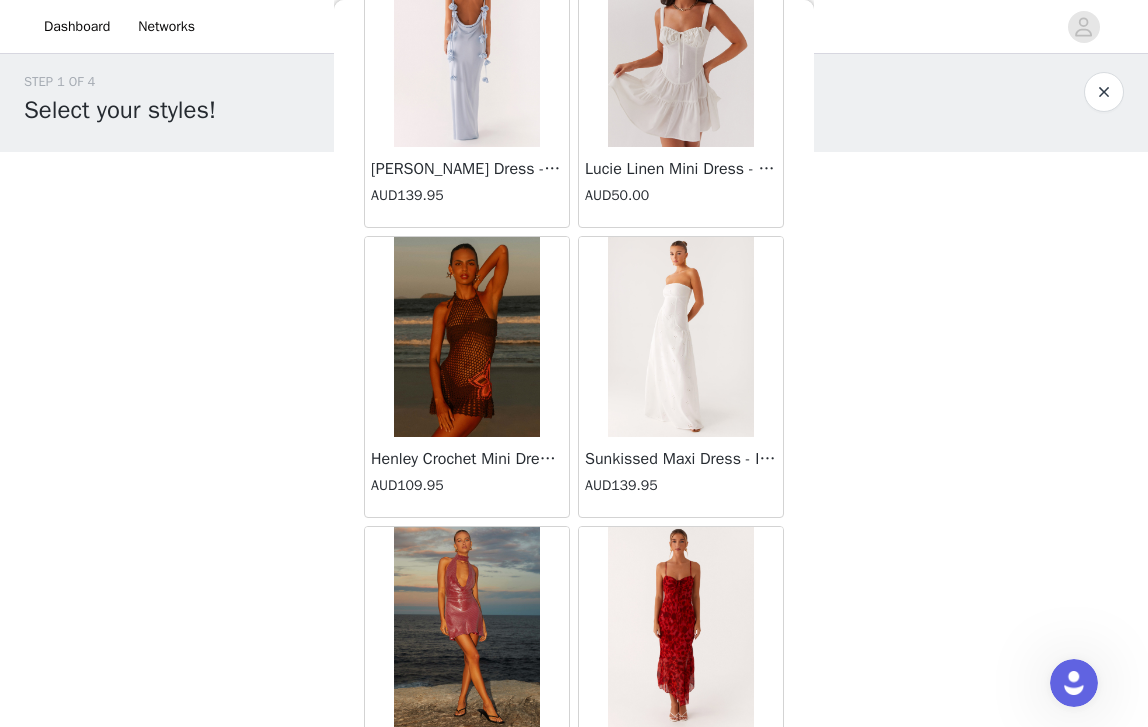 scroll, scrollTop: 71241, scrollLeft: 0, axis: vertical 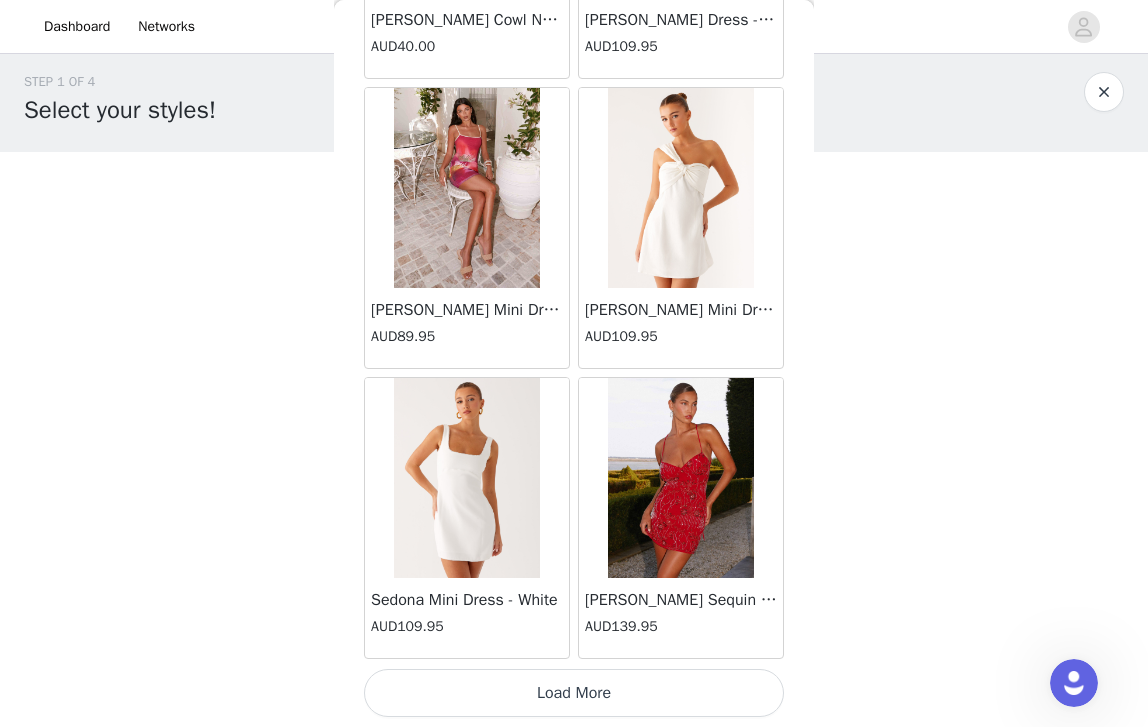 click on "Load More" at bounding box center [574, 693] 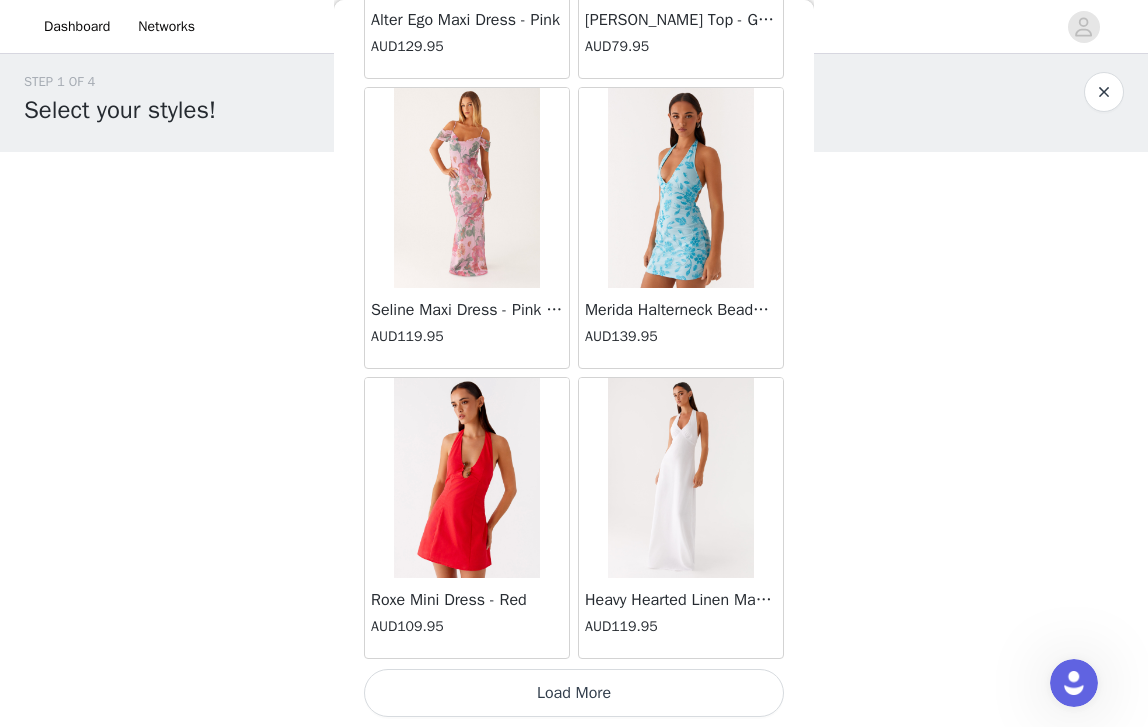 scroll, scrollTop: 74833, scrollLeft: 0, axis: vertical 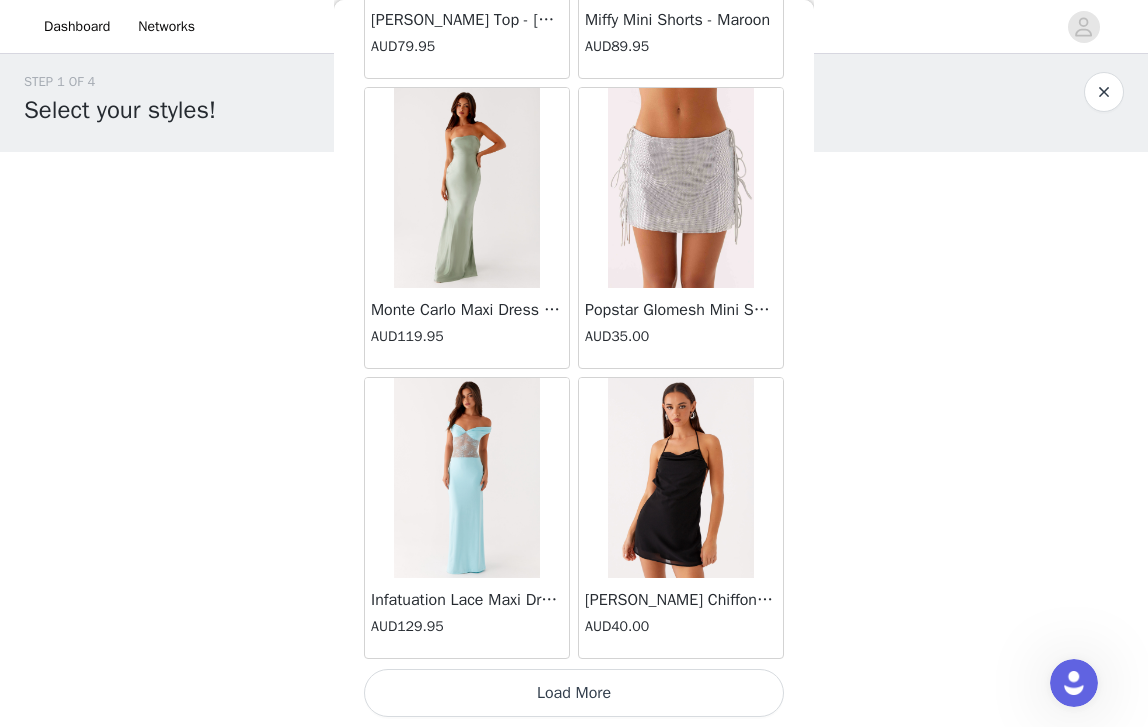 click on "Load More" at bounding box center (574, 693) 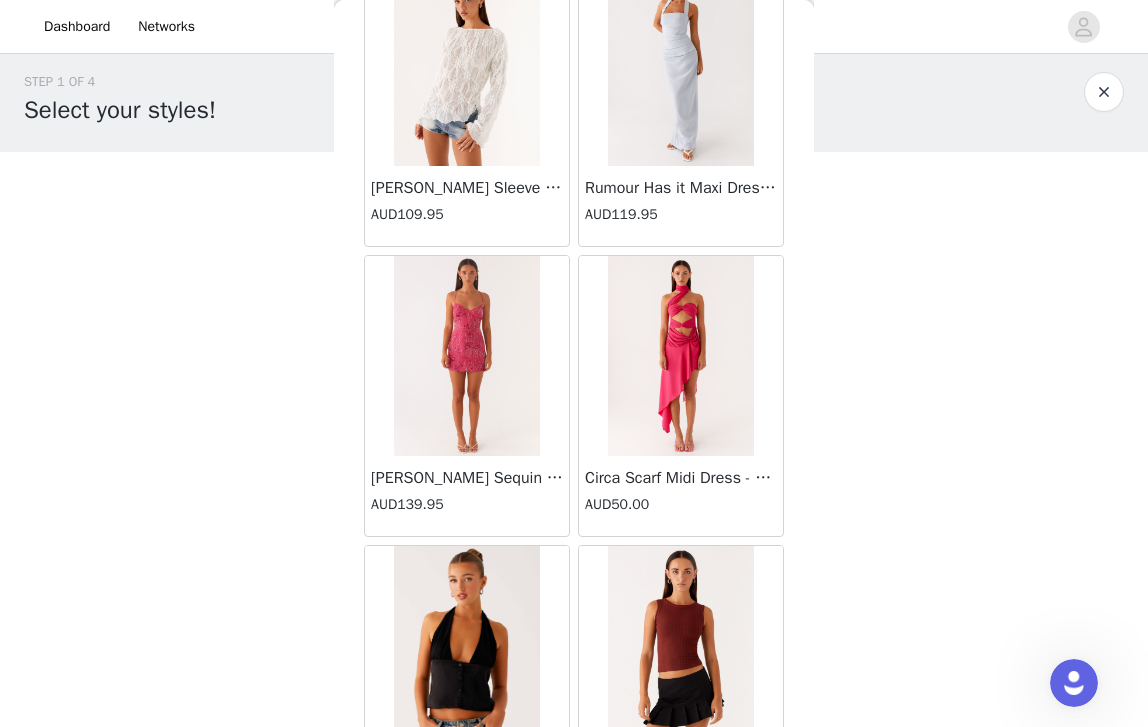 scroll, scrollTop: 79308, scrollLeft: 0, axis: vertical 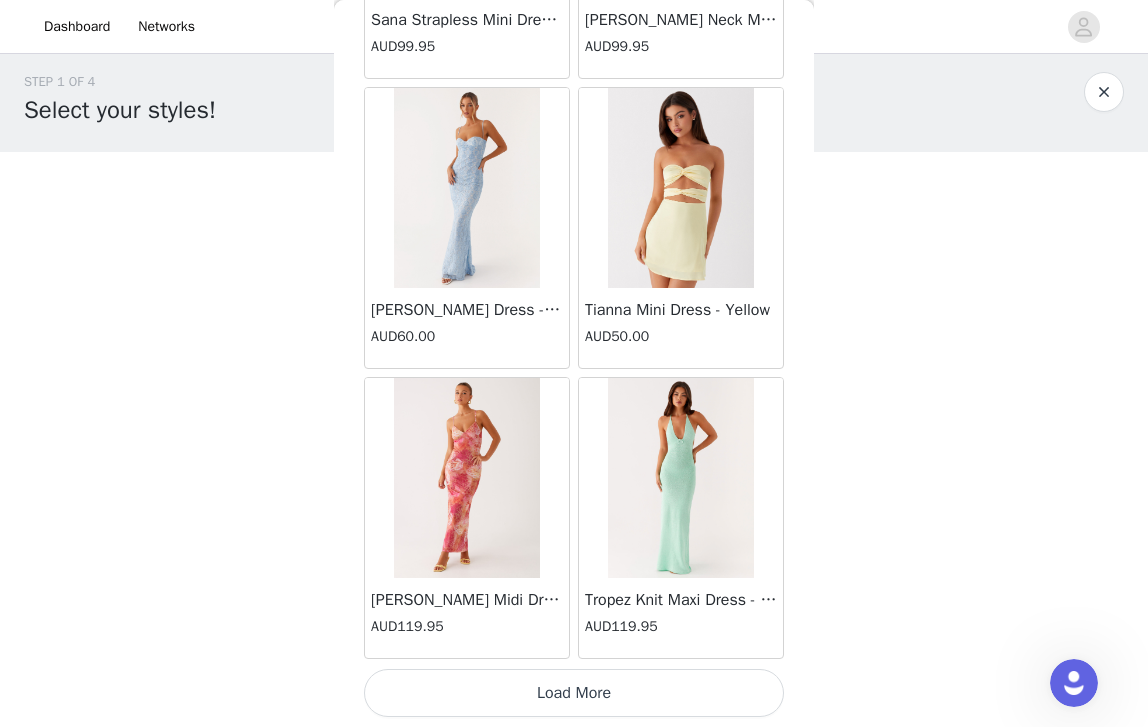 click on "Load More" at bounding box center (574, 693) 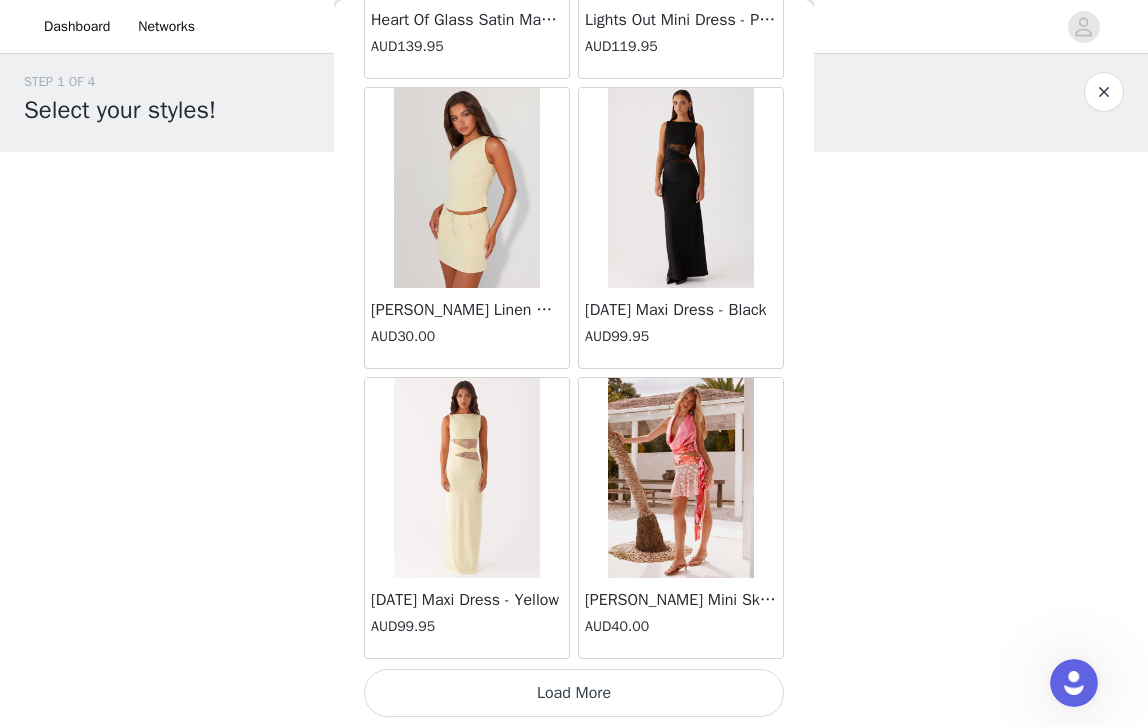 scroll, scrollTop: 83533, scrollLeft: 0, axis: vertical 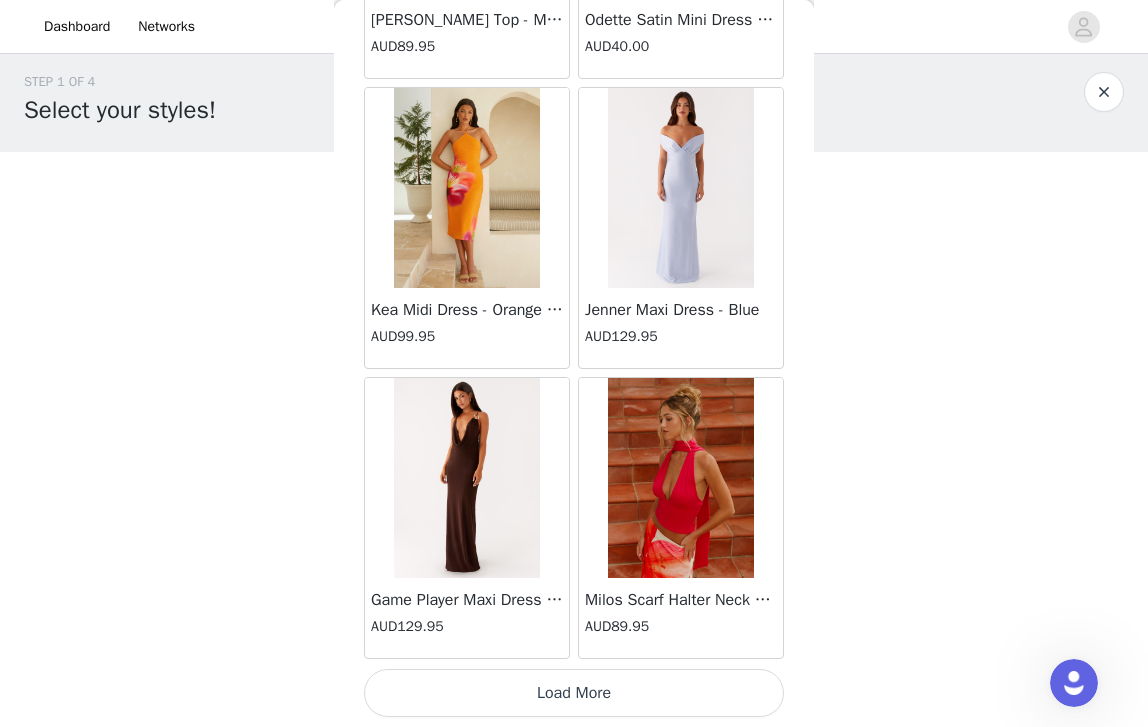 click on "Load More" at bounding box center [574, 693] 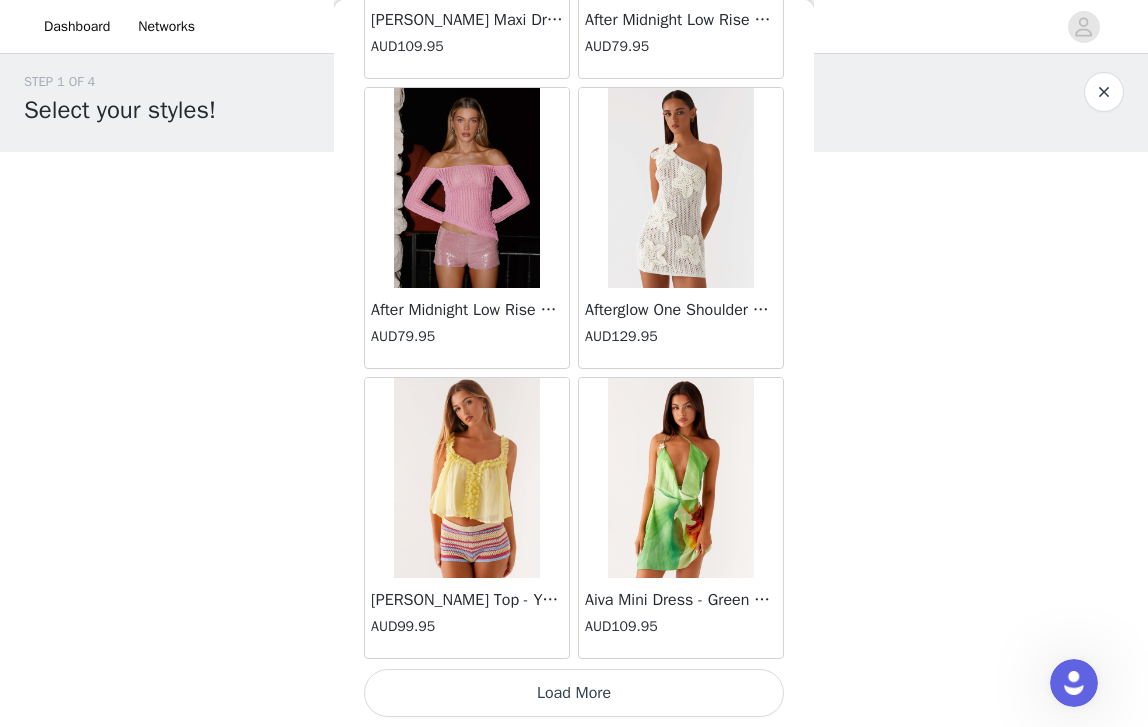 scroll, scrollTop: 89333, scrollLeft: 0, axis: vertical 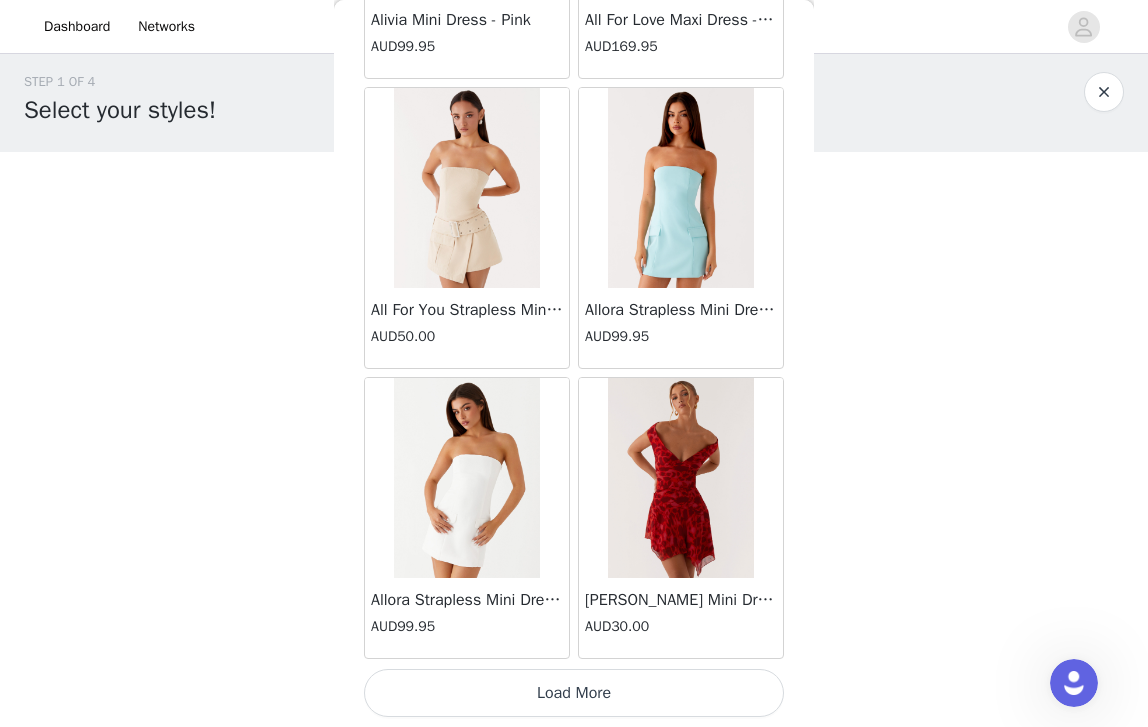 click on "Load More" at bounding box center (574, 693) 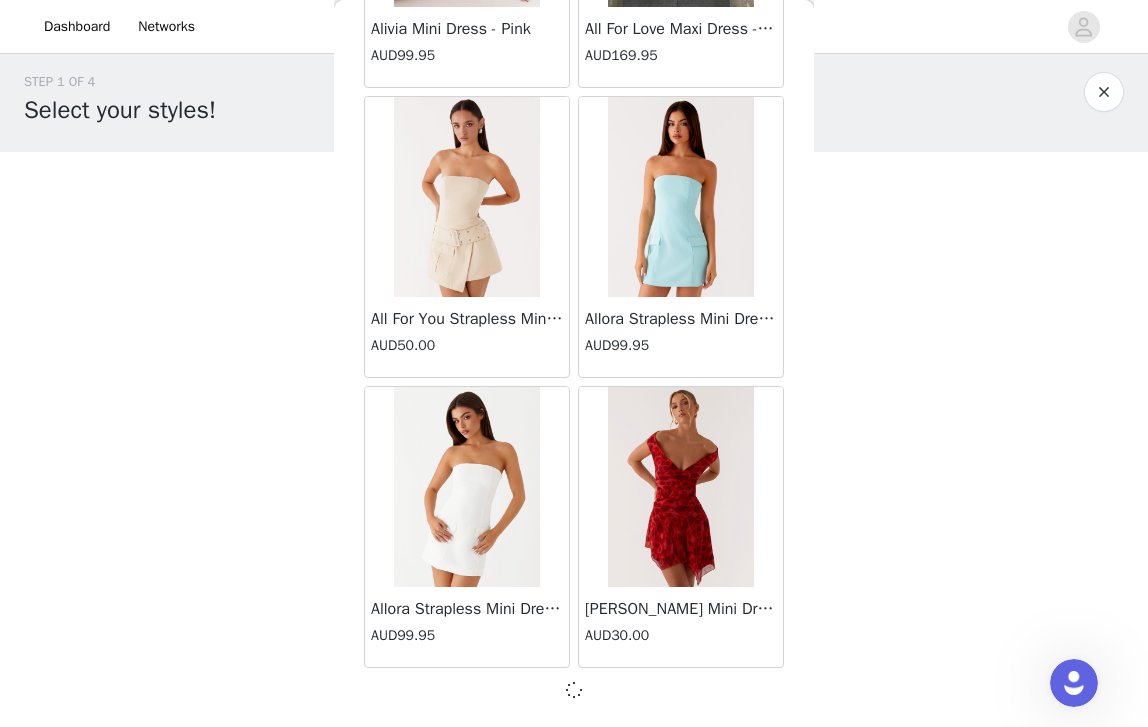 scroll, scrollTop: 92224, scrollLeft: 0, axis: vertical 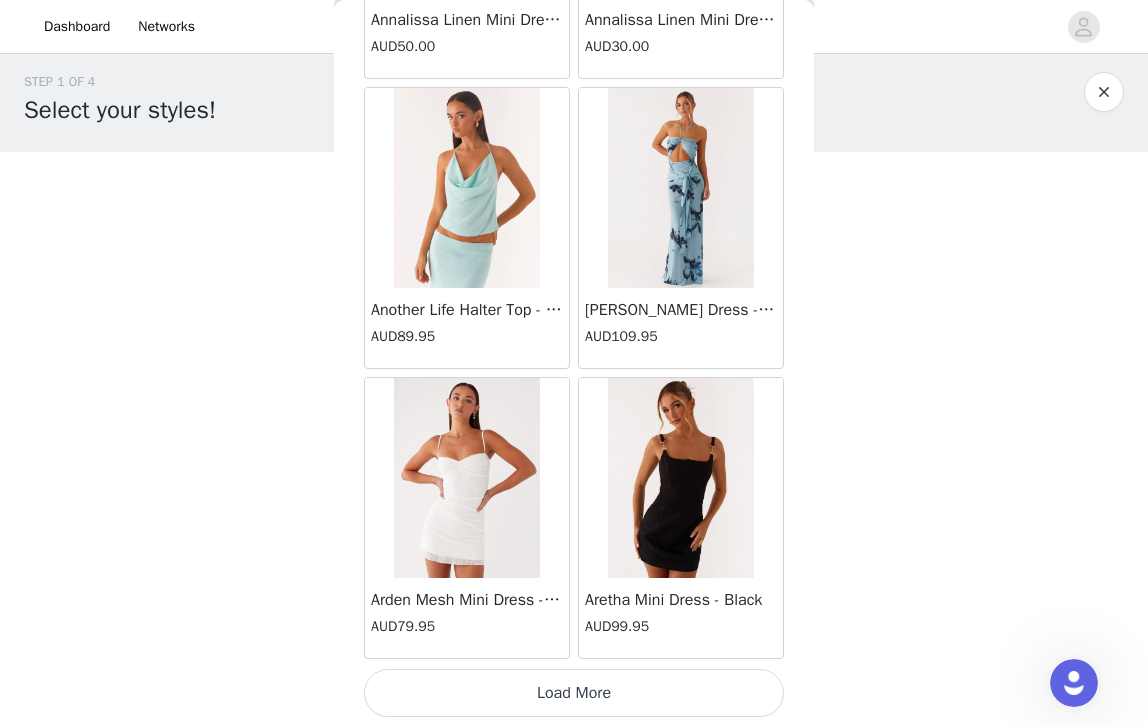 click on "Load More" at bounding box center [574, 693] 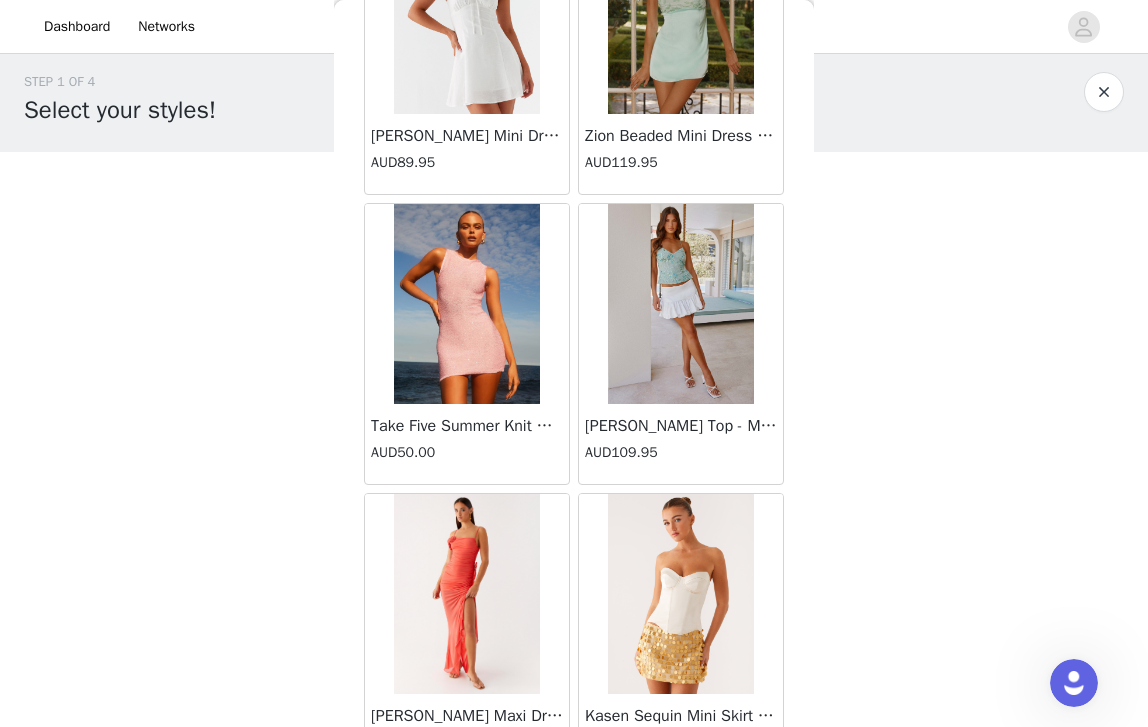 scroll, scrollTop: 65722, scrollLeft: 0, axis: vertical 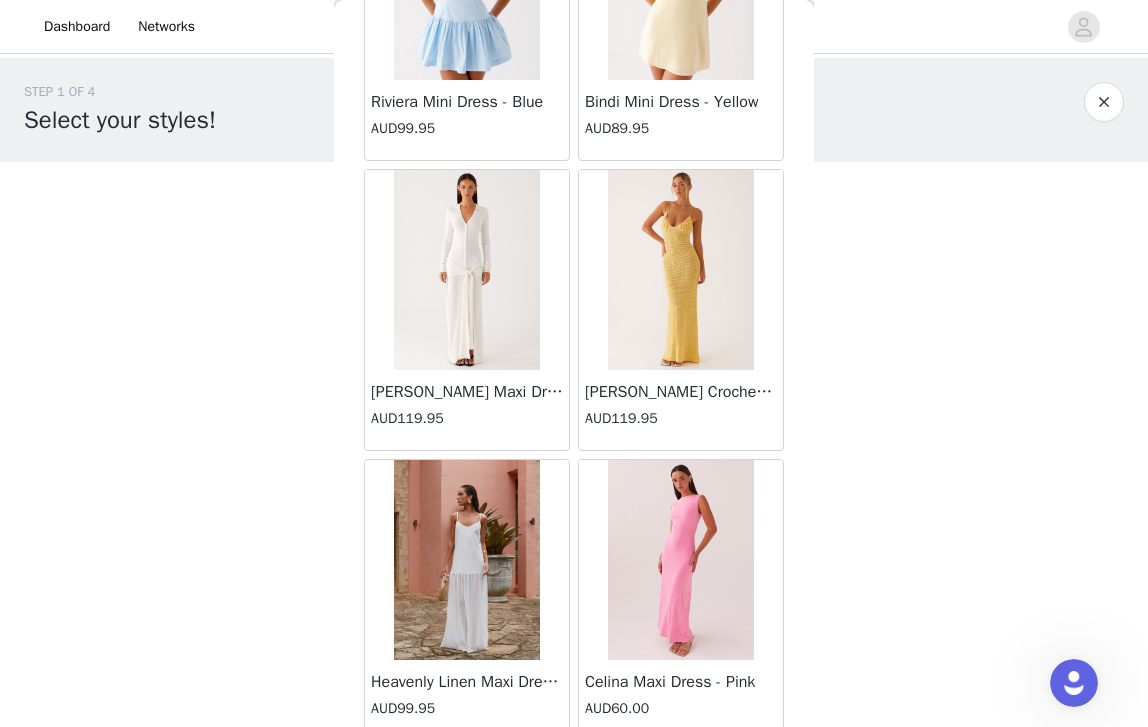 click at bounding box center [466, 270] 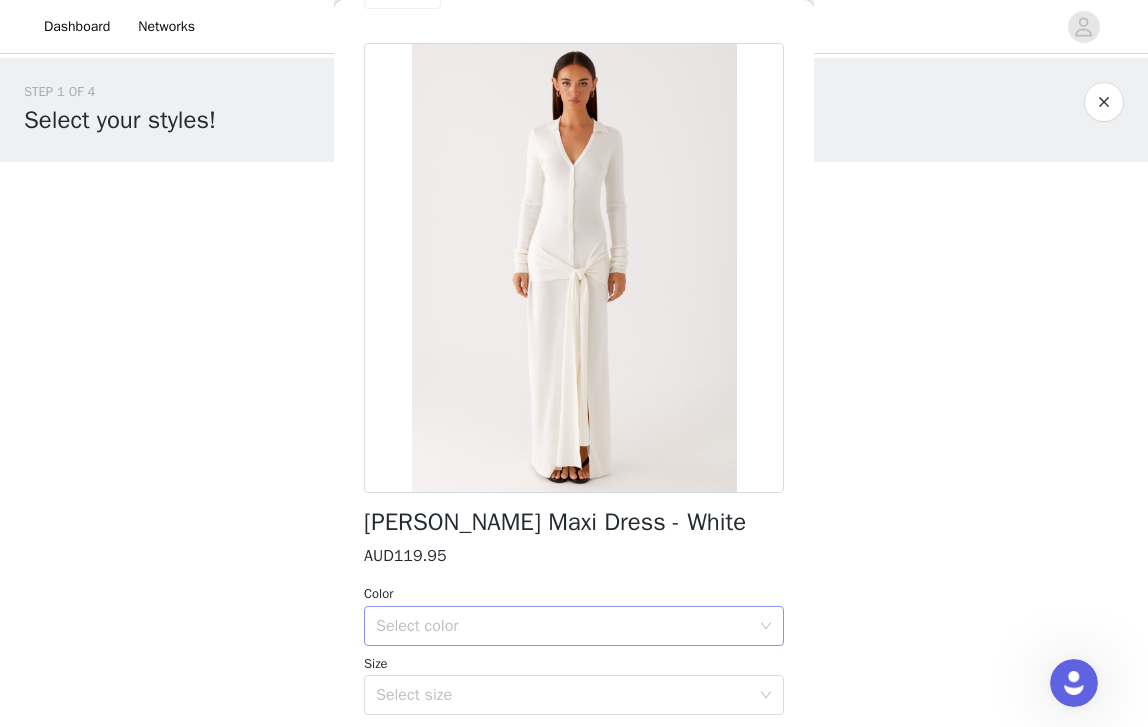 scroll, scrollTop: 42, scrollLeft: 0, axis: vertical 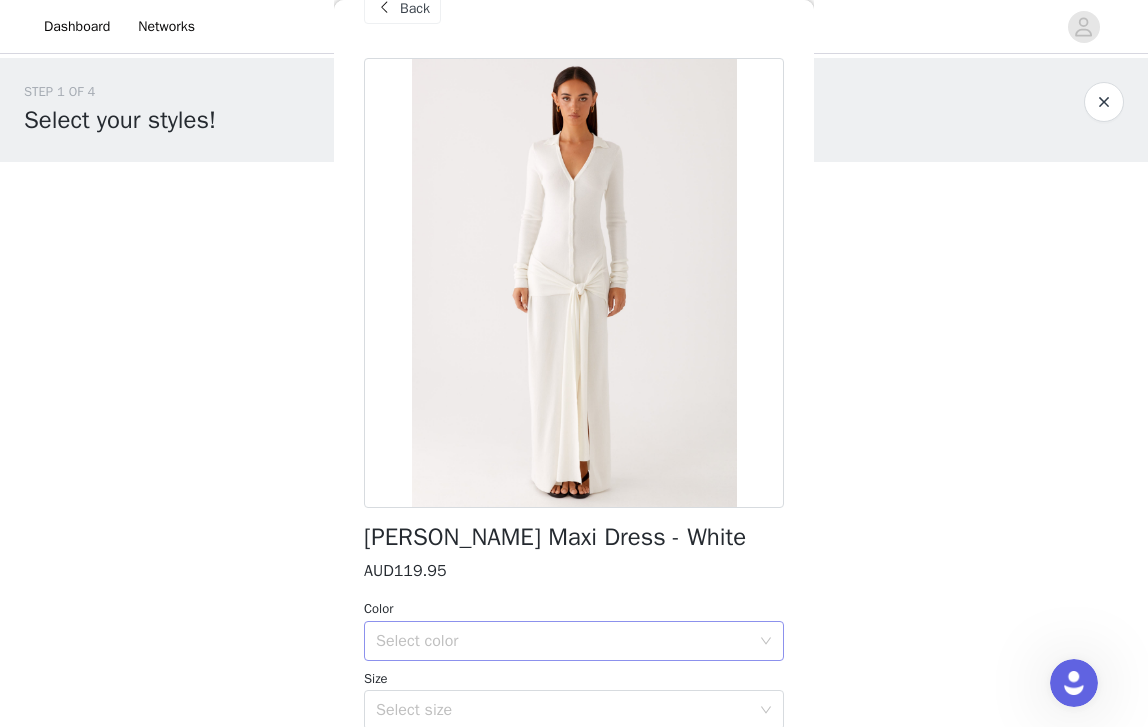 click on "Select color" at bounding box center [563, 641] 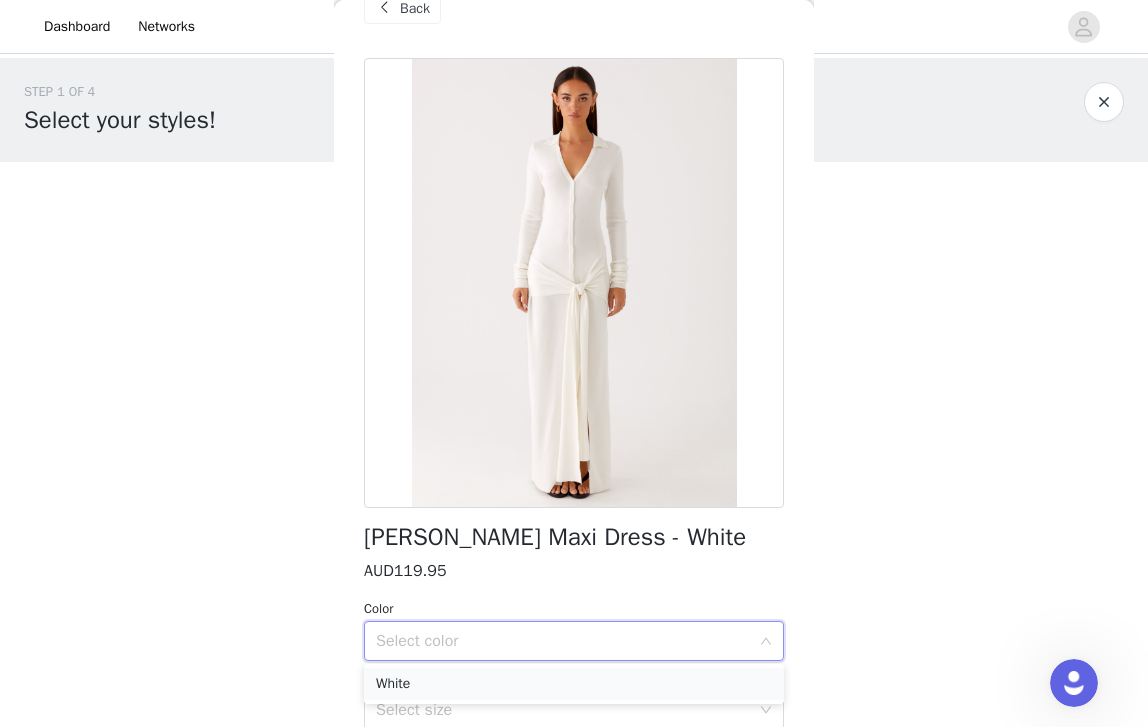 click on "White" at bounding box center [574, 684] 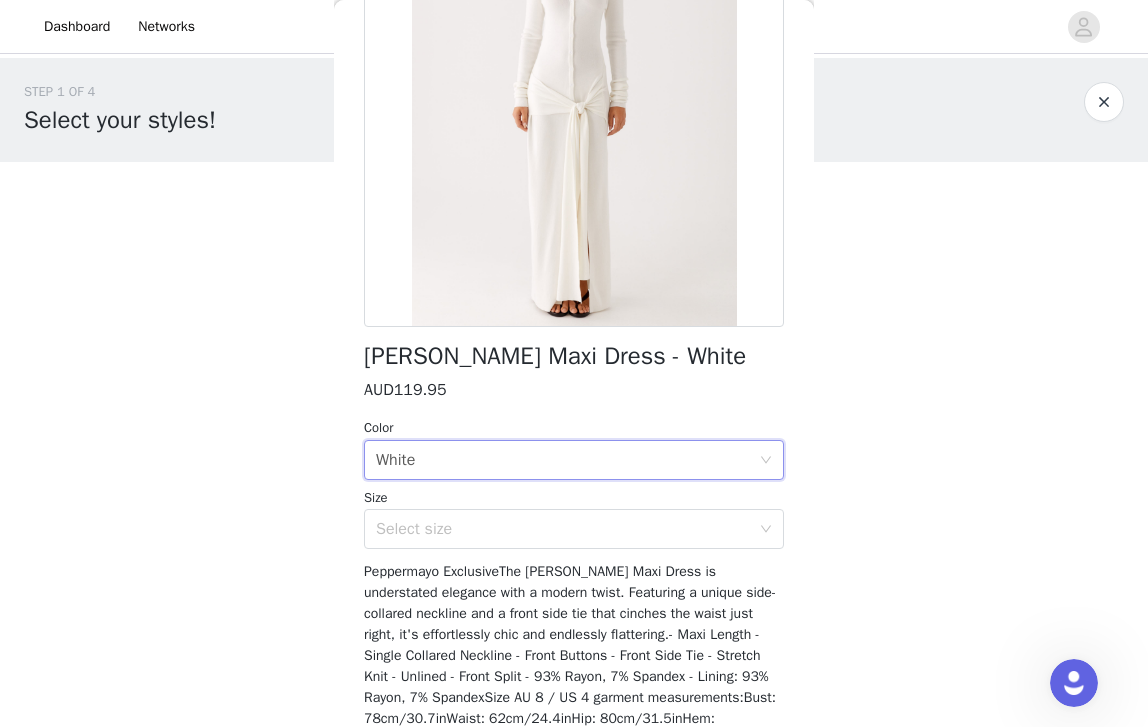 scroll, scrollTop: 277, scrollLeft: 0, axis: vertical 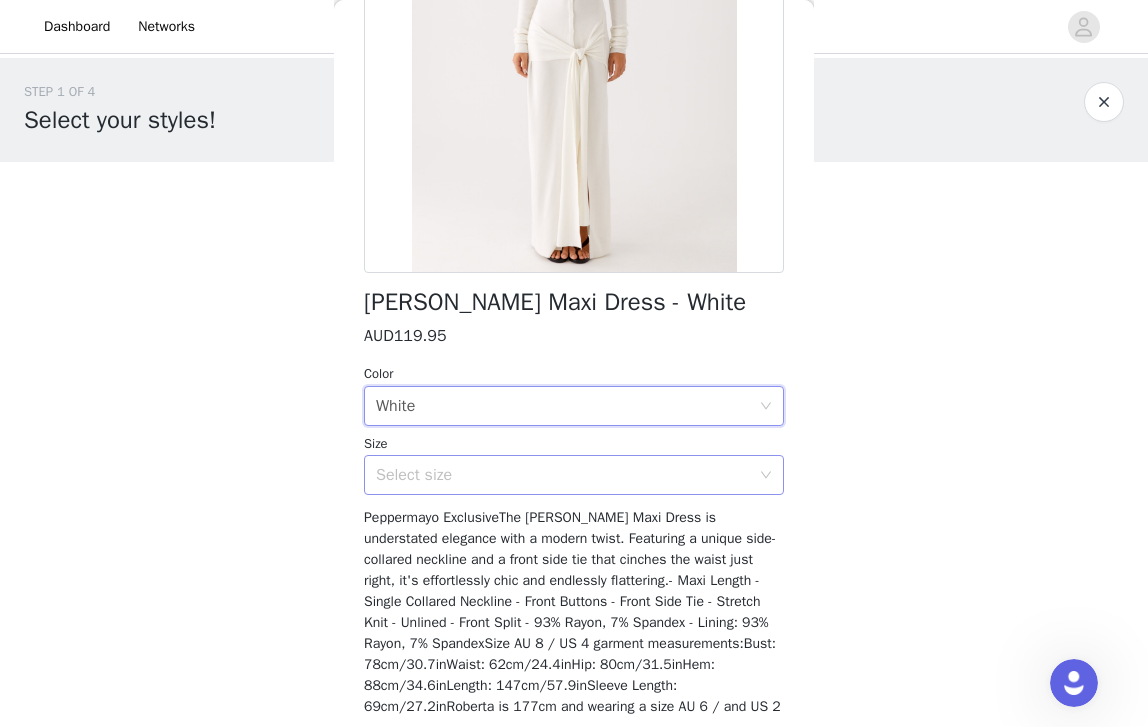 click on "Select size" at bounding box center (563, 475) 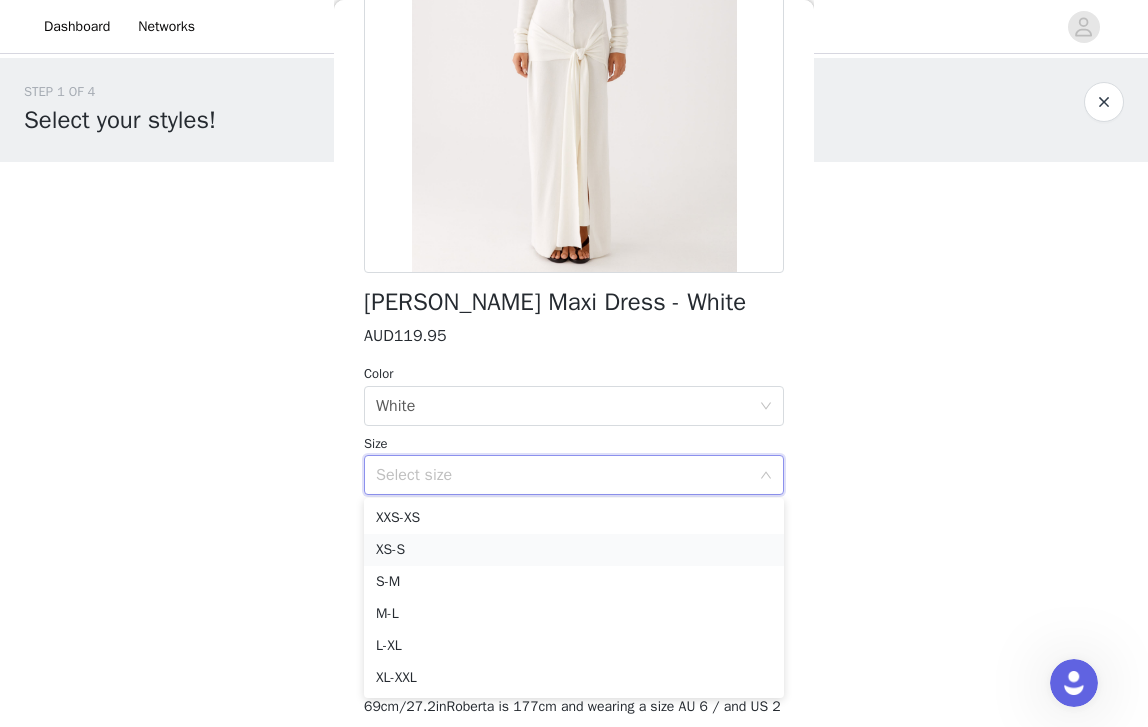 click on "XS-S" at bounding box center [574, 550] 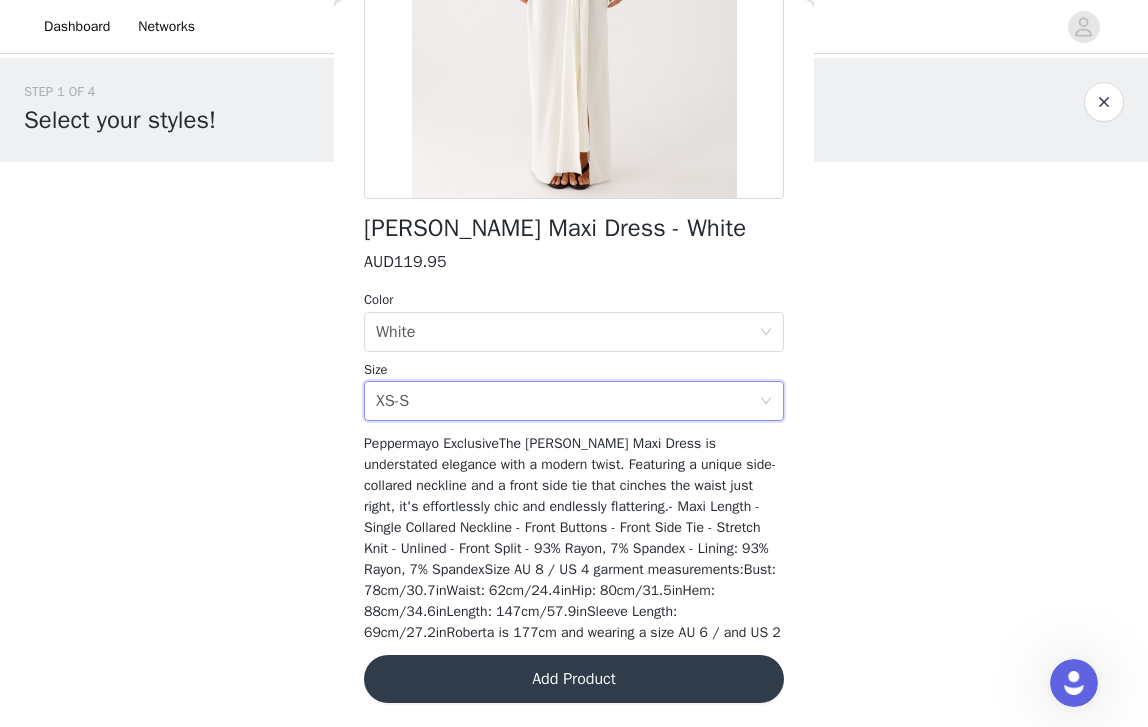 scroll, scrollTop: 371, scrollLeft: 0, axis: vertical 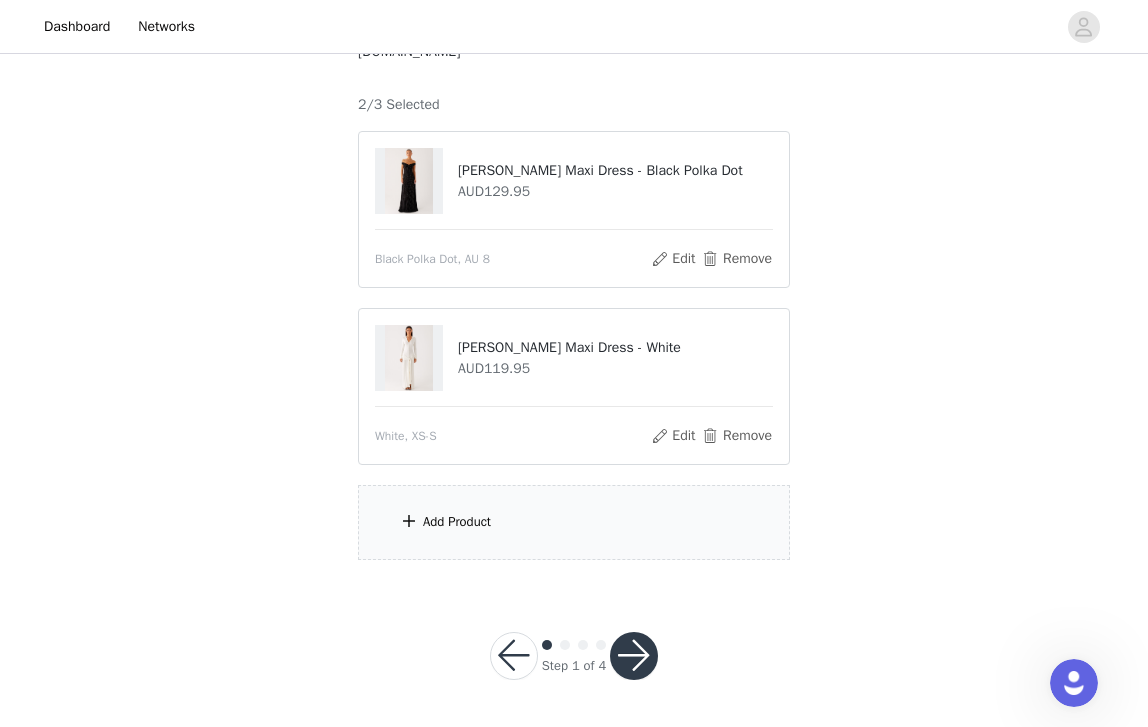 click on "Add Product" at bounding box center (574, 522) 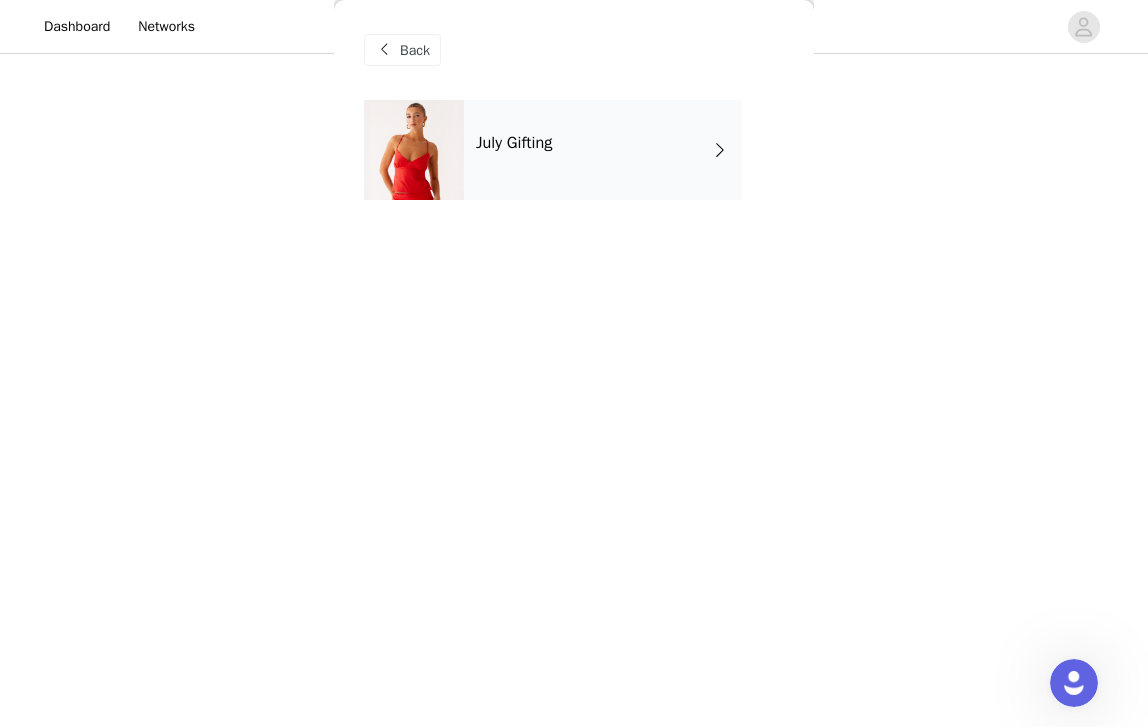 click on "July Gifting" at bounding box center [603, 150] 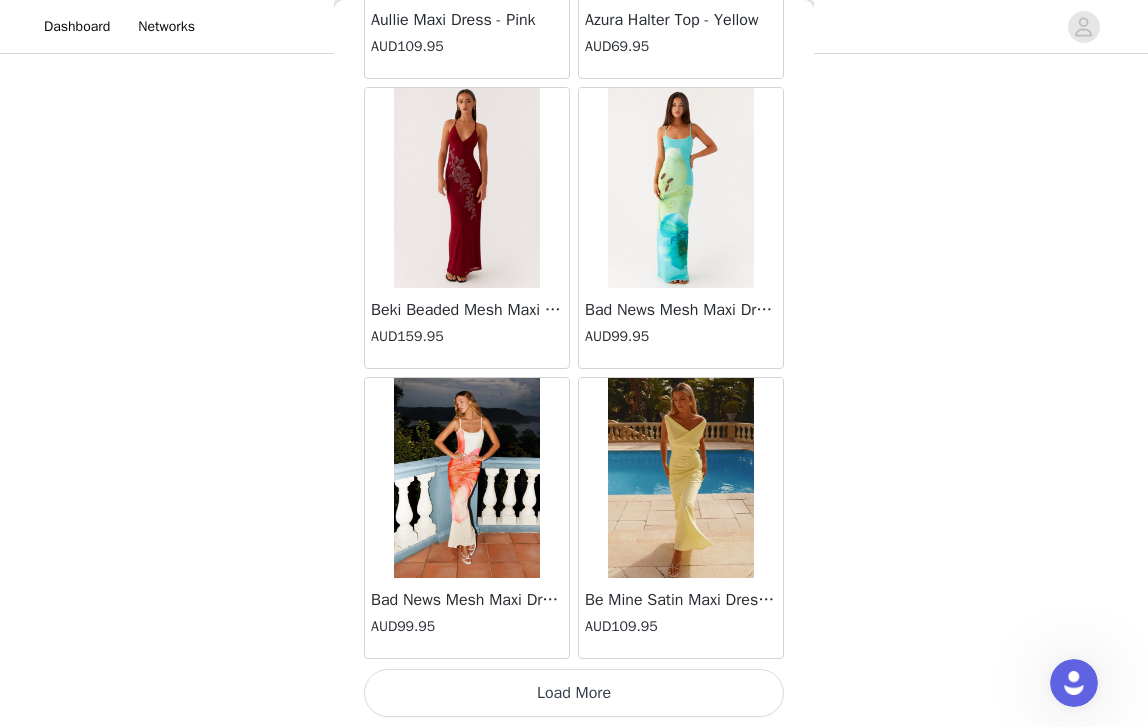 scroll, scrollTop: 2333, scrollLeft: 0, axis: vertical 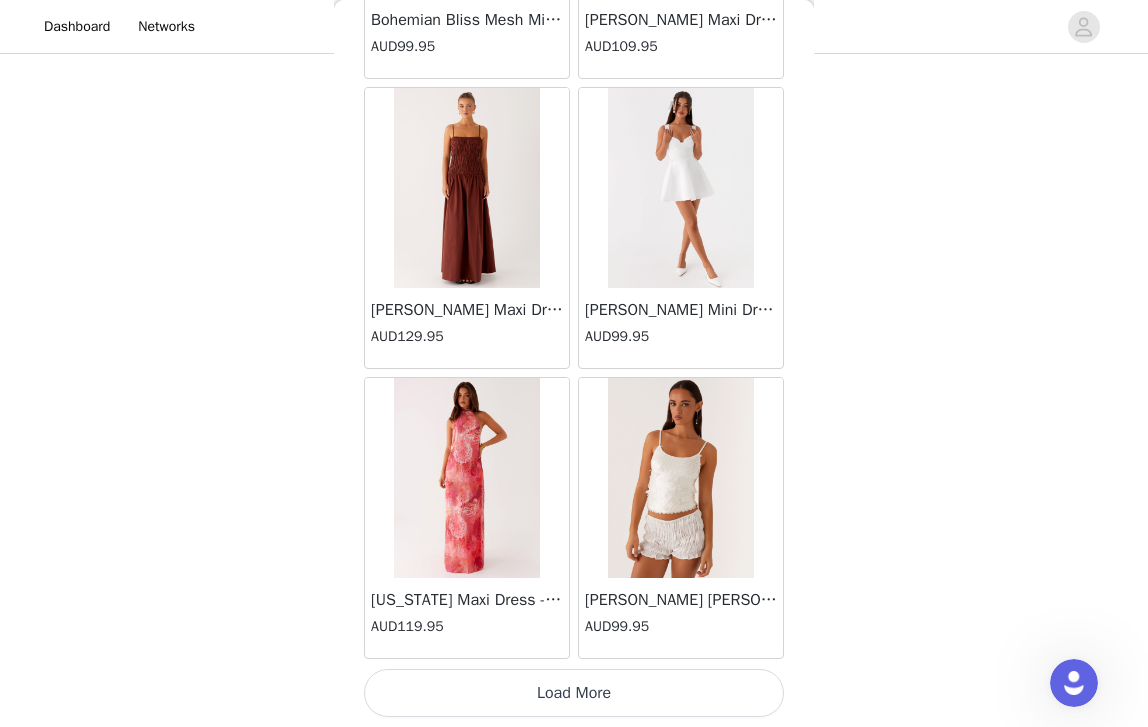 click on "Load More" at bounding box center [574, 693] 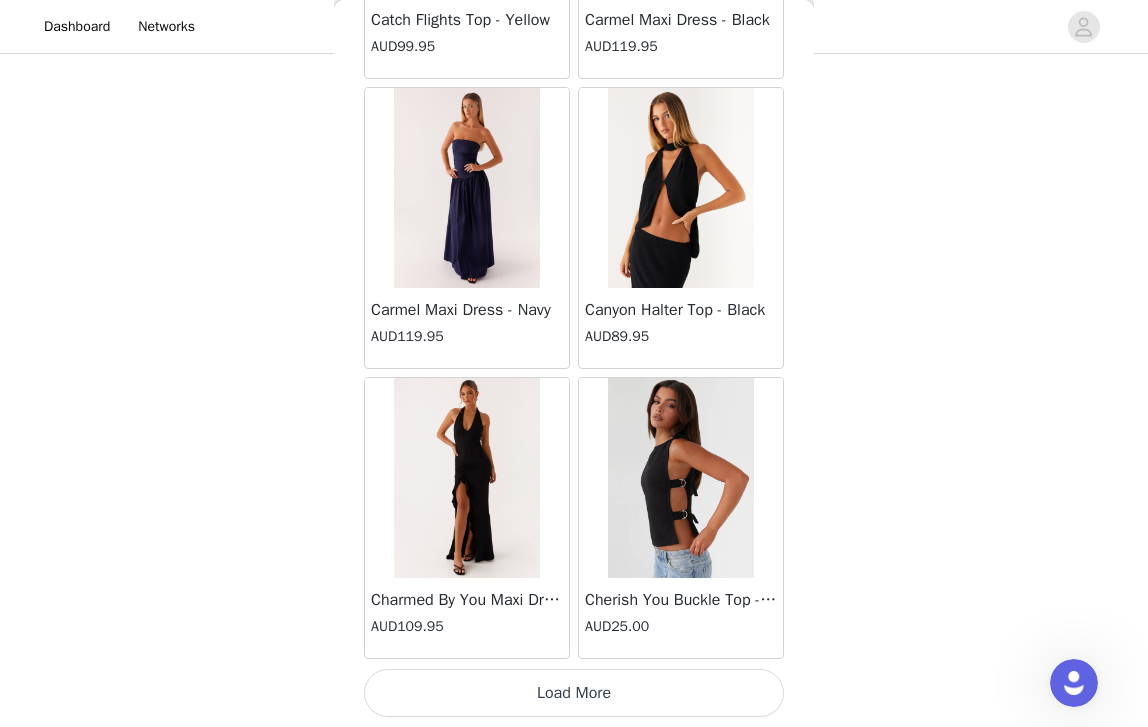 scroll, scrollTop: 8133, scrollLeft: 0, axis: vertical 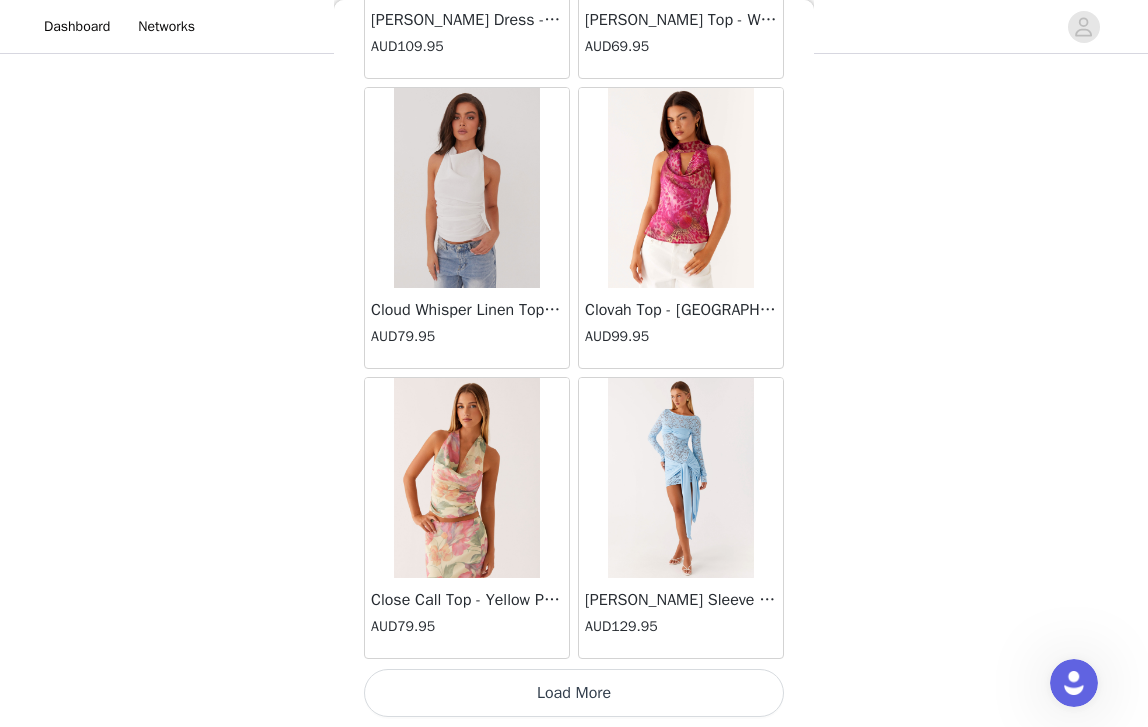 click on "Load More" at bounding box center [574, 693] 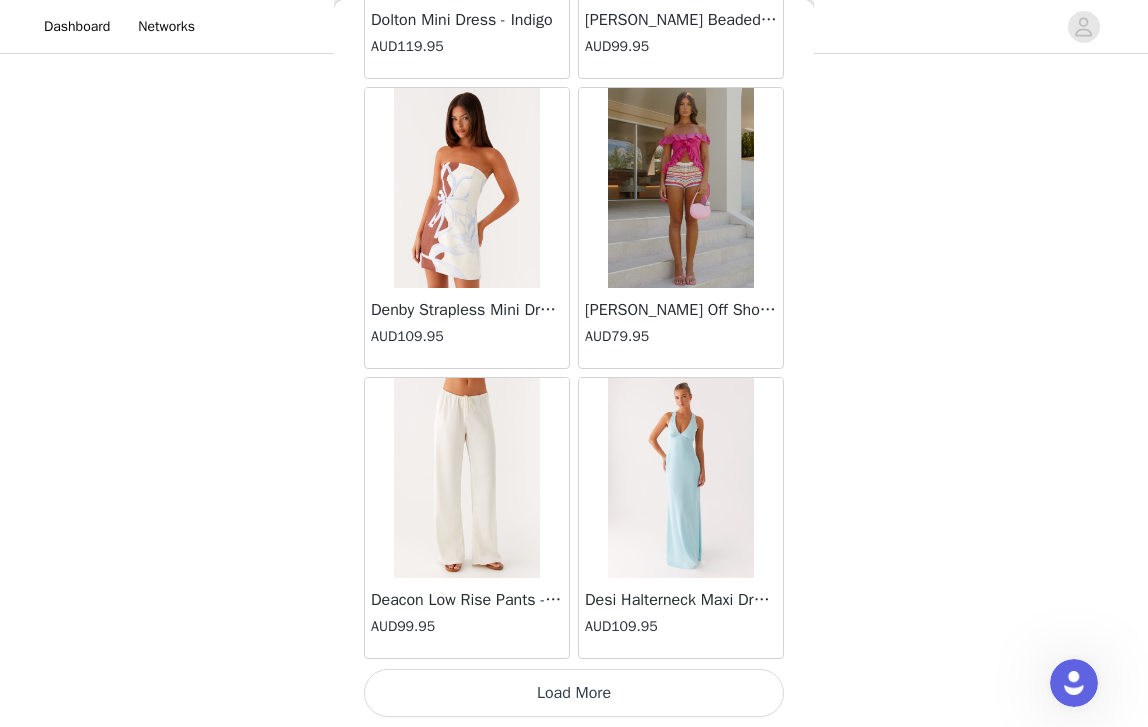 scroll, scrollTop: 13933, scrollLeft: 0, axis: vertical 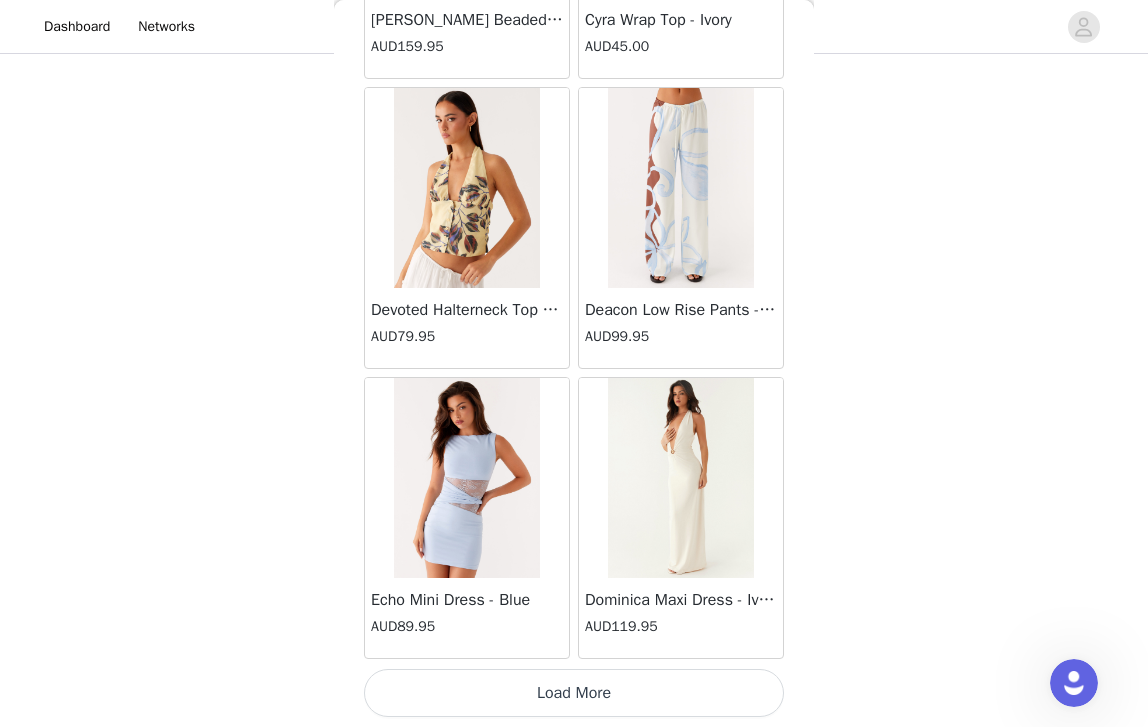 click on "Load More" at bounding box center (574, 693) 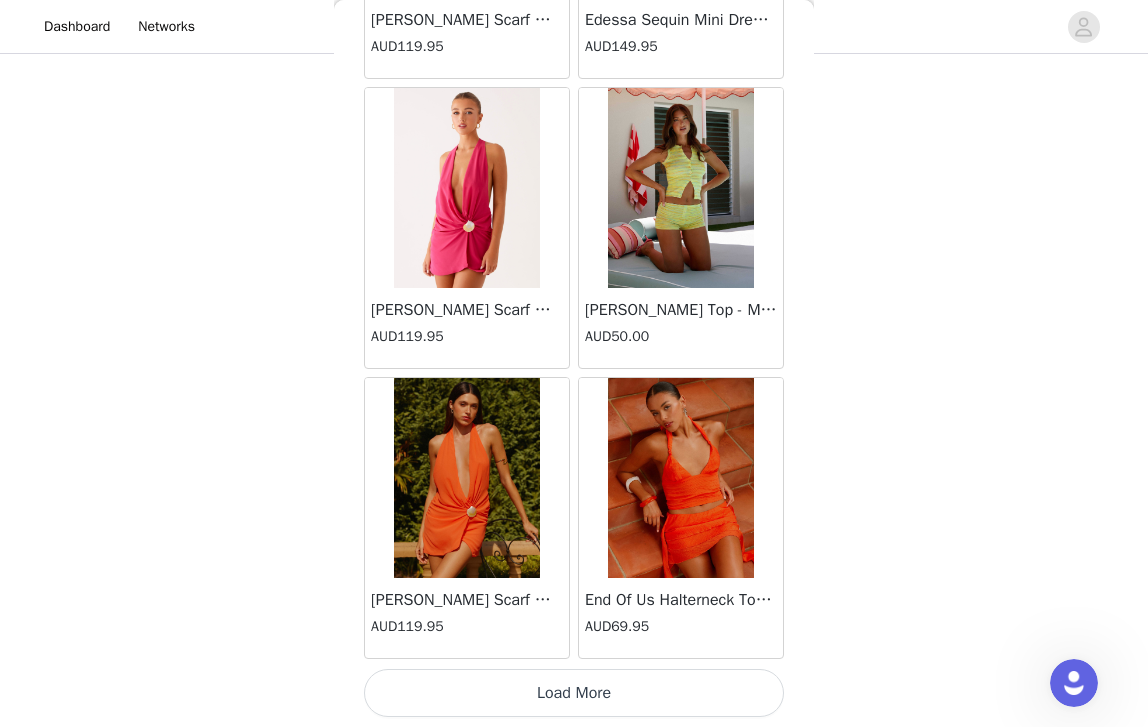scroll, scrollTop: 19733, scrollLeft: 0, axis: vertical 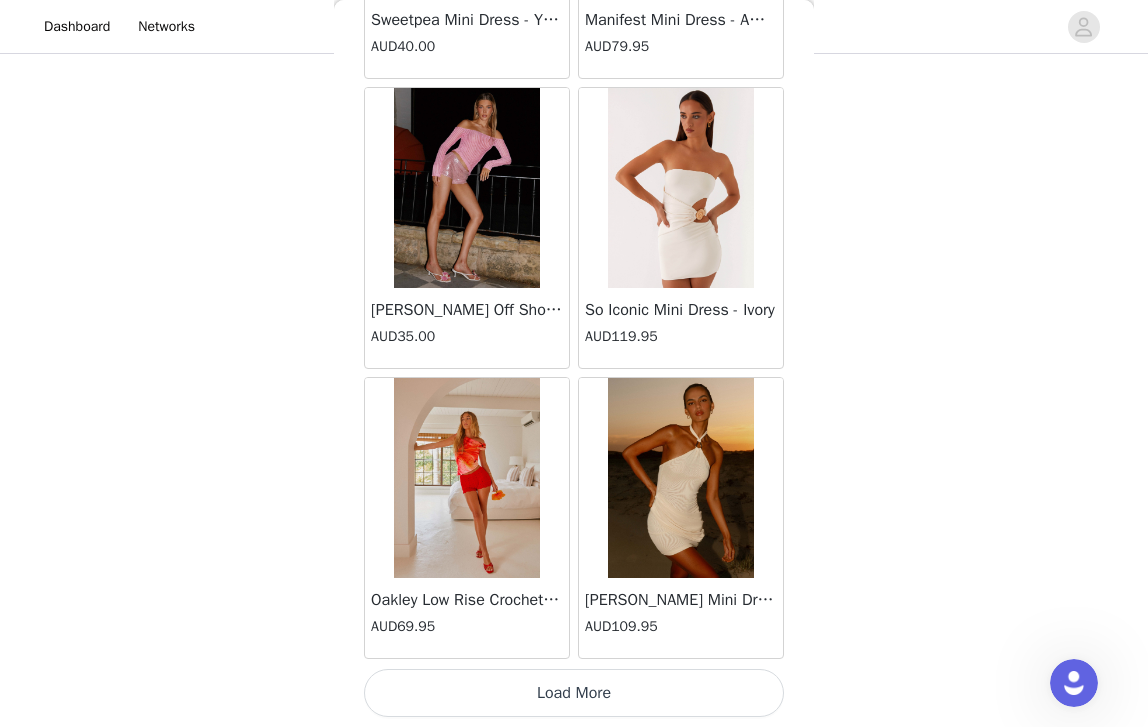 click on "Load More" at bounding box center (574, 693) 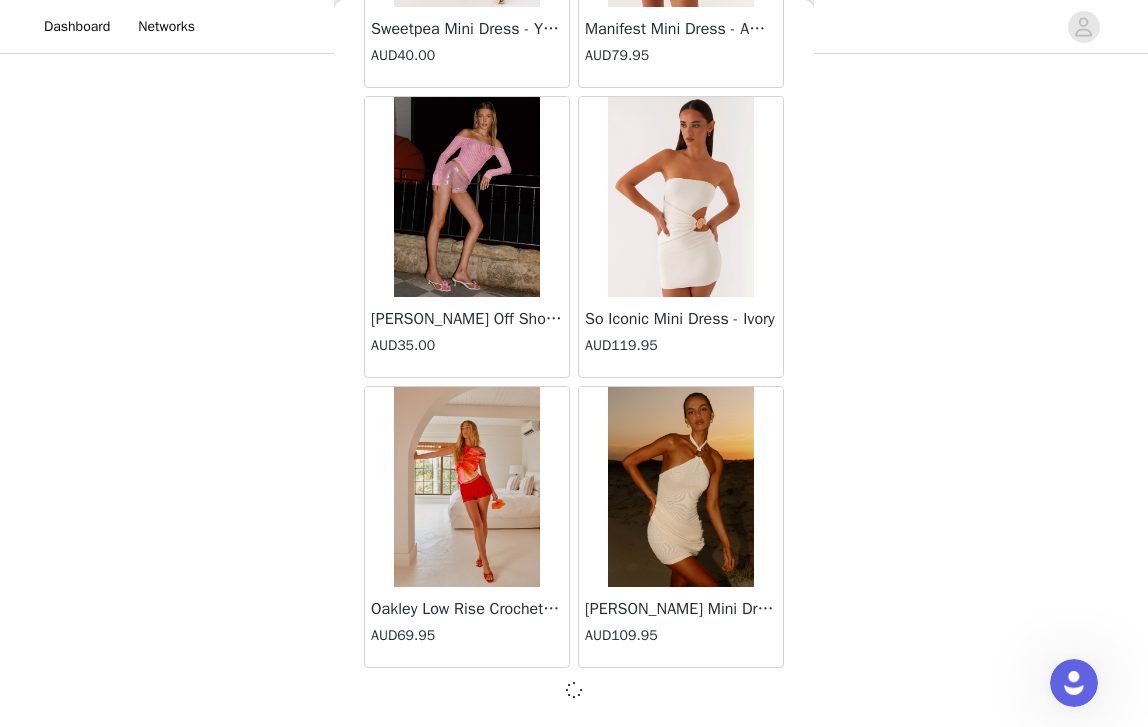 scroll, scrollTop: 22624, scrollLeft: 0, axis: vertical 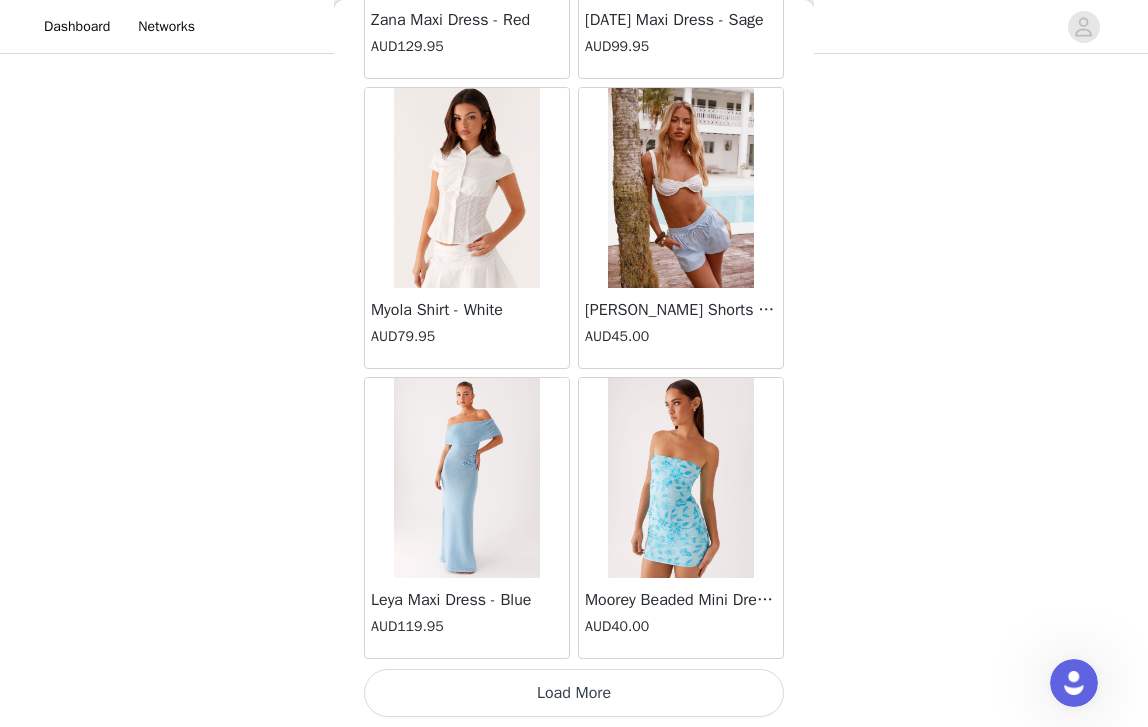 click on "Load More" at bounding box center (574, 693) 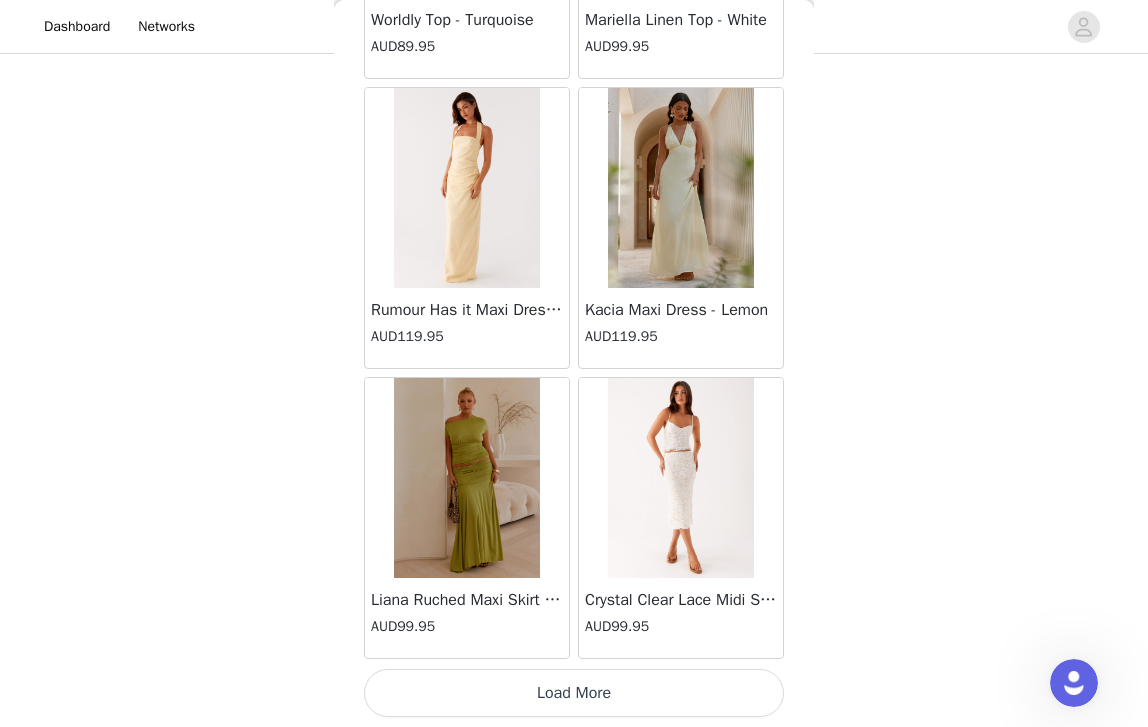 scroll, scrollTop: 28433, scrollLeft: 0, axis: vertical 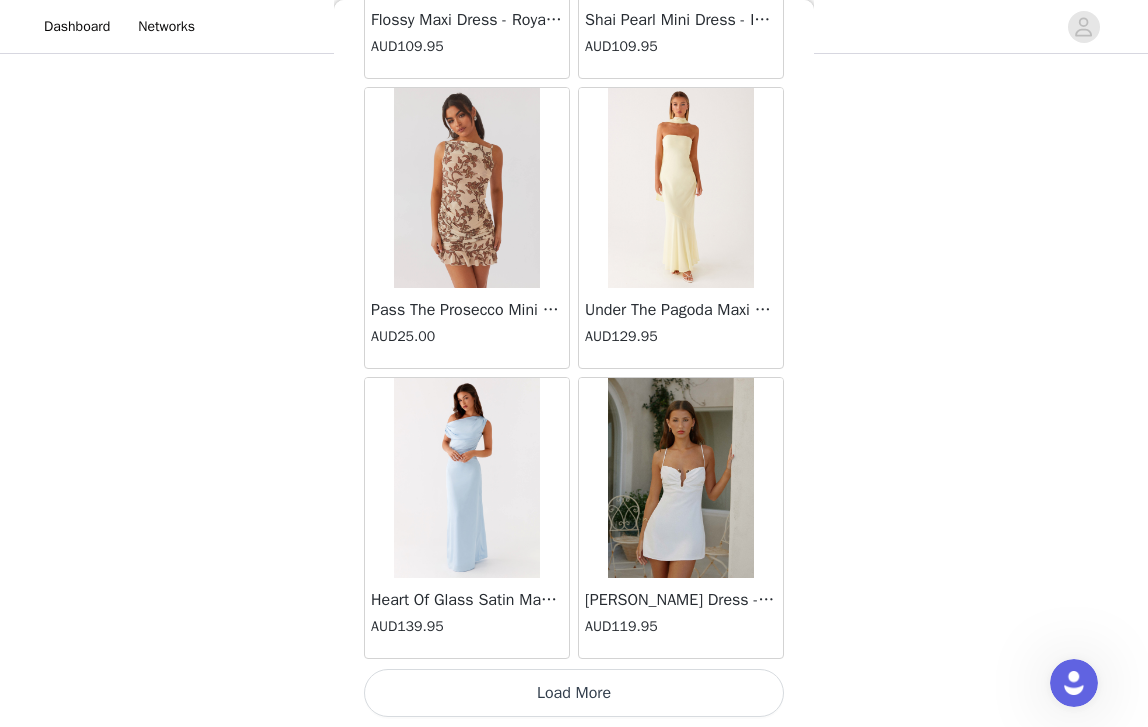 click on "Load More" at bounding box center [574, 693] 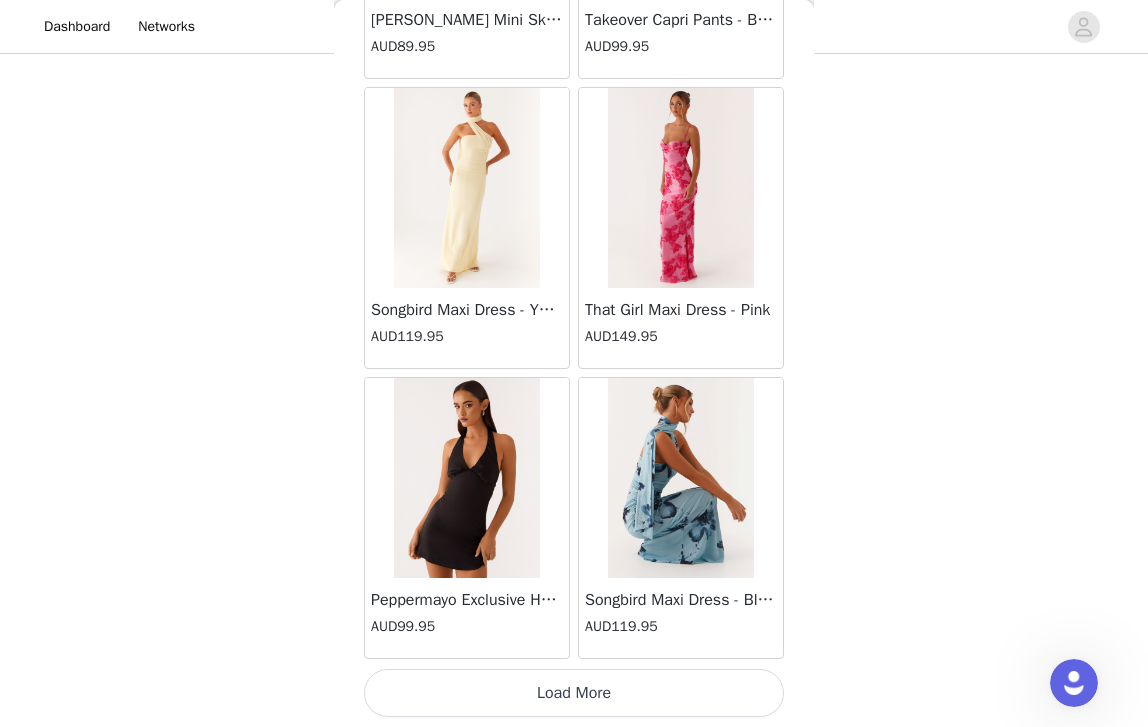 scroll, scrollTop: 34233, scrollLeft: 0, axis: vertical 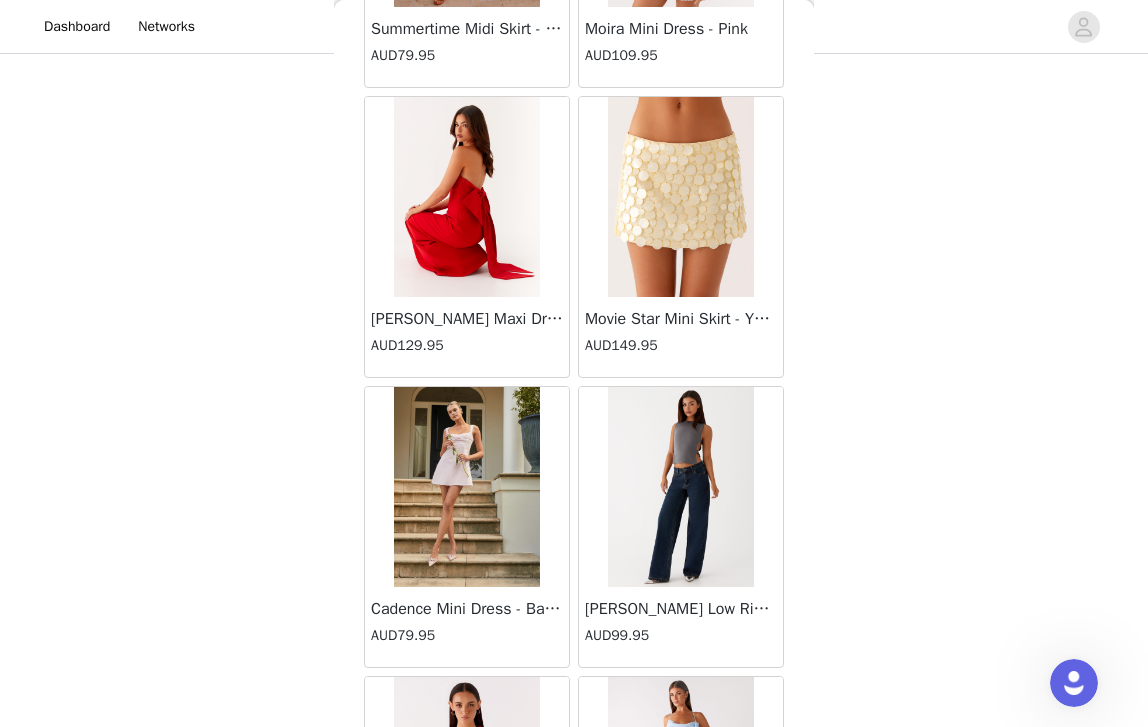 click on "[PERSON_NAME] Low Rise Denim Jeans - Washed Denim   AUD99.95" at bounding box center (681, 627) 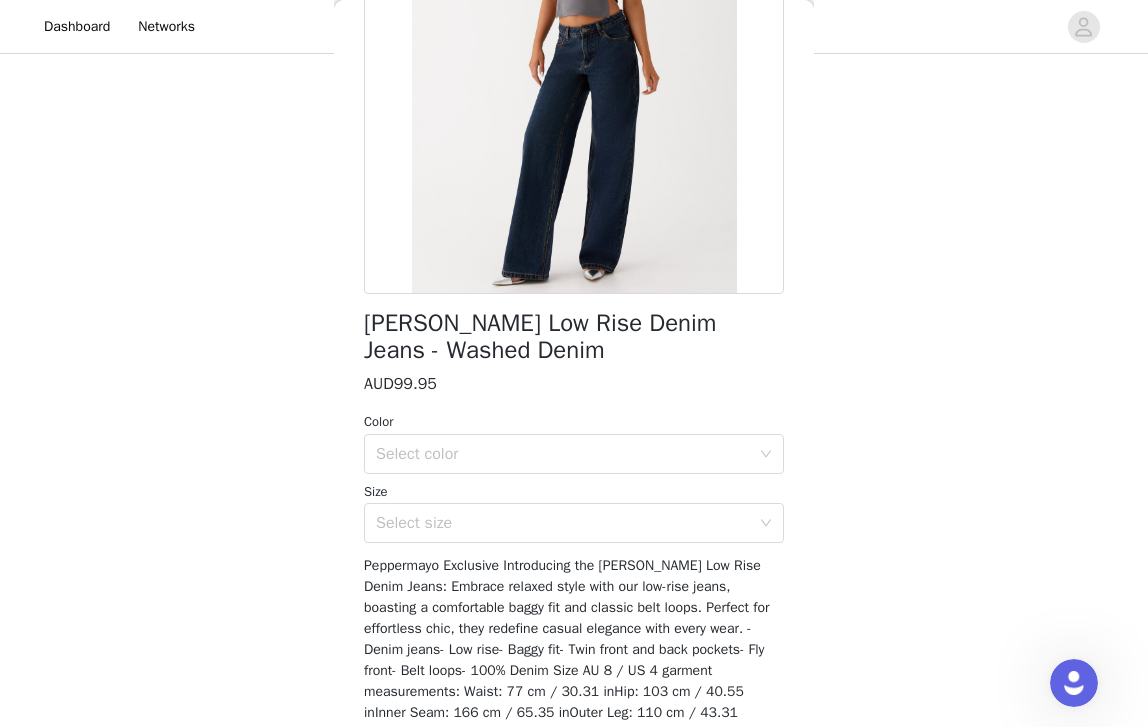 scroll, scrollTop: 257, scrollLeft: 0, axis: vertical 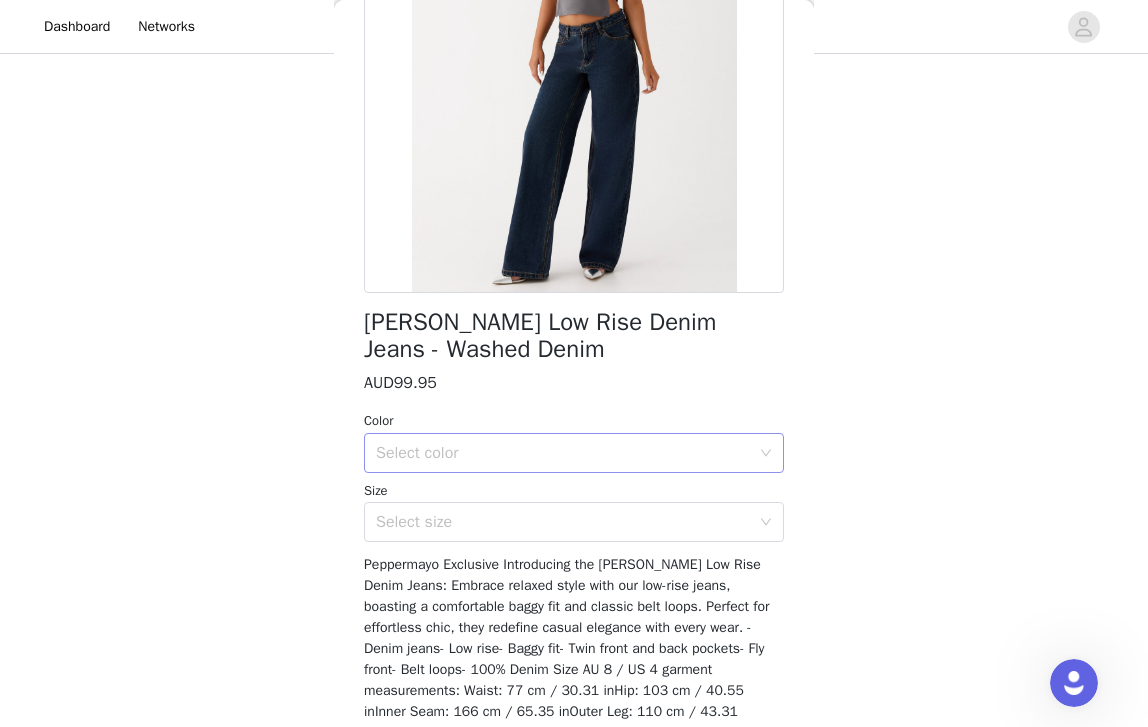 click on "Select color" at bounding box center (563, 453) 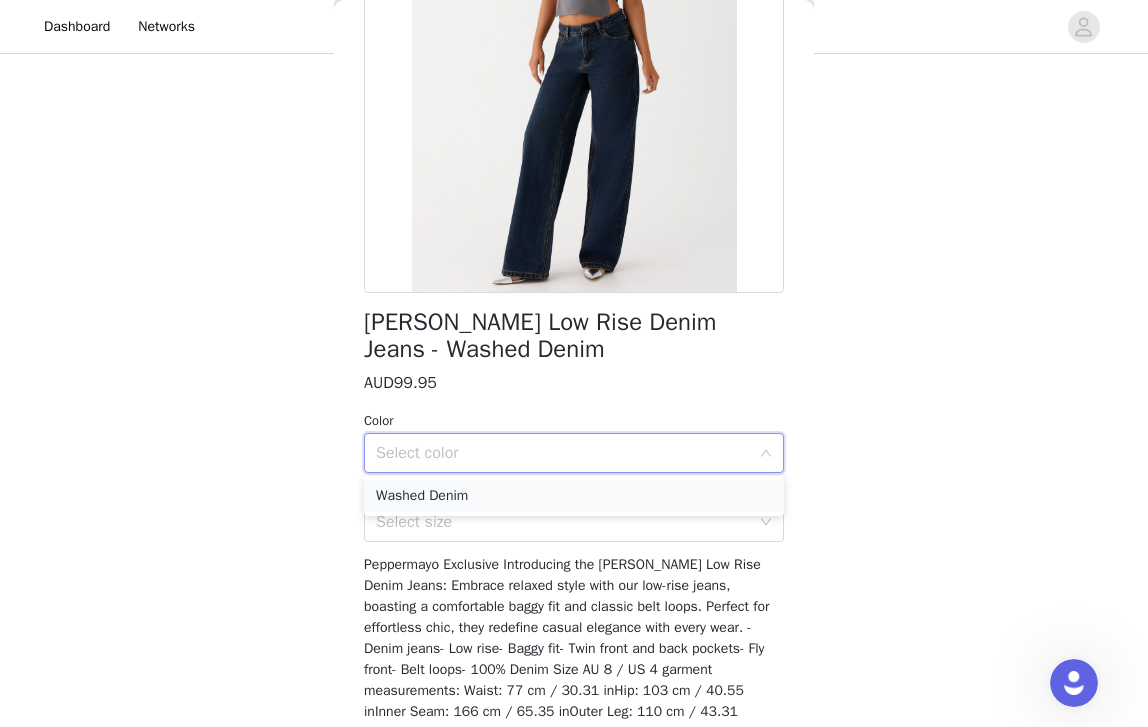 click on "Washed Denim" at bounding box center (574, 496) 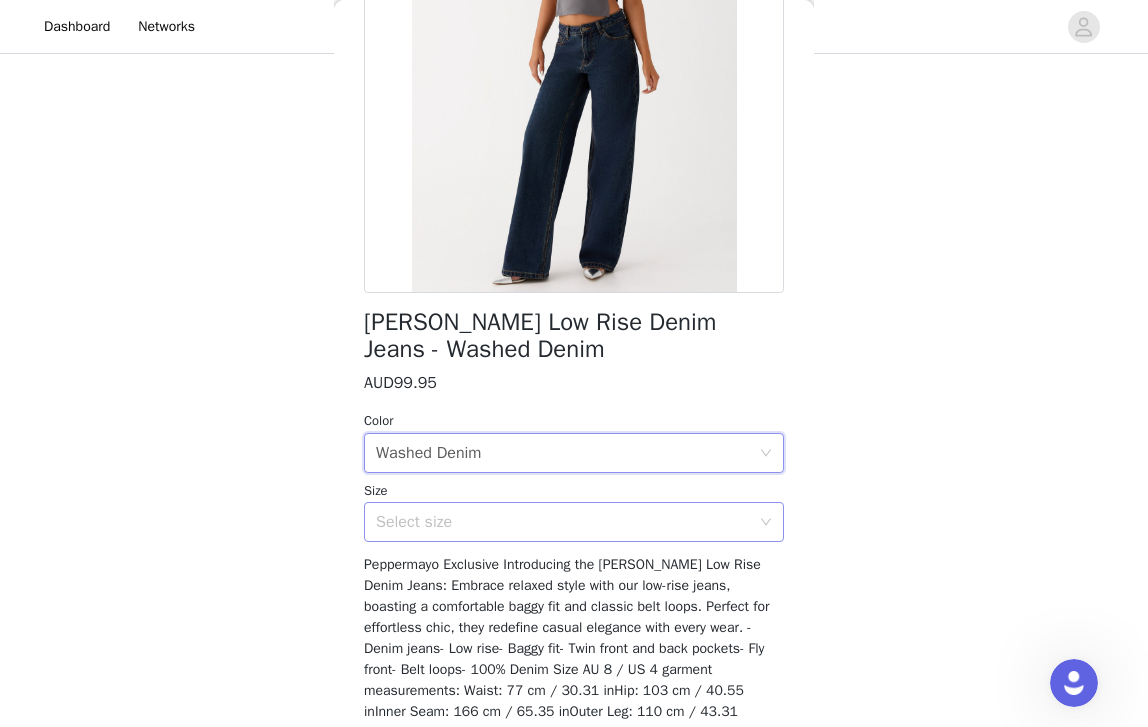 click on "Select size" at bounding box center [563, 522] 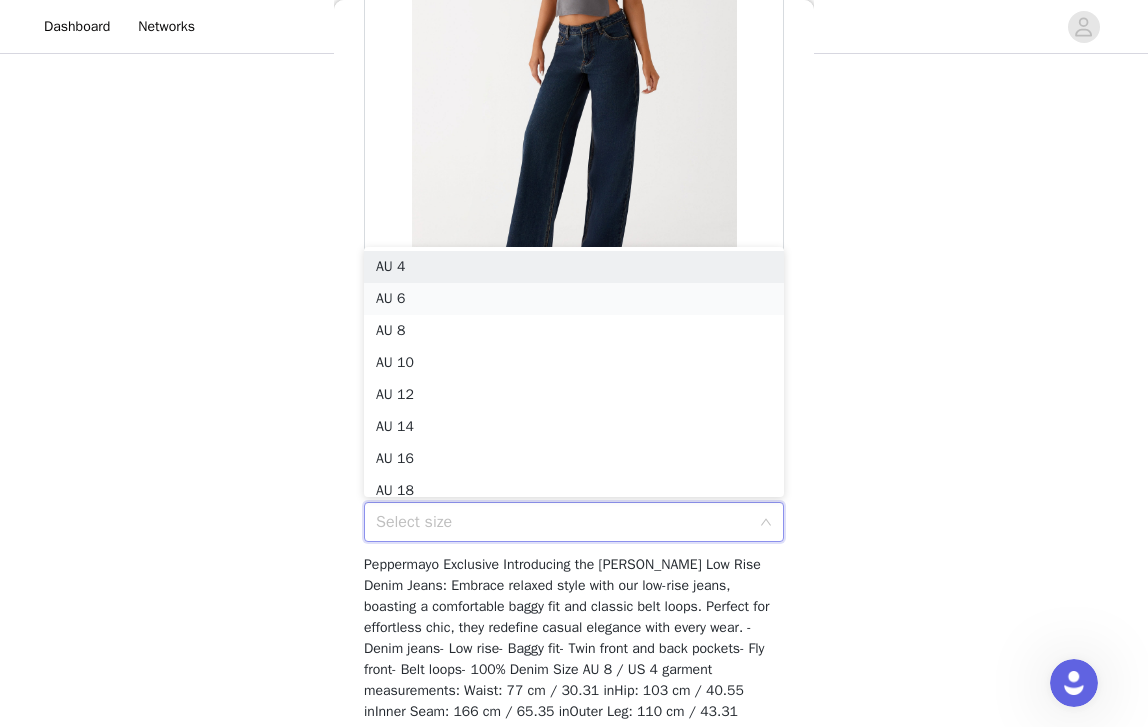 scroll, scrollTop: 10, scrollLeft: 0, axis: vertical 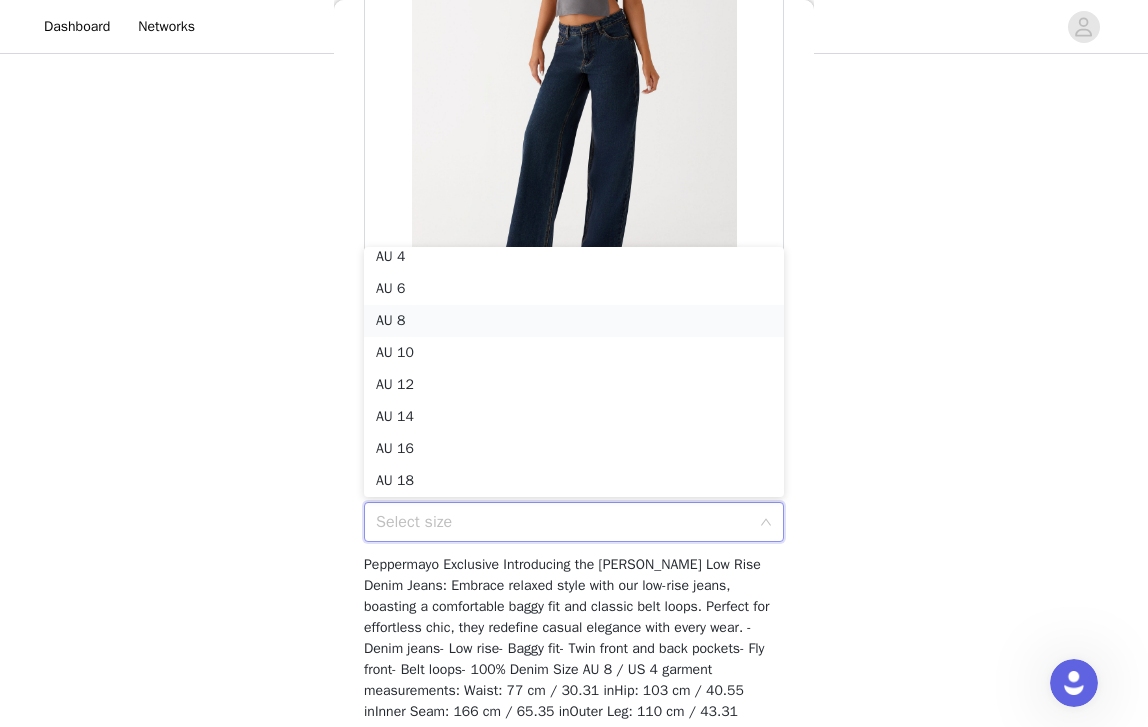 click on "AU 8" at bounding box center [574, 321] 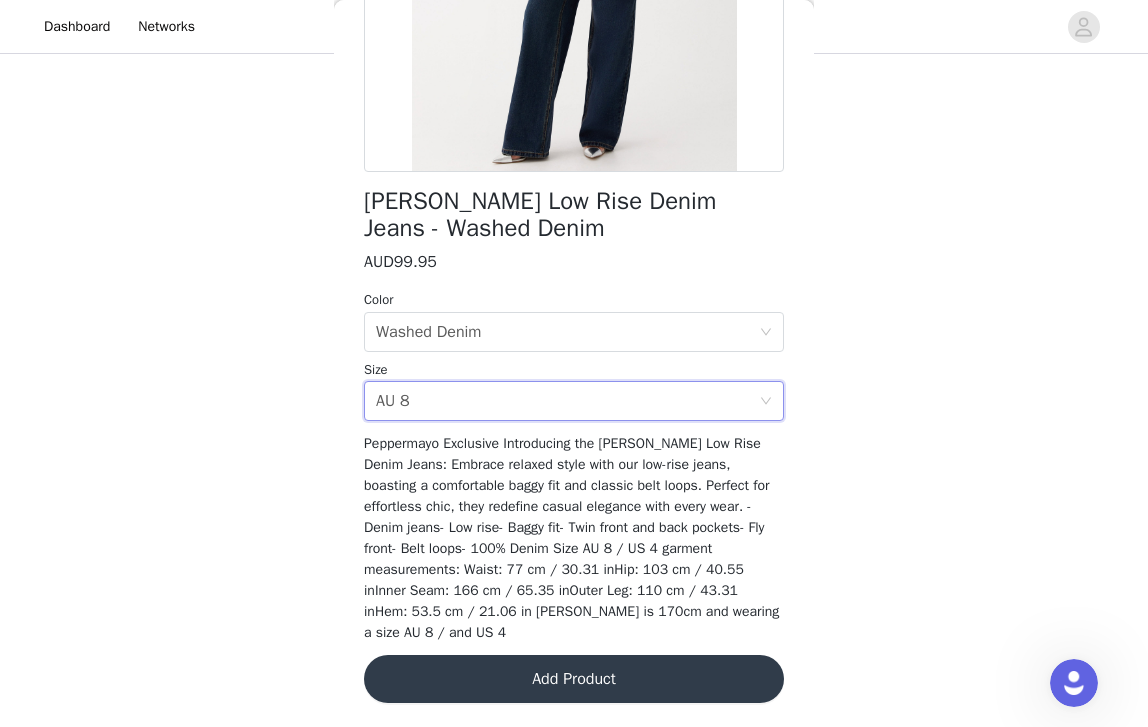 scroll, scrollTop: 377, scrollLeft: 0, axis: vertical 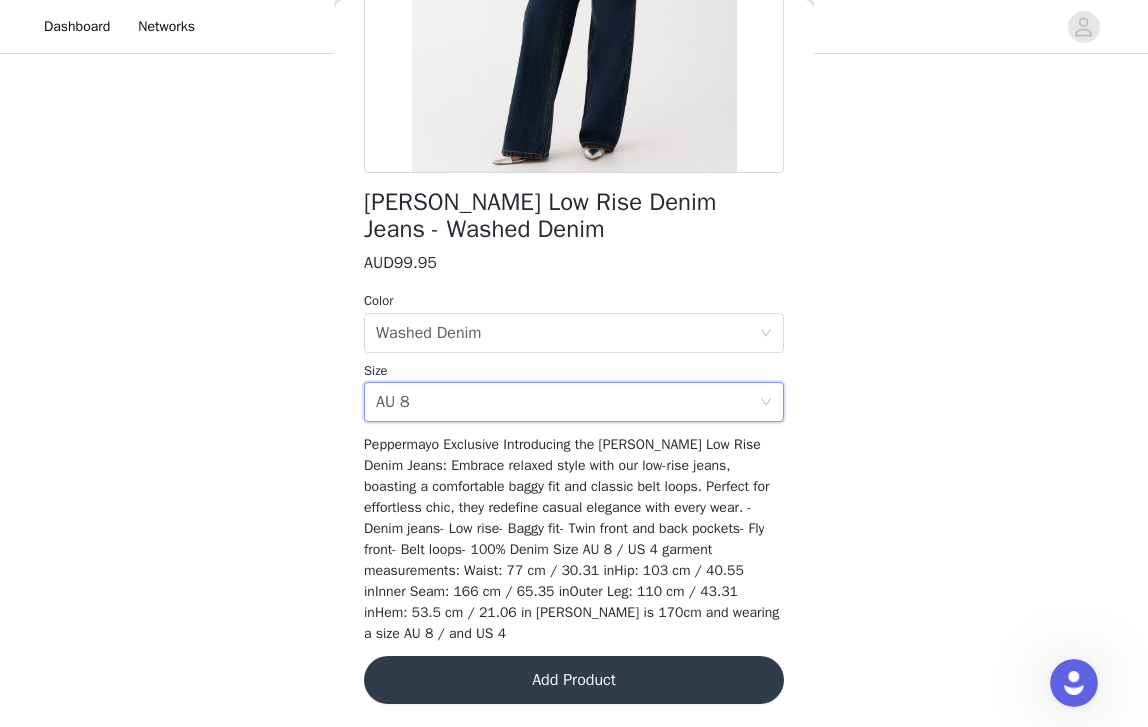 click on "Add Product" at bounding box center [574, 680] 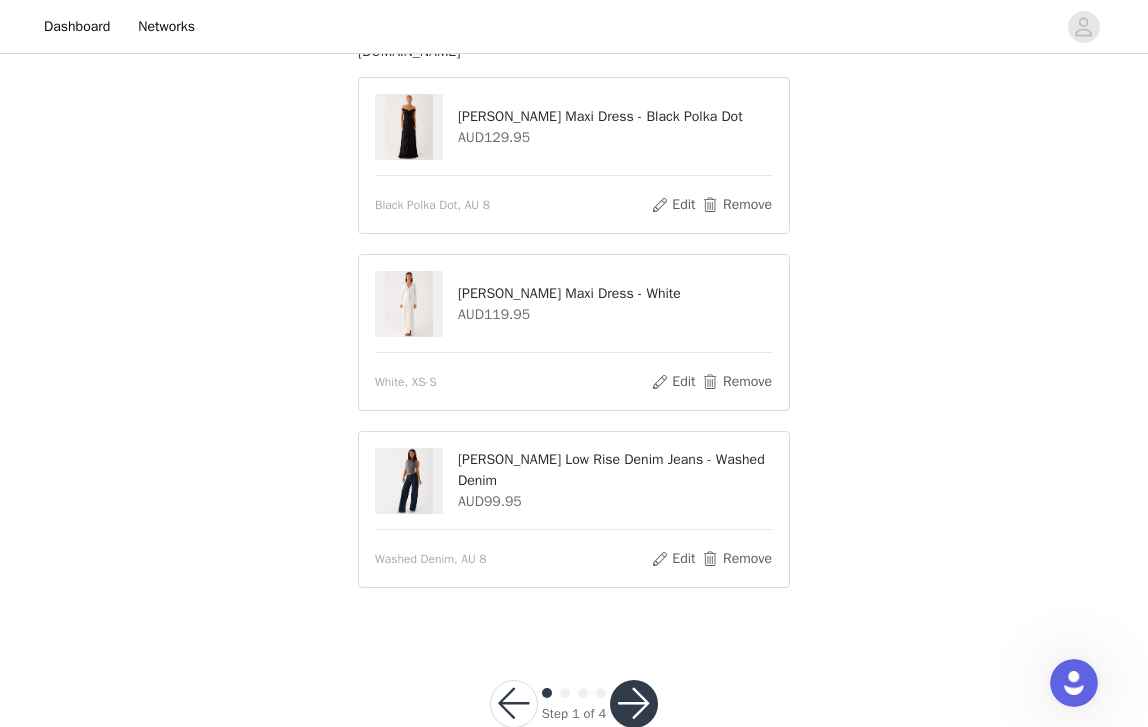 click at bounding box center [409, 127] 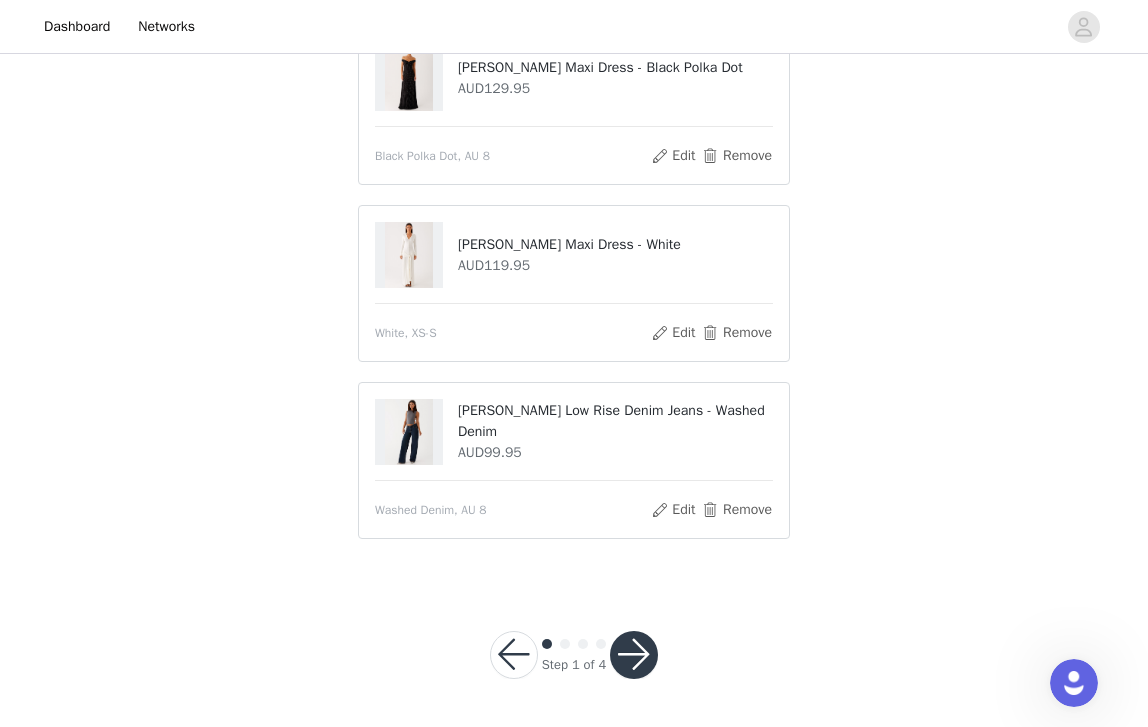 scroll, scrollTop: 235, scrollLeft: 0, axis: vertical 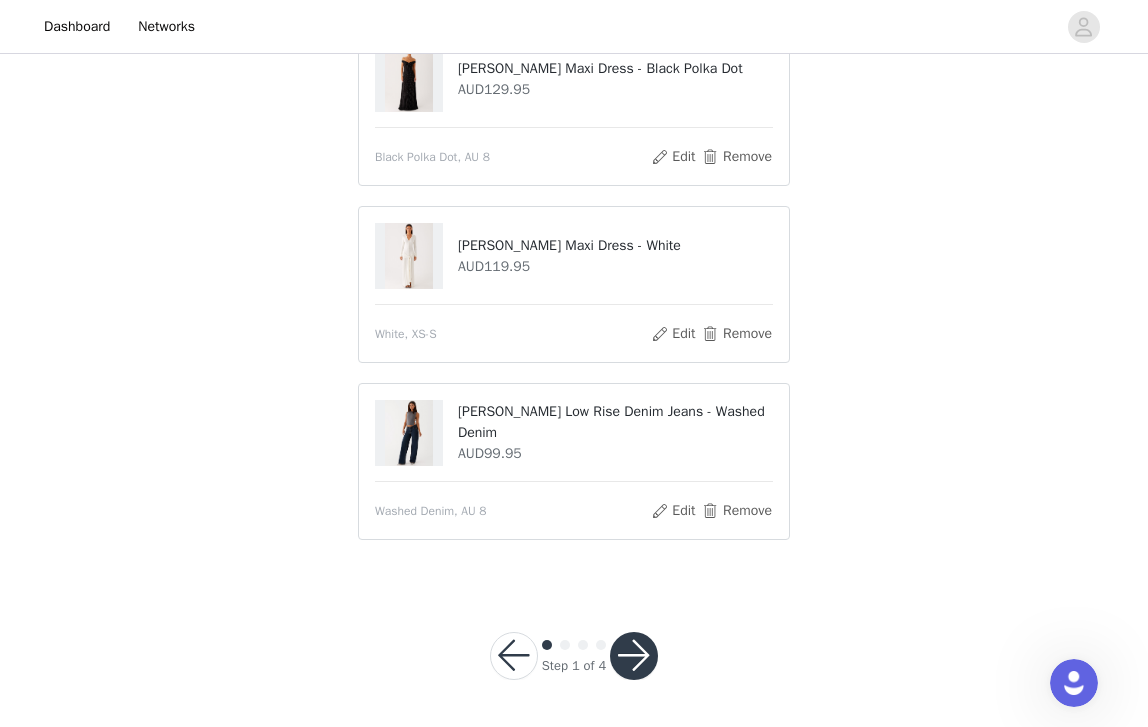click at bounding box center [634, 656] 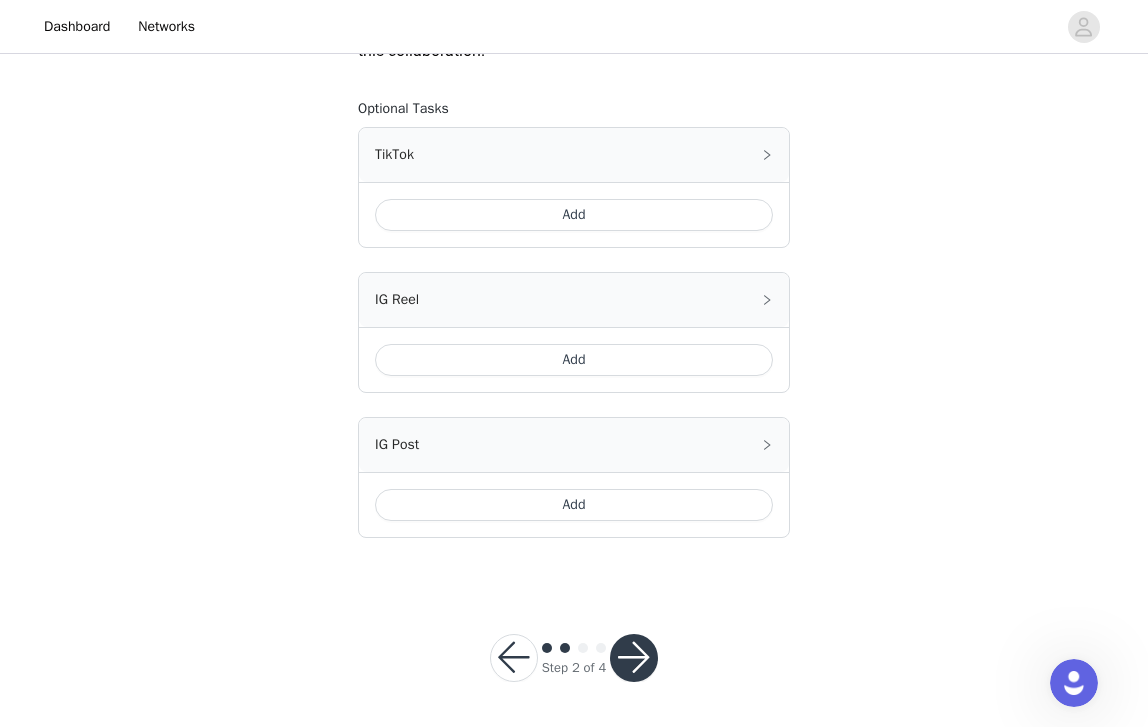 scroll, scrollTop: 1117, scrollLeft: 0, axis: vertical 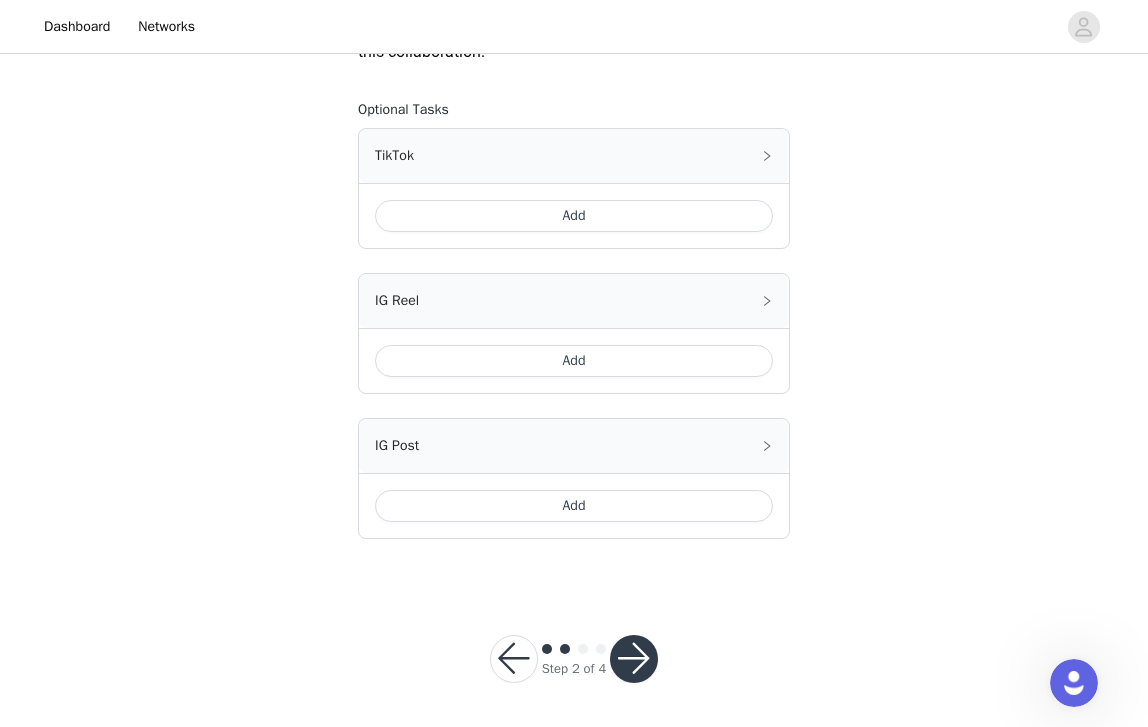 click at bounding box center (634, 659) 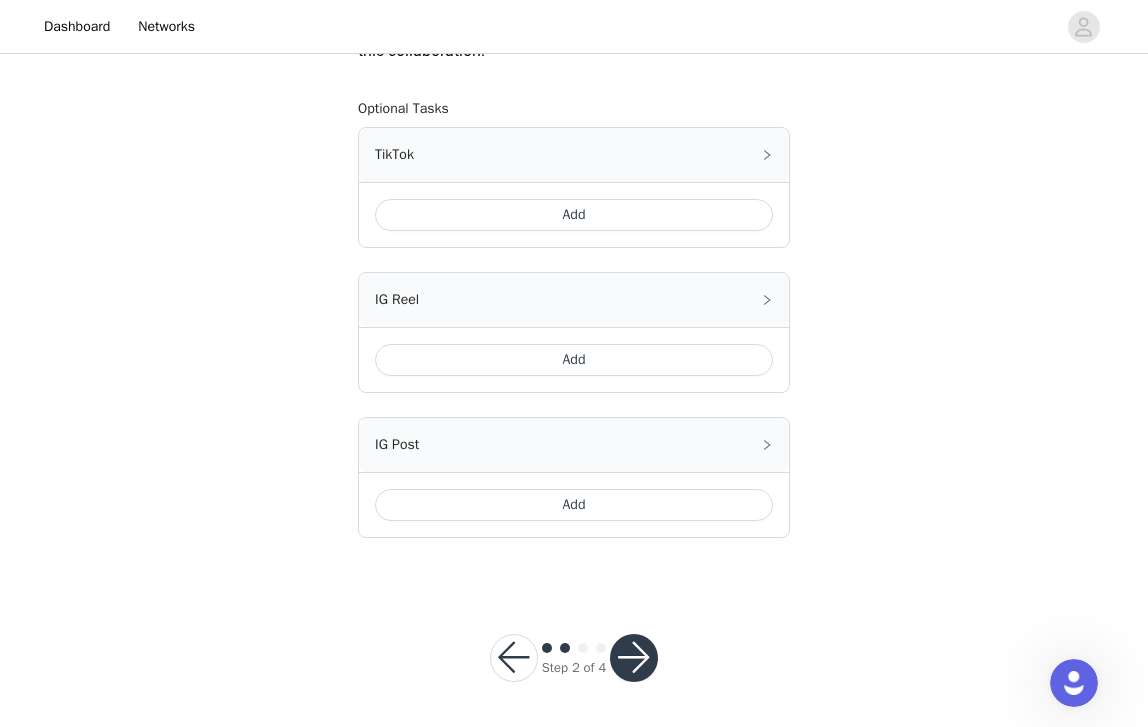 scroll, scrollTop: 1117, scrollLeft: 0, axis: vertical 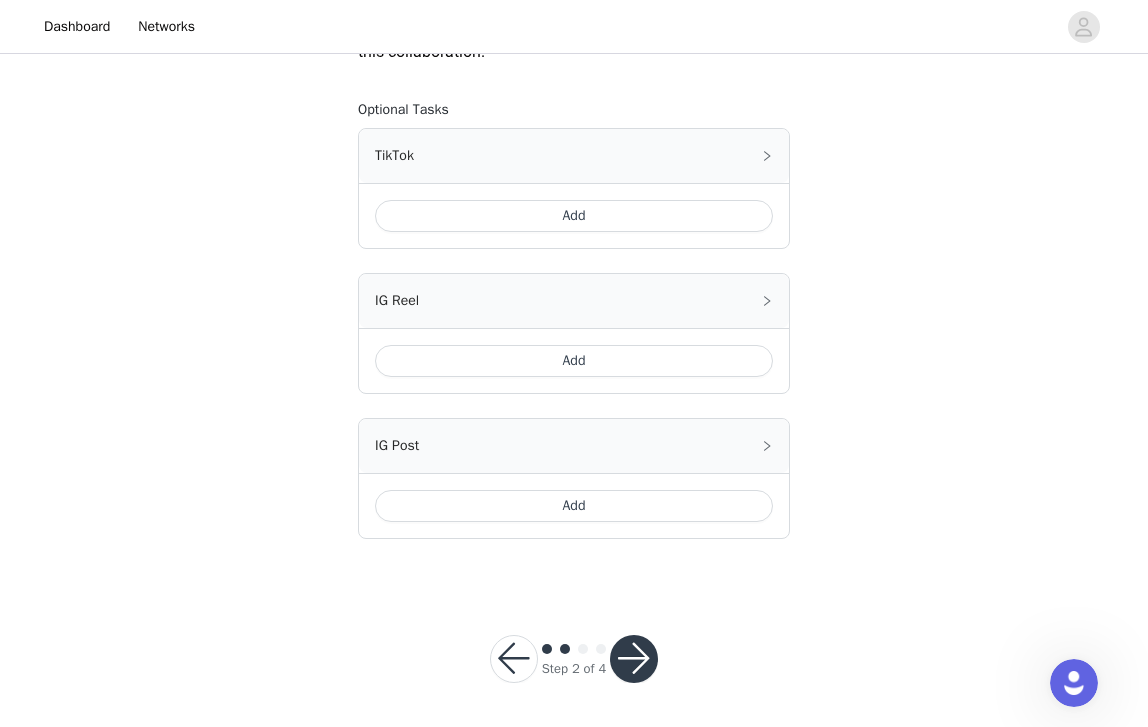 click on "Add" at bounding box center (574, 506) 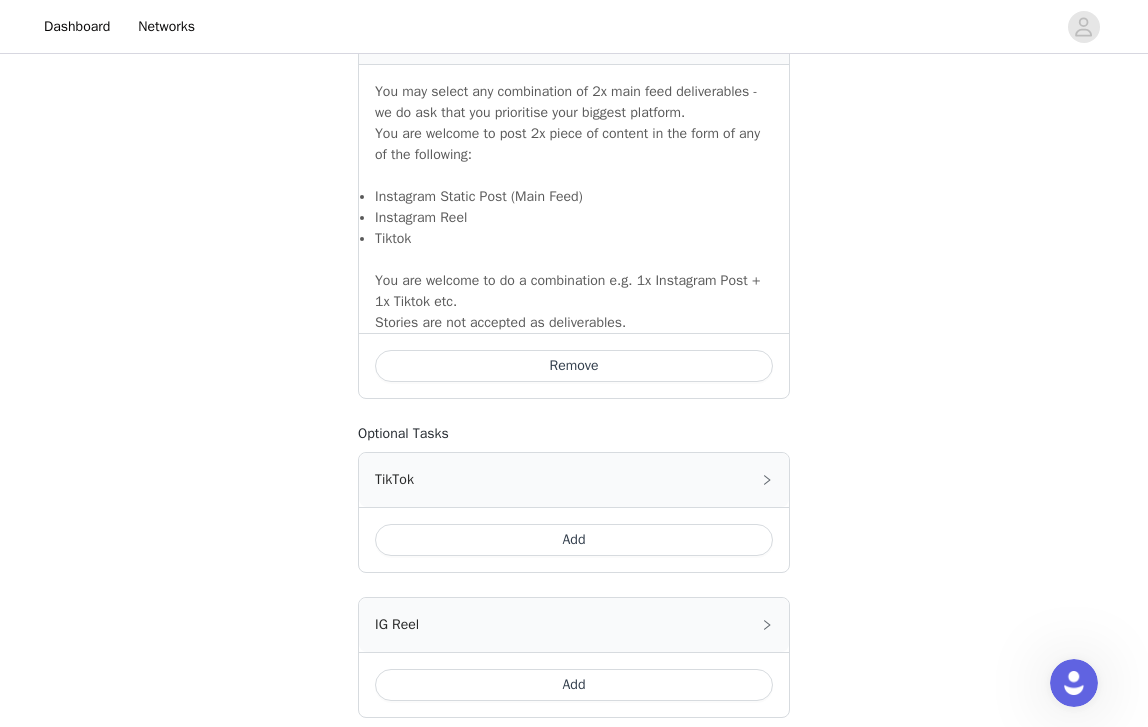 scroll, scrollTop: 1410, scrollLeft: 0, axis: vertical 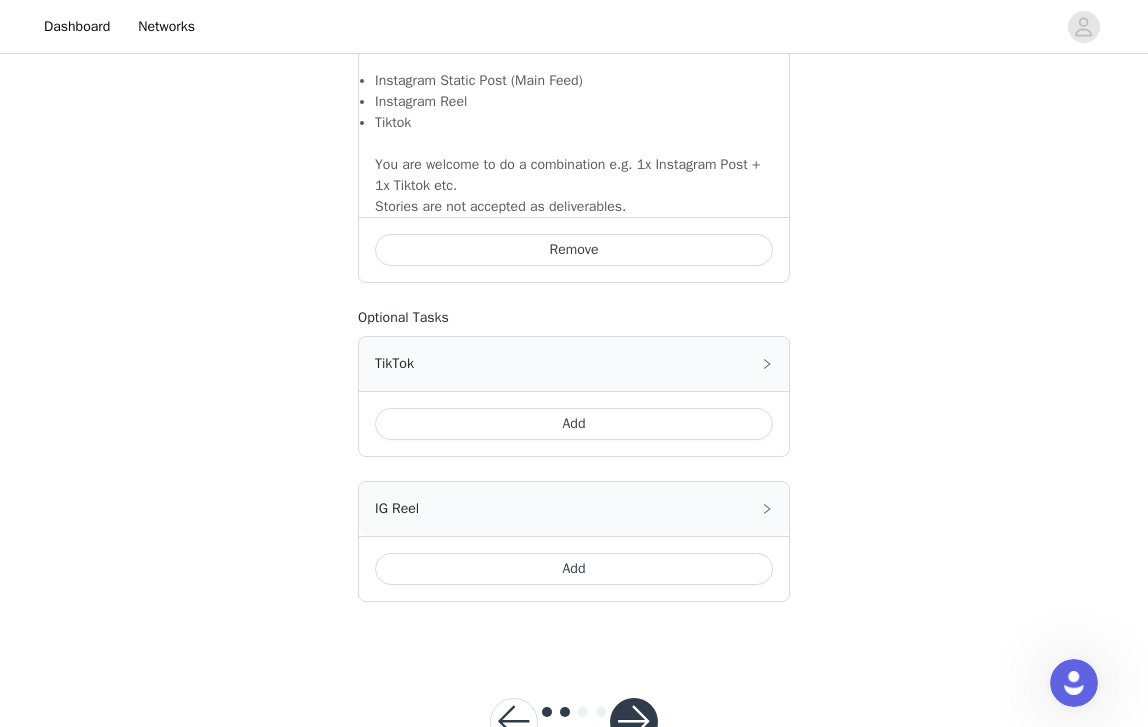 click on "Add" at bounding box center (574, 424) 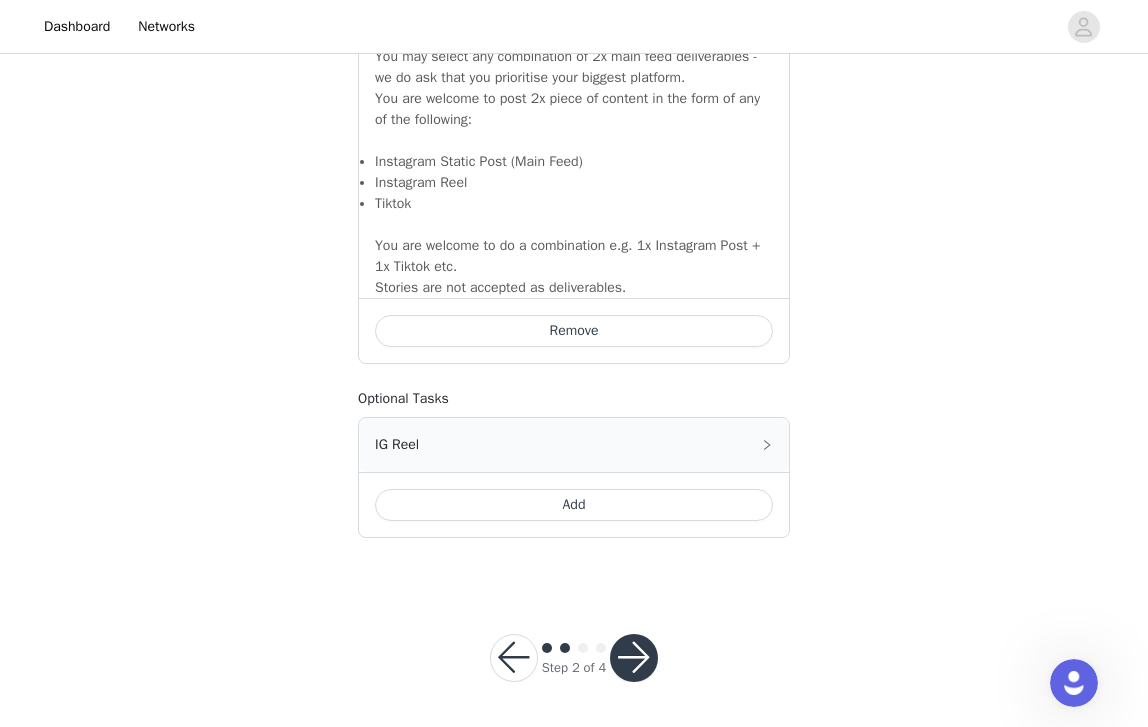 scroll, scrollTop: 1800, scrollLeft: 0, axis: vertical 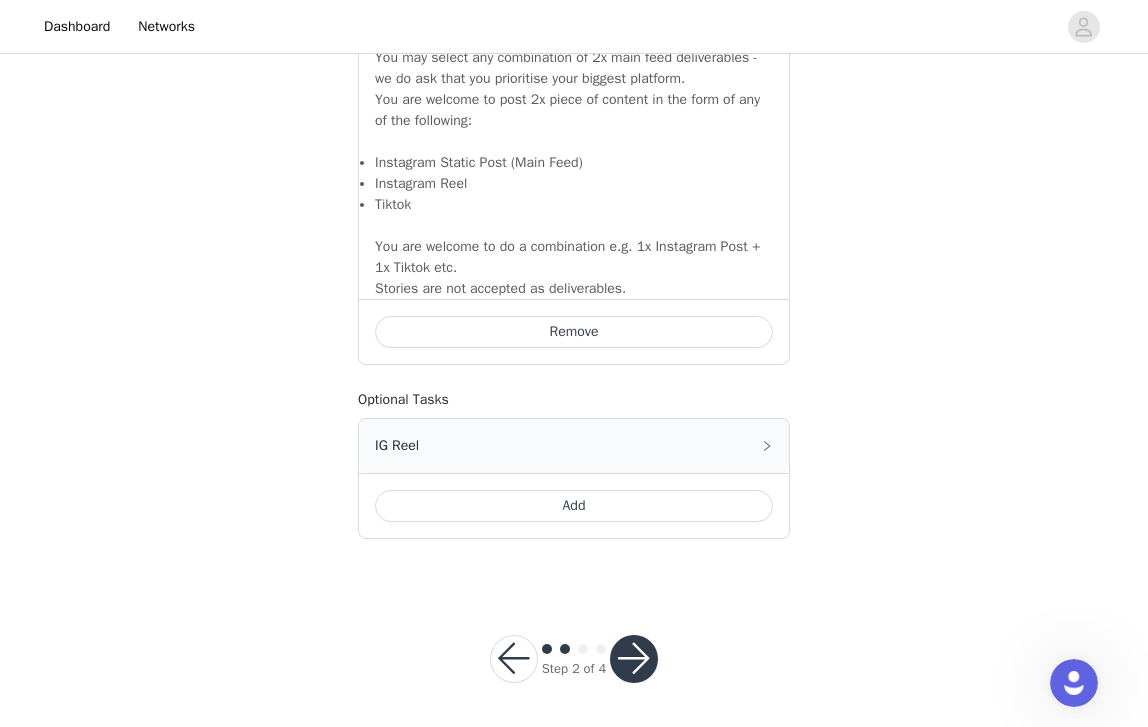 click at bounding box center [634, 659] 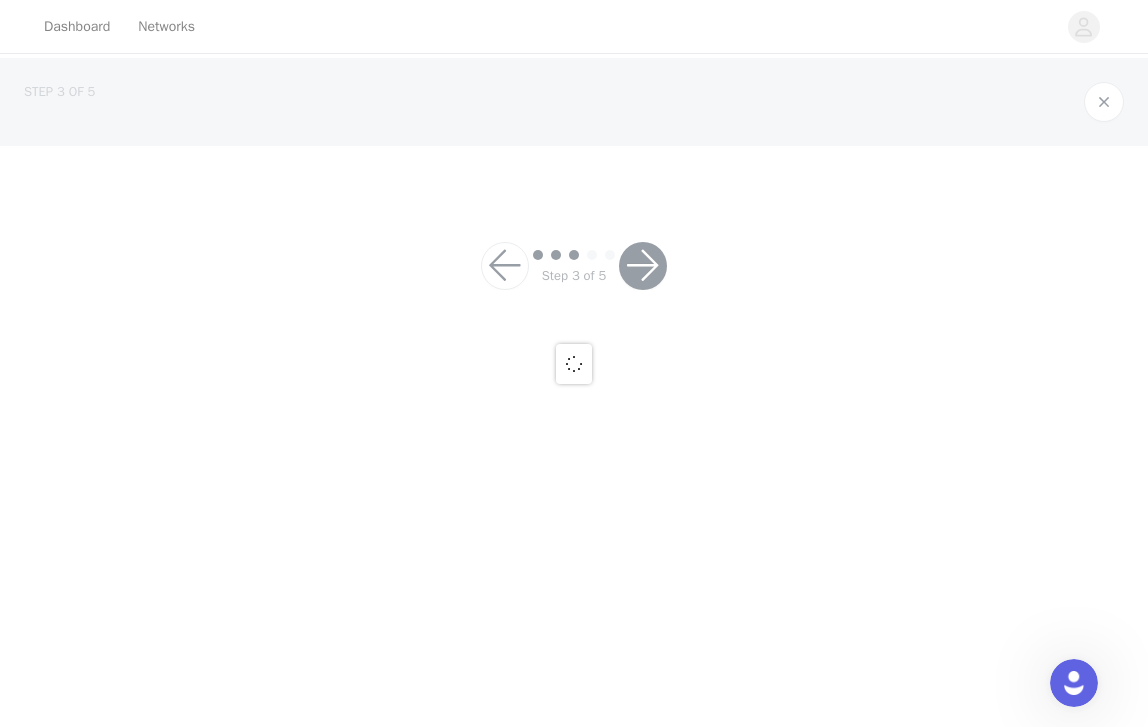 scroll, scrollTop: 0, scrollLeft: 0, axis: both 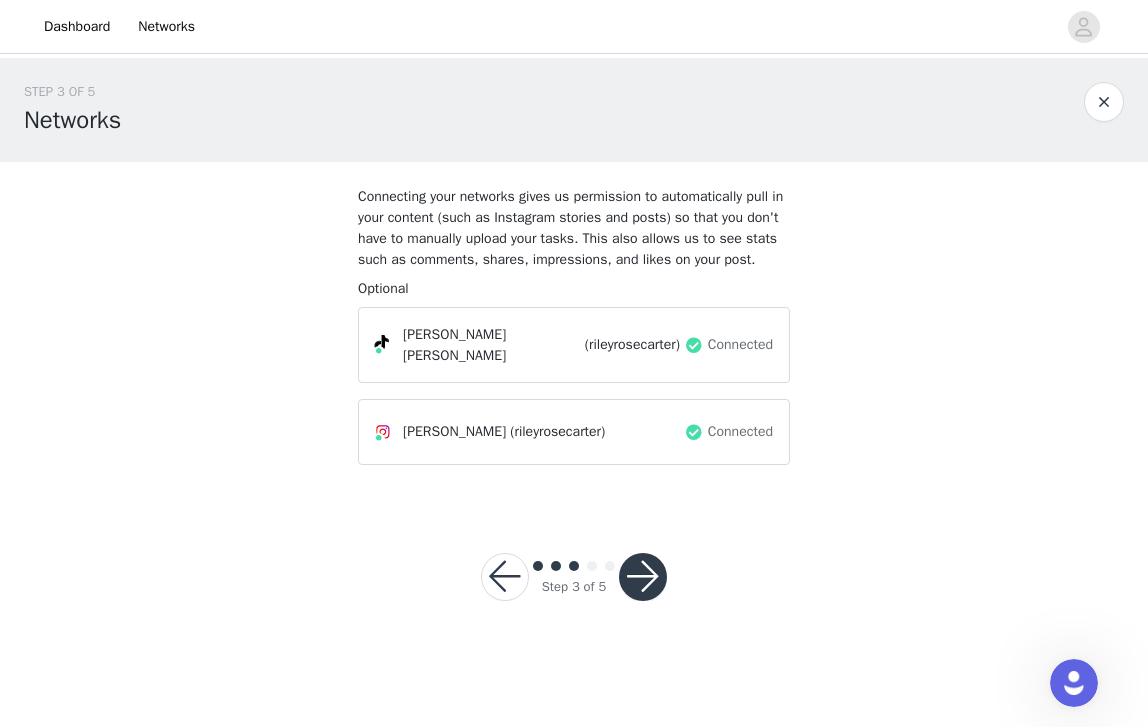 click at bounding box center (643, 577) 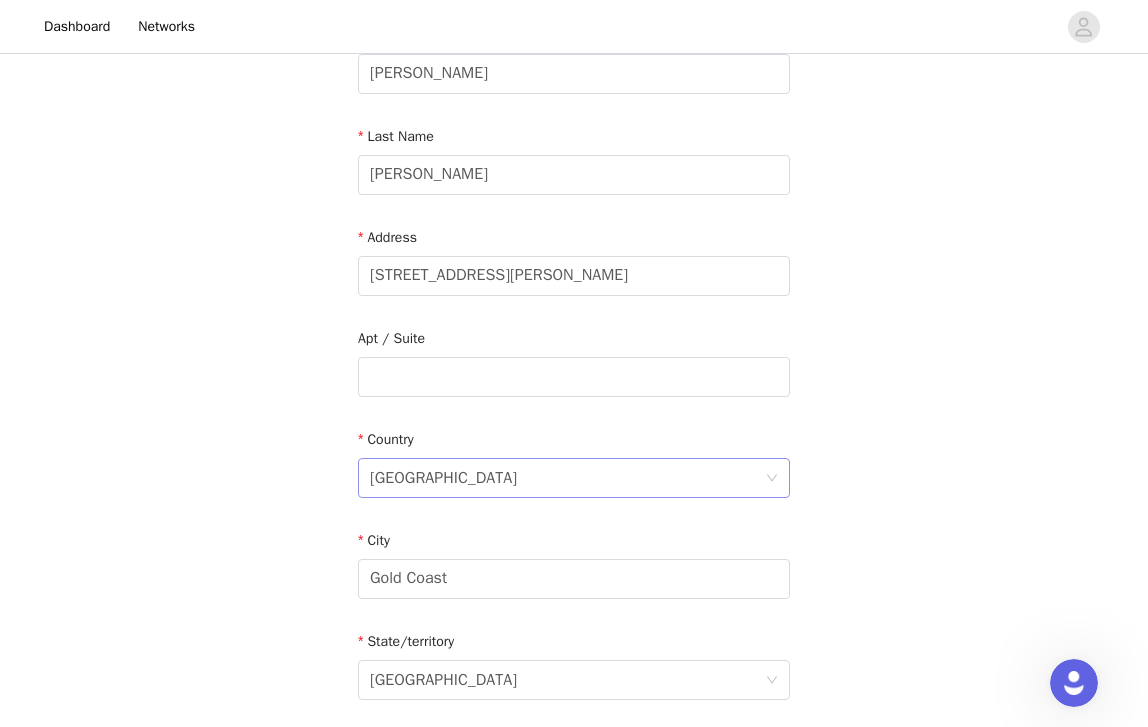 scroll, scrollTop: 311, scrollLeft: 0, axis: vertical 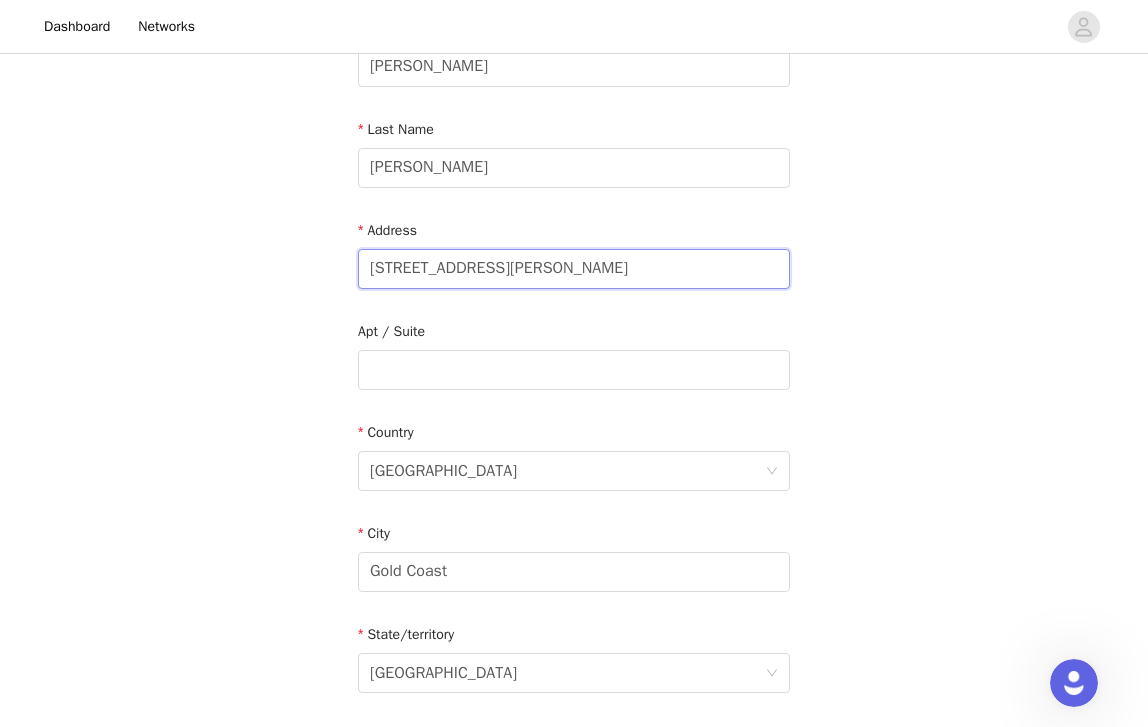 drag, startPoint x: 624, startPoint y: 269, endPoint x: 369, endPoint y: 261, distance: 255.12546 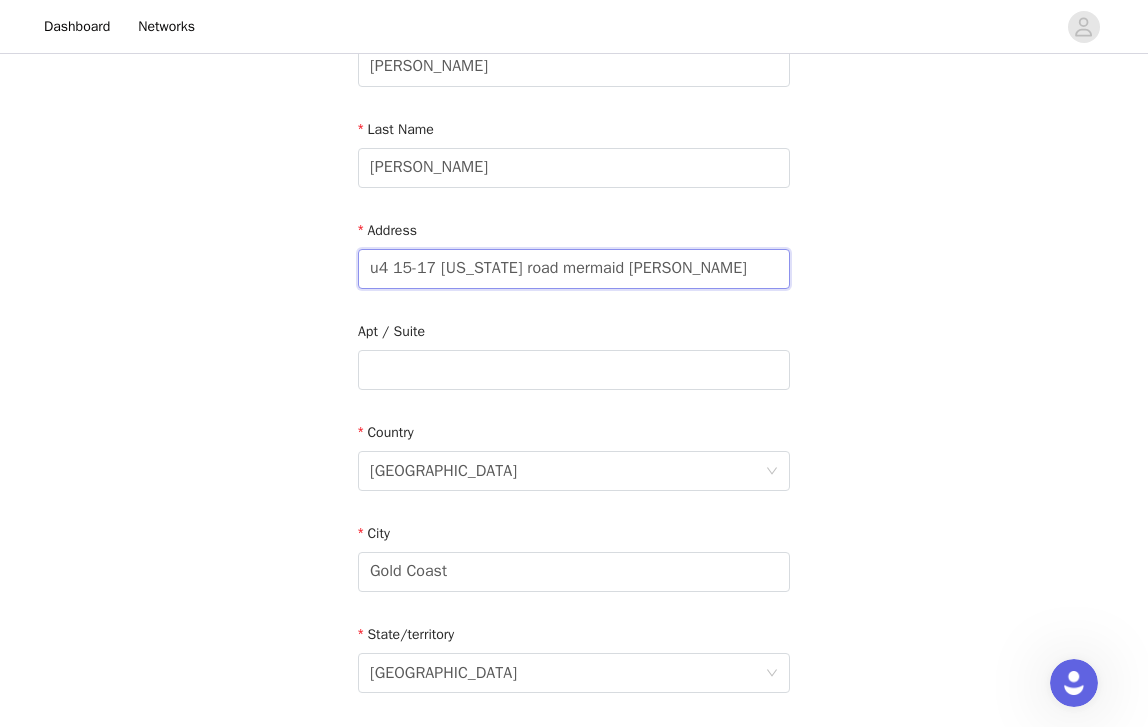 click on "u4 15-17 [US_STATE] road mermaid [PERSON_NAME]" at bounding box center [574, 269] 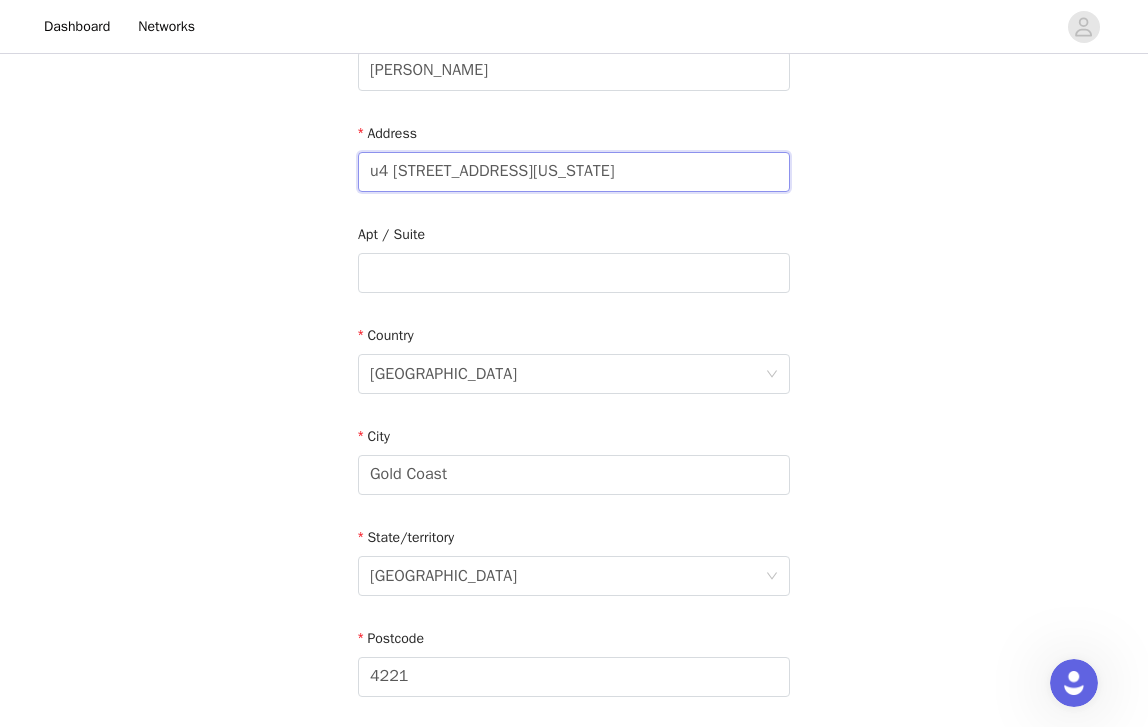 scroll, scrollTop: 361, scrollLeft: 0, axis: vertical 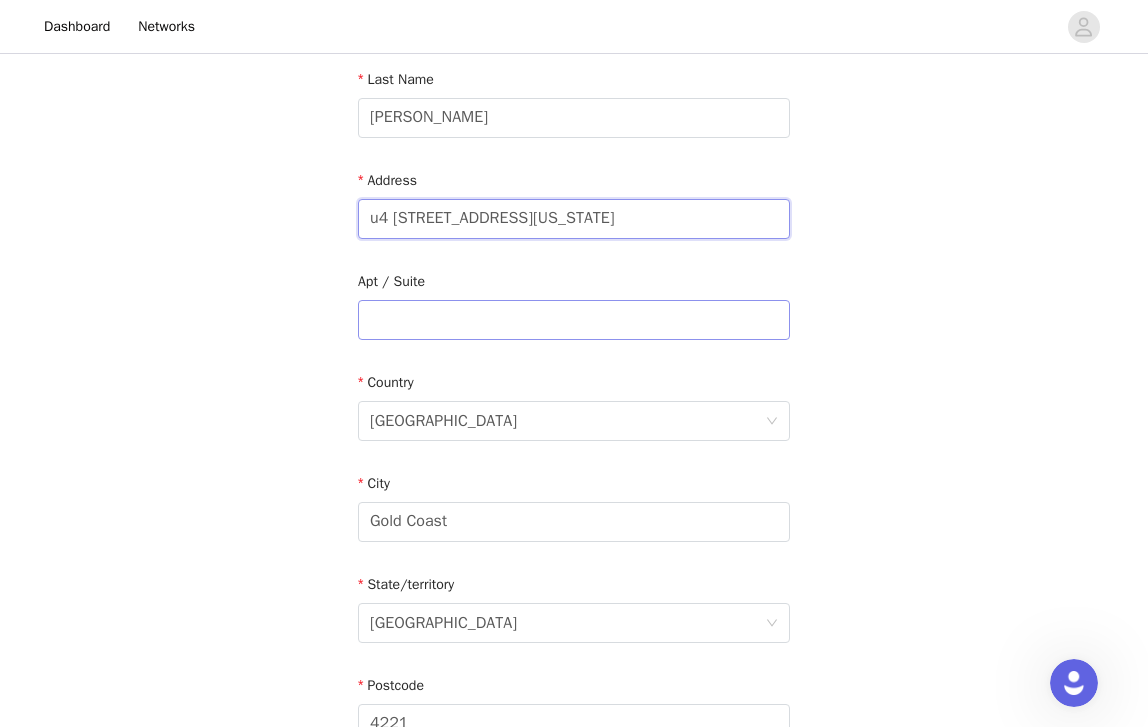 type on "u4 [STREET_ADDRESS][US_STATE]" 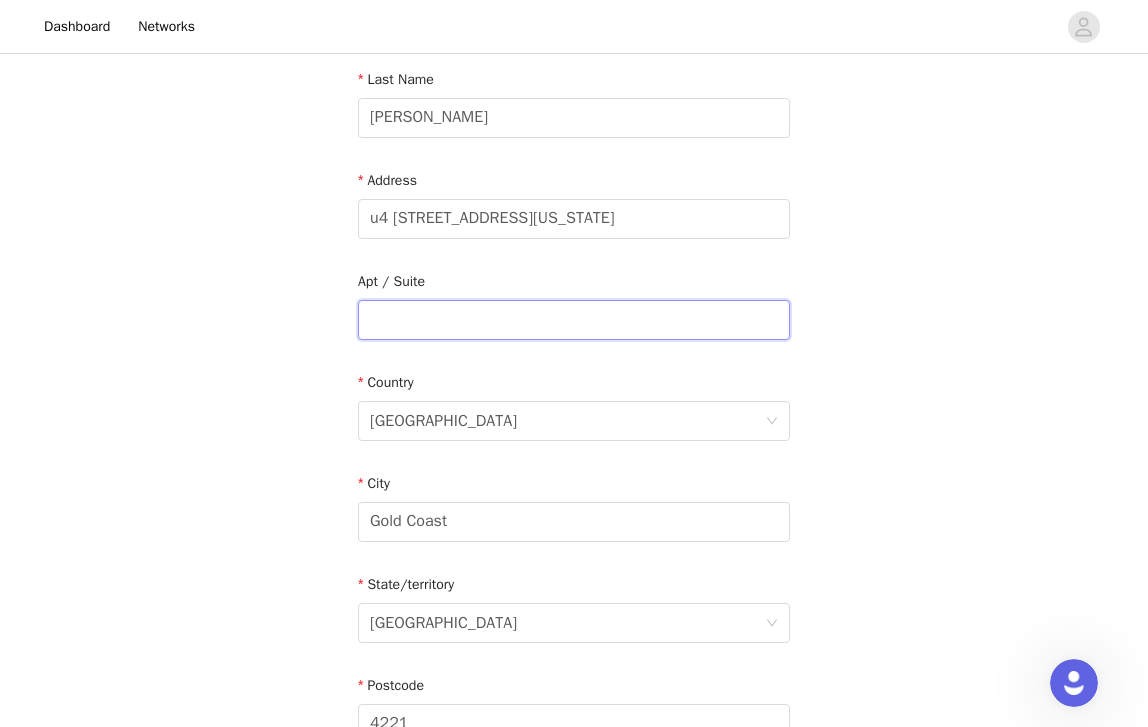 click at bounding box center [574, 320] 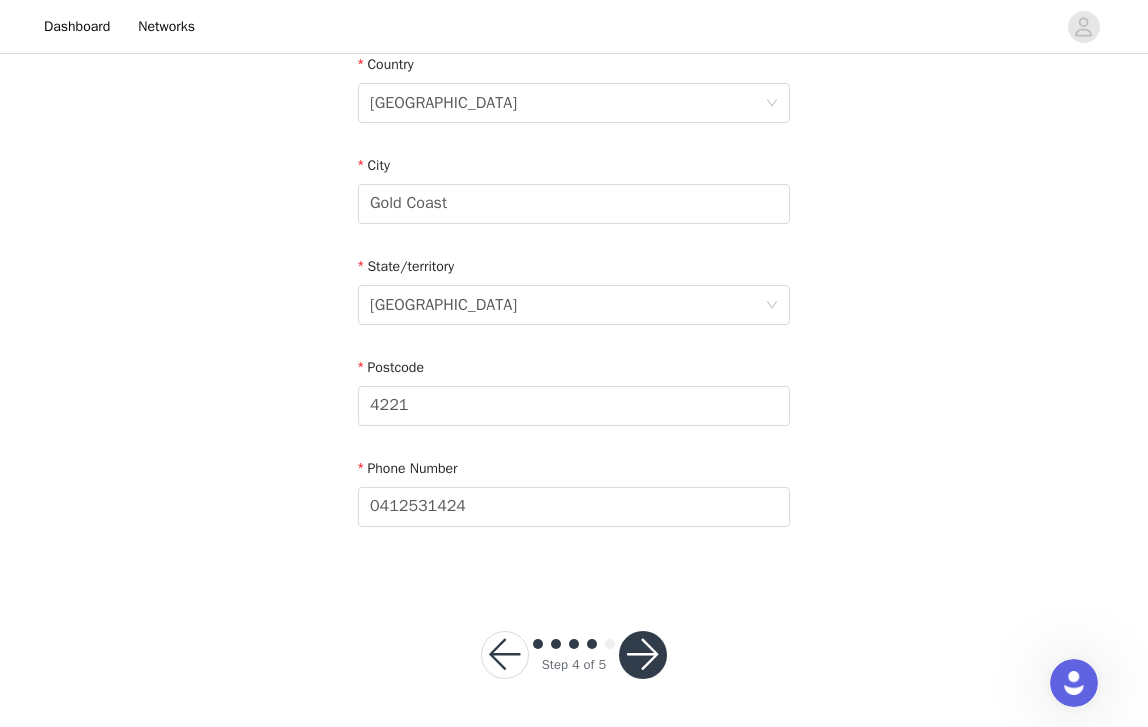scroll, scrollTop: 678, scrollLeft: 0, axis: vertical 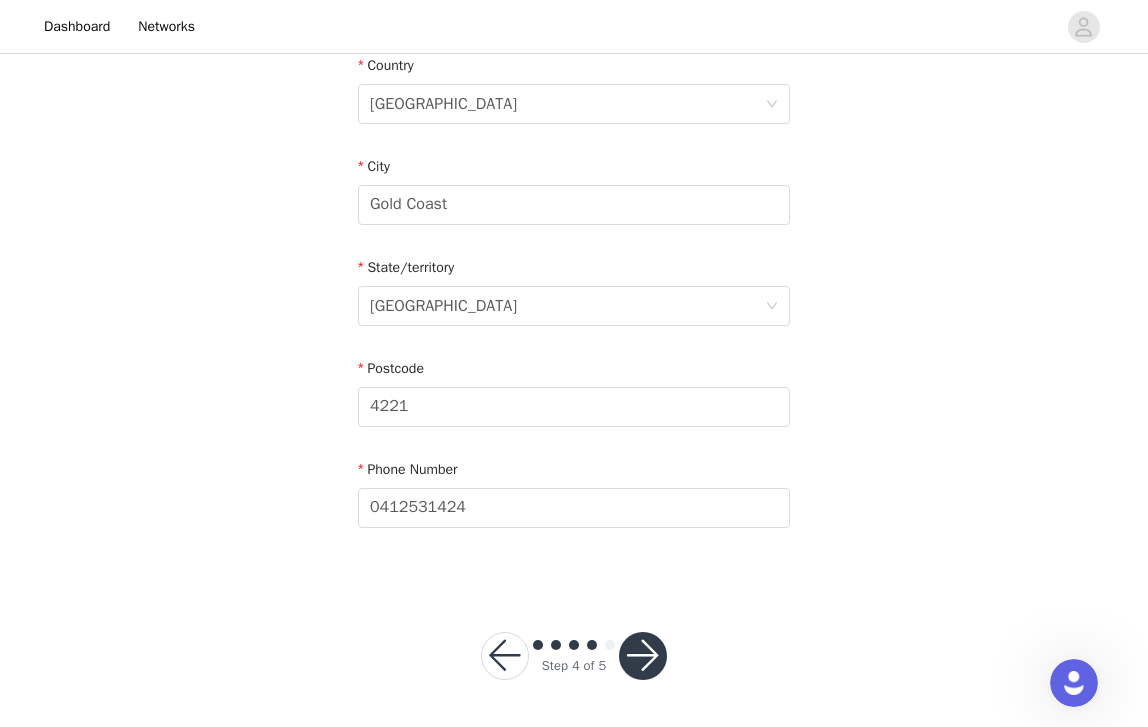 type on "4" 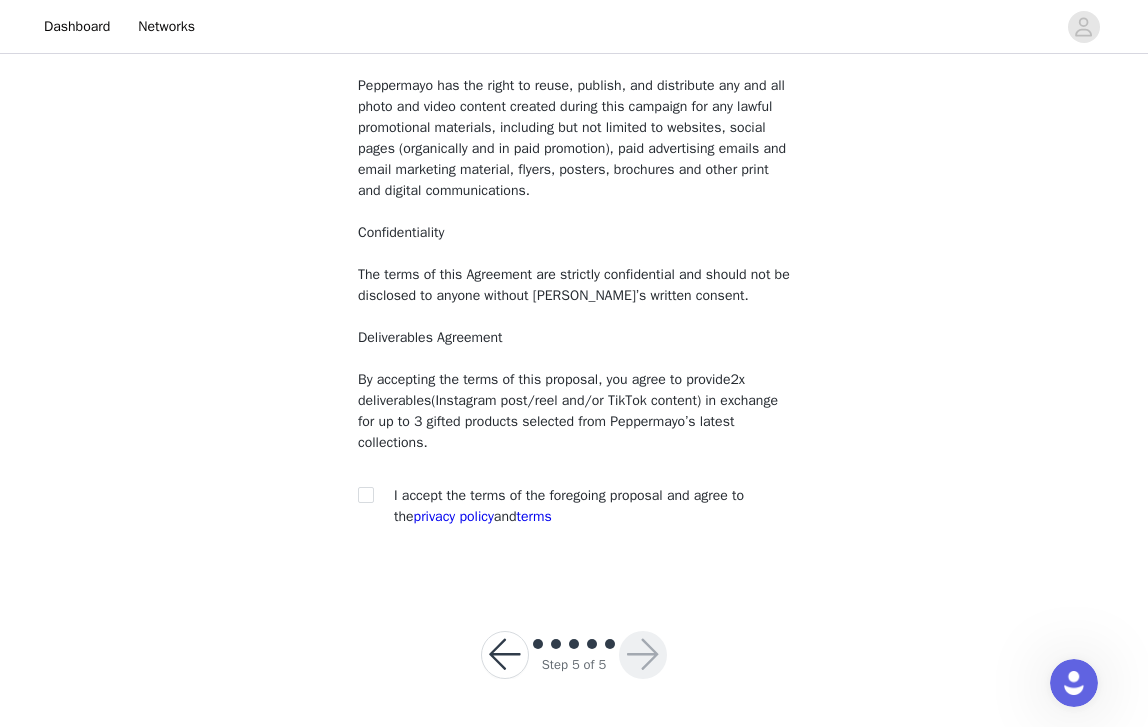scroll, scrollTop: 197, scrollLeft: 0, axis: vertical 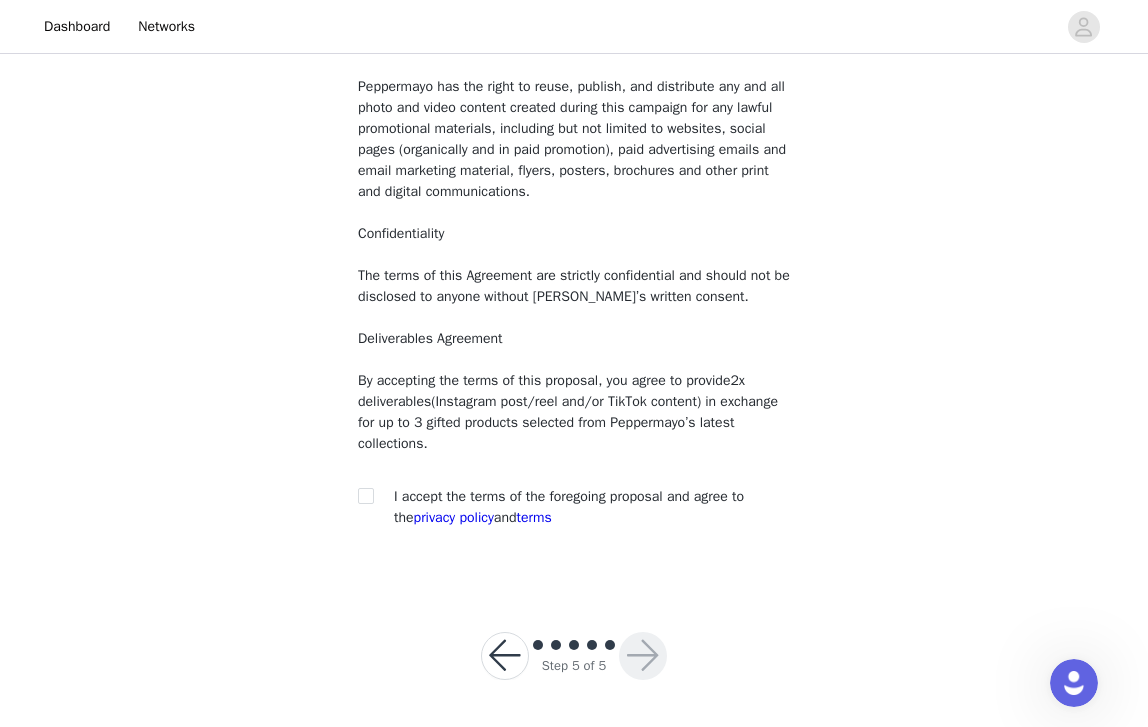 click at bounding box center (505, 656) 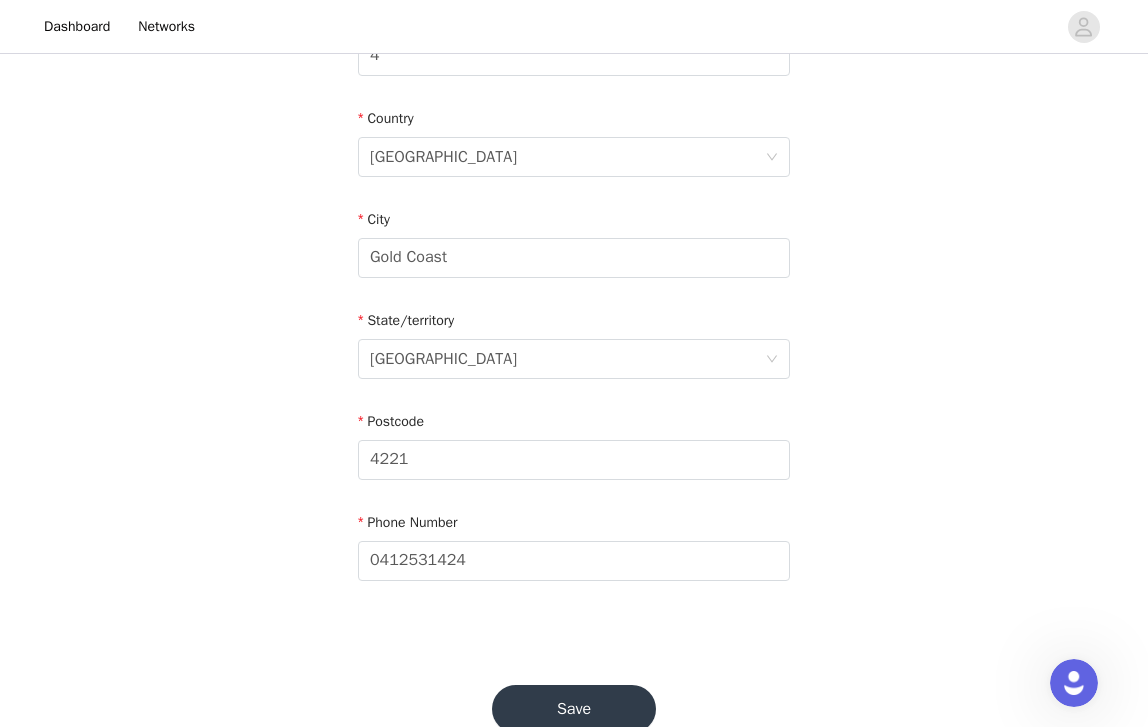 scroll, scrollTop: 634, scrollLeft: 0, axis: vertical 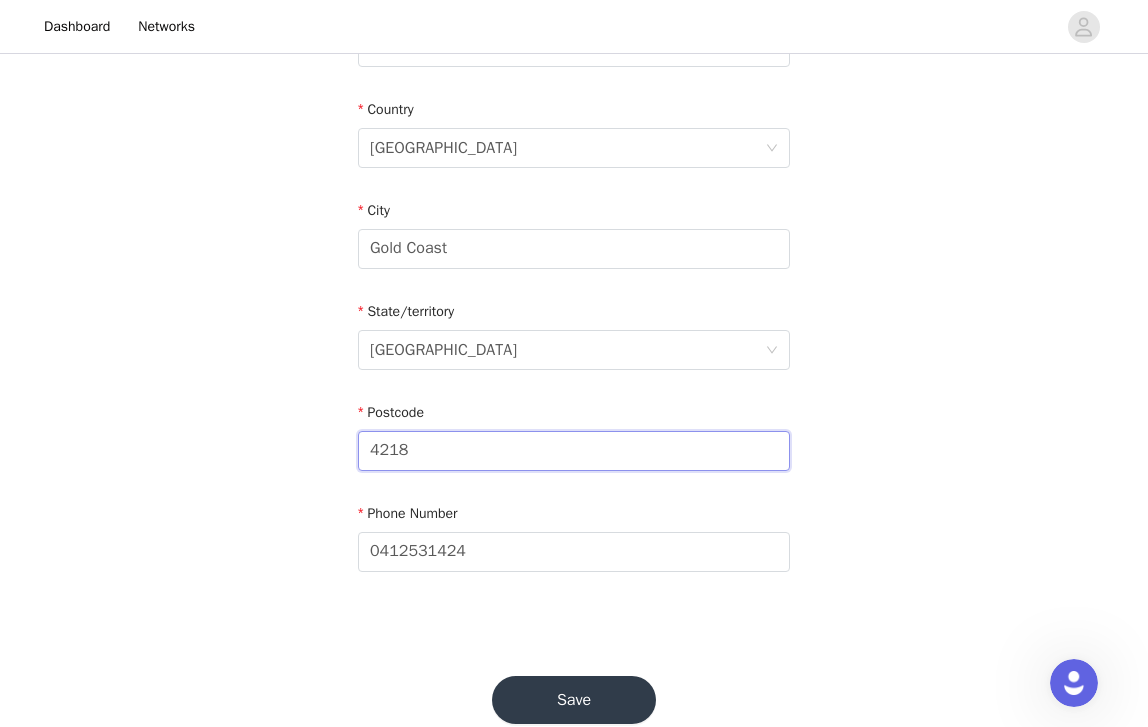 type on "4218" 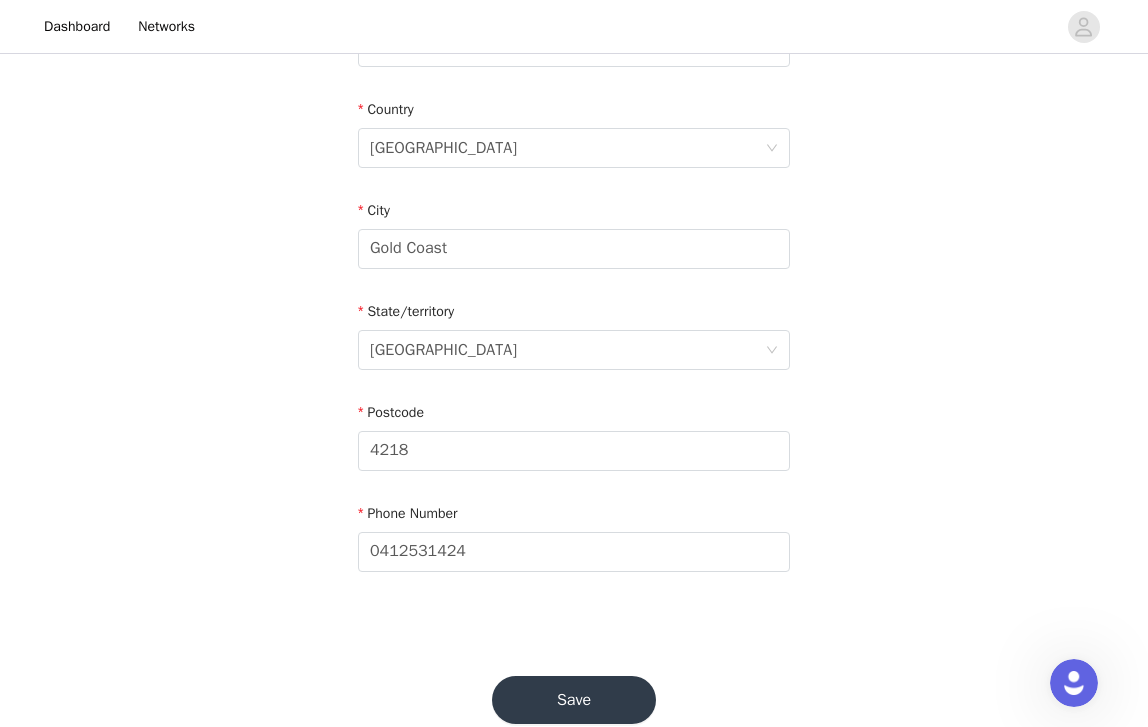 click on "Save" at bounding box center (574, 700) 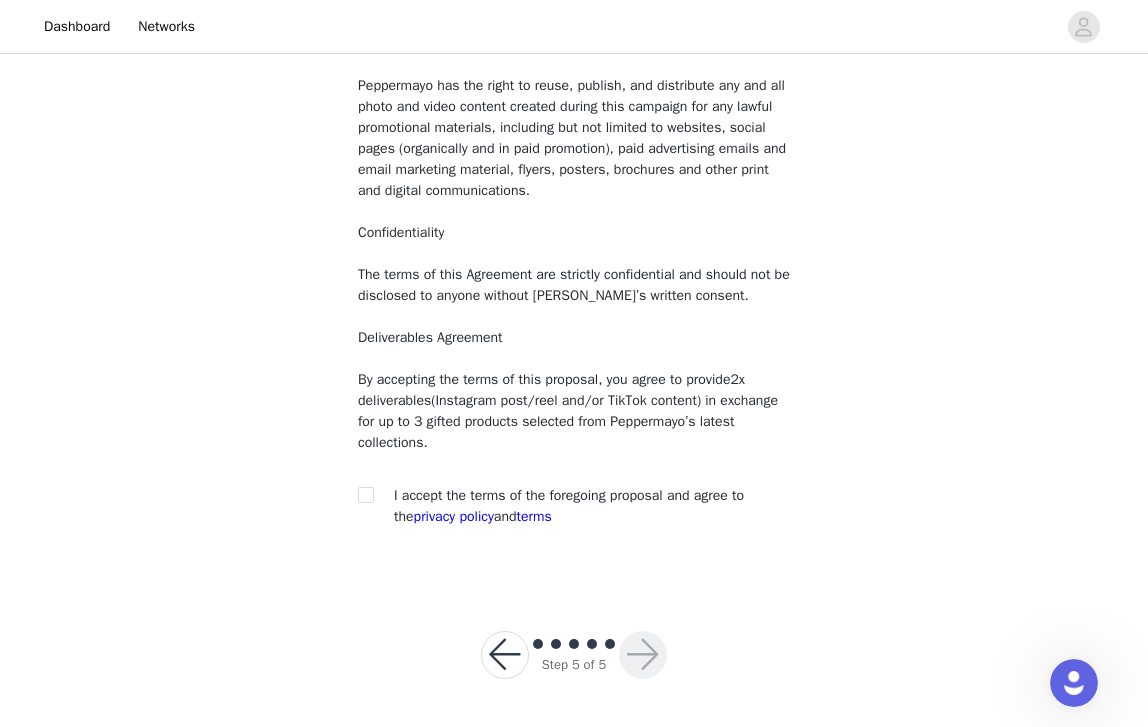 scroll, scrollTop: 197, scrollLeft: 0, axis: vertical 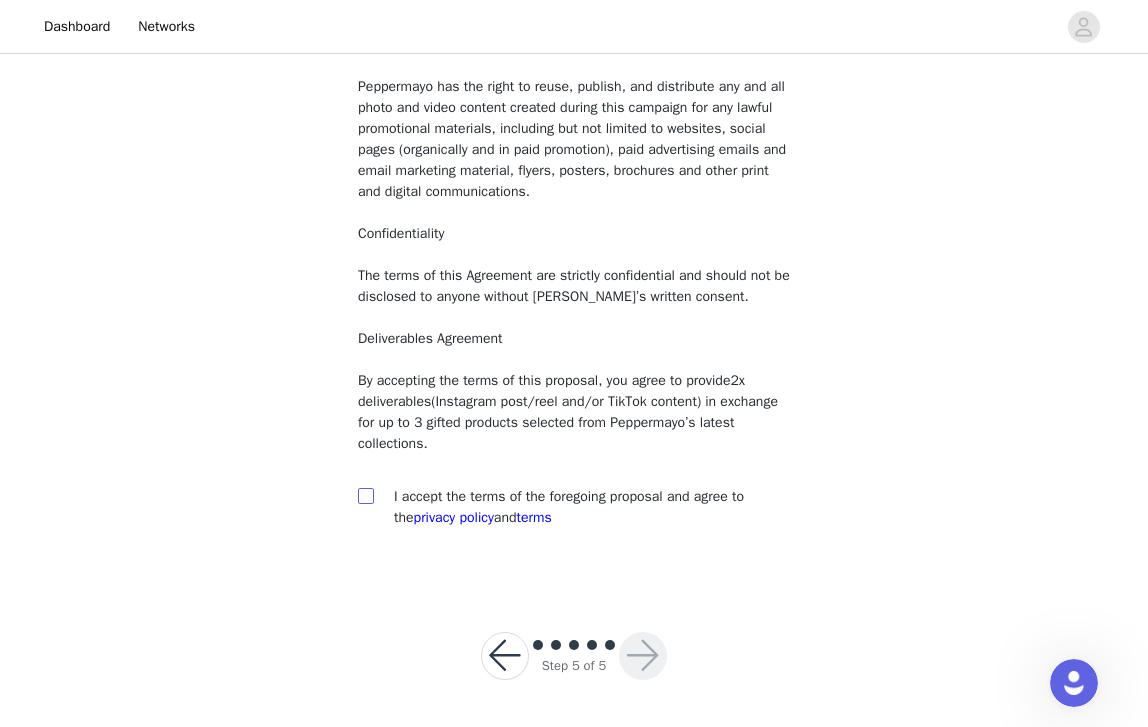 click at bounding box center (365, 495) 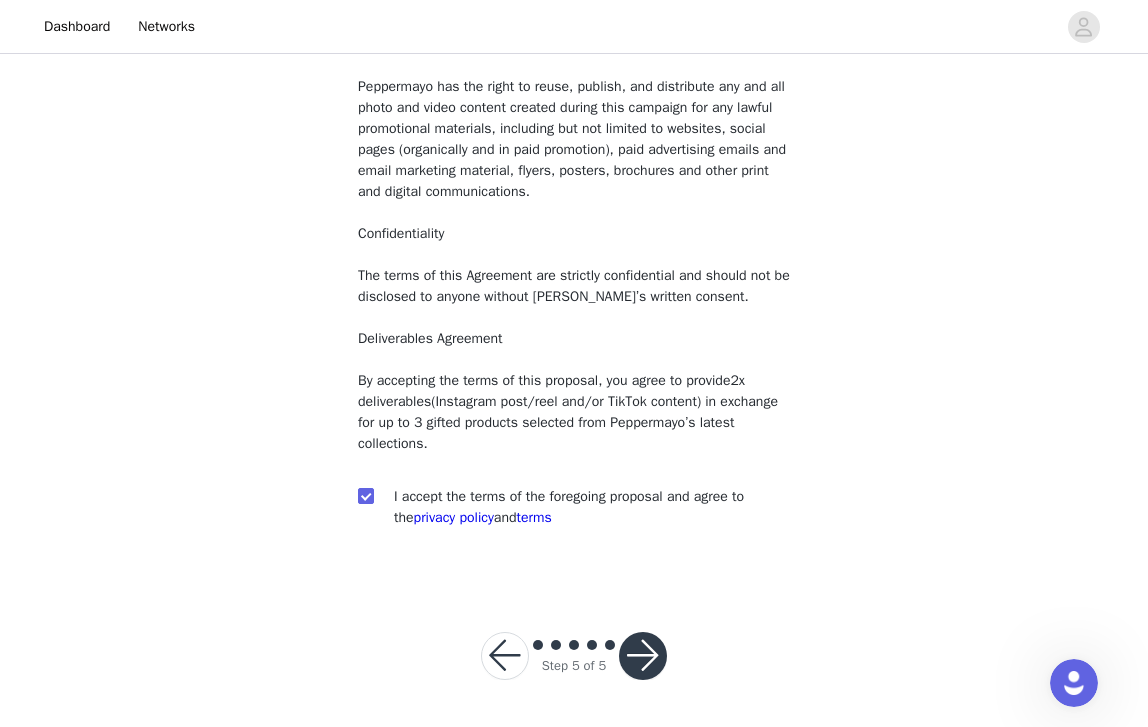 click at bounding box center (643, 656) 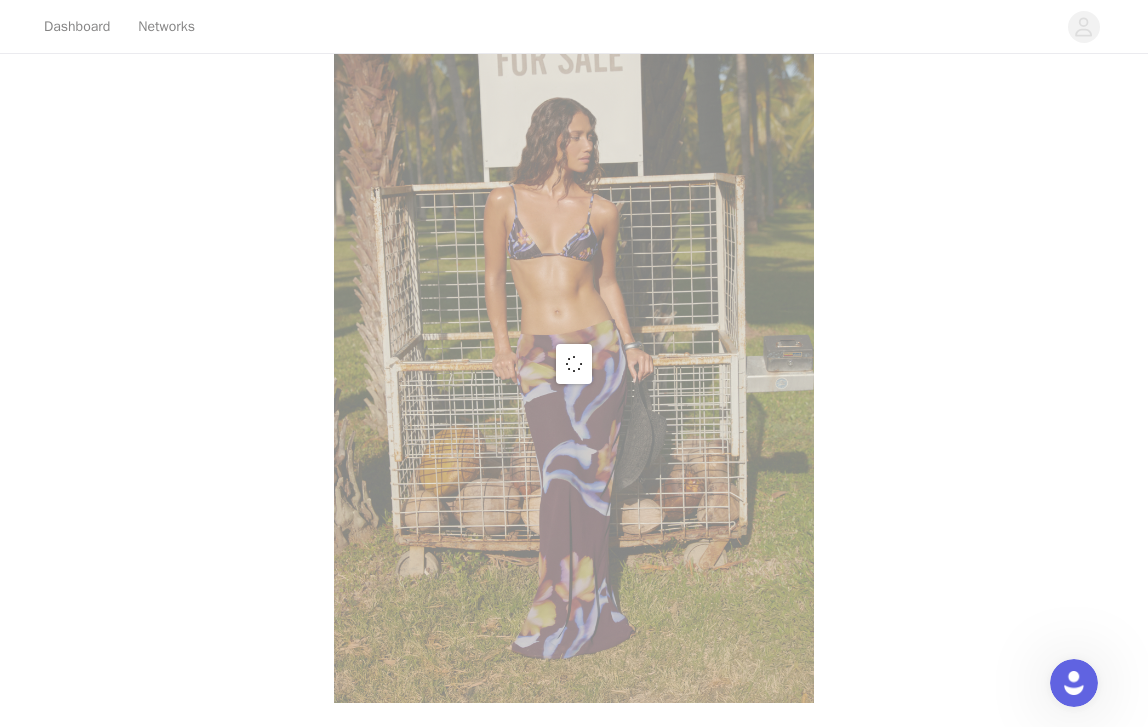 scroll, scrollTop: 75, scrollLeft: 0, axis: vertical 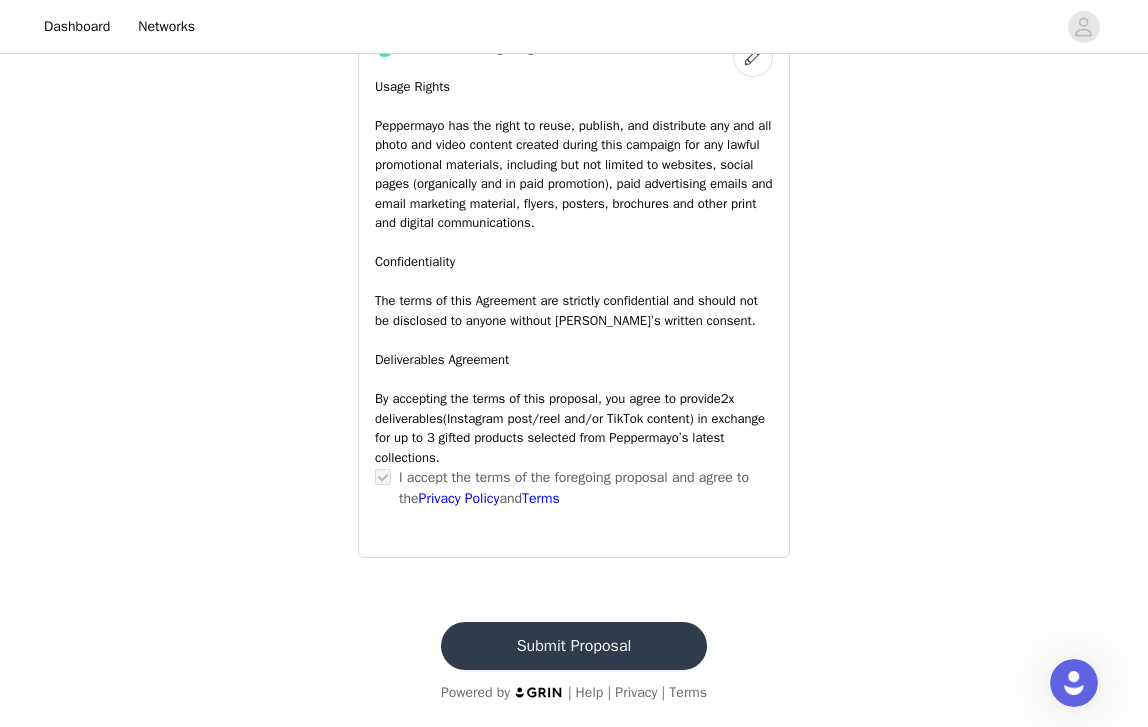 click on "Submit Proposal" at bounding box center (574, 646) 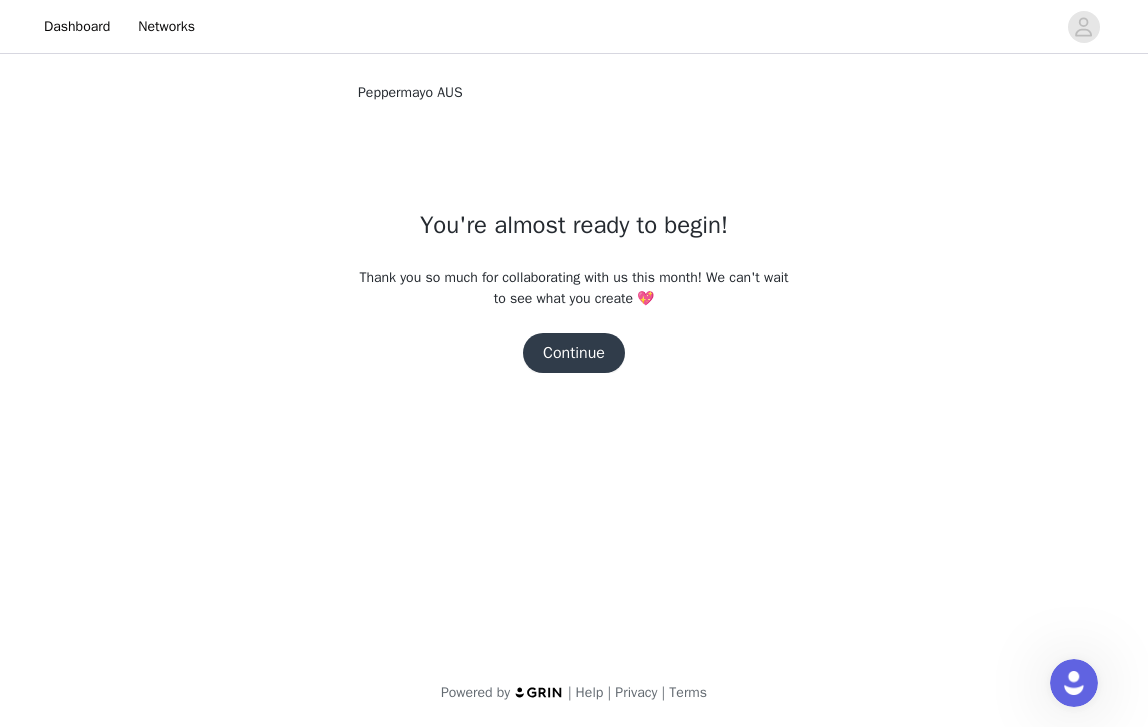 scroll, scrollTop: 0, scrollLeft: 0, axis: both 